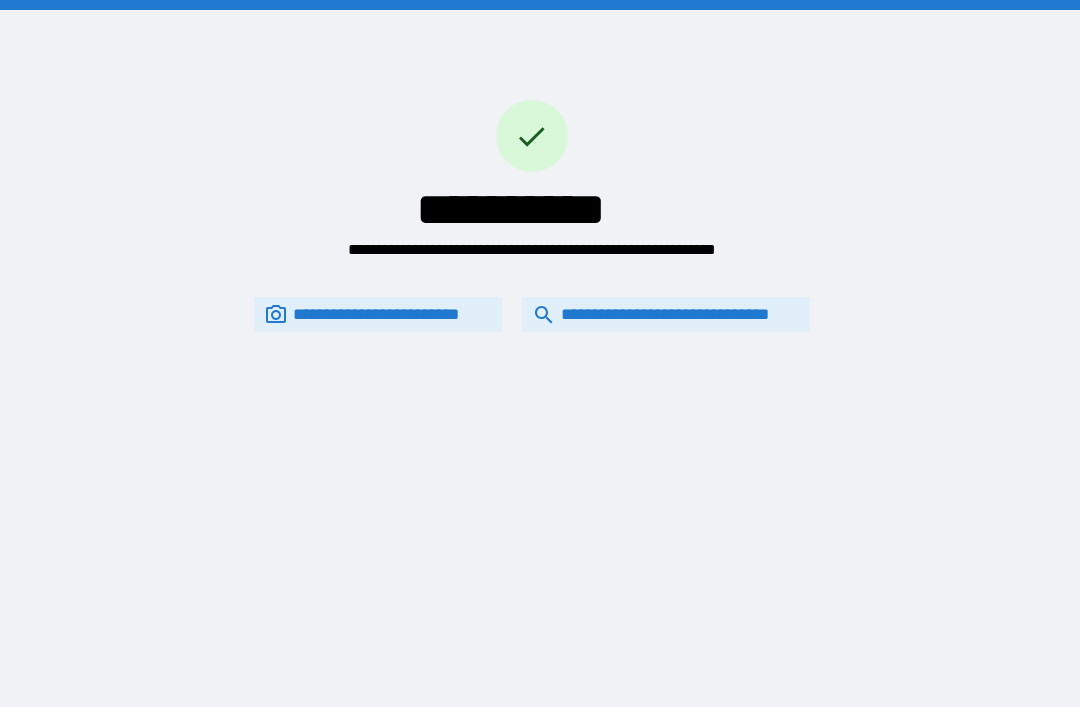 scroll, scrollTop: 64, scrollLeft: 0, axis: vertical 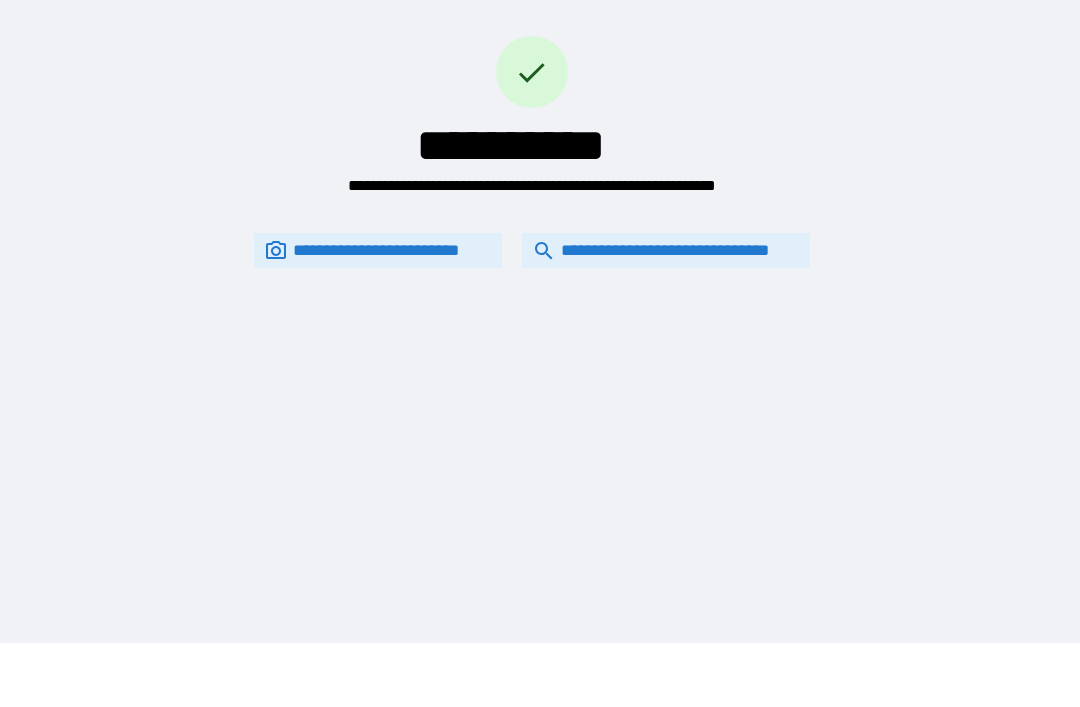 click on "**********" at bounding box center (666, 250) 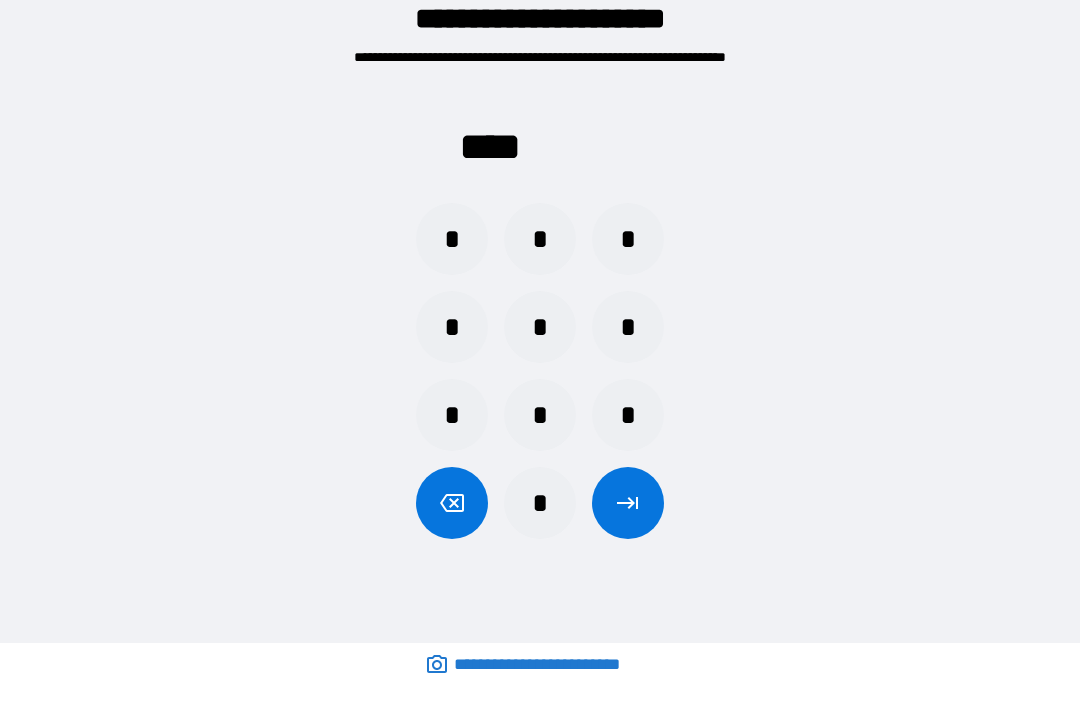 click on "*" at bounding box center [628, 239] 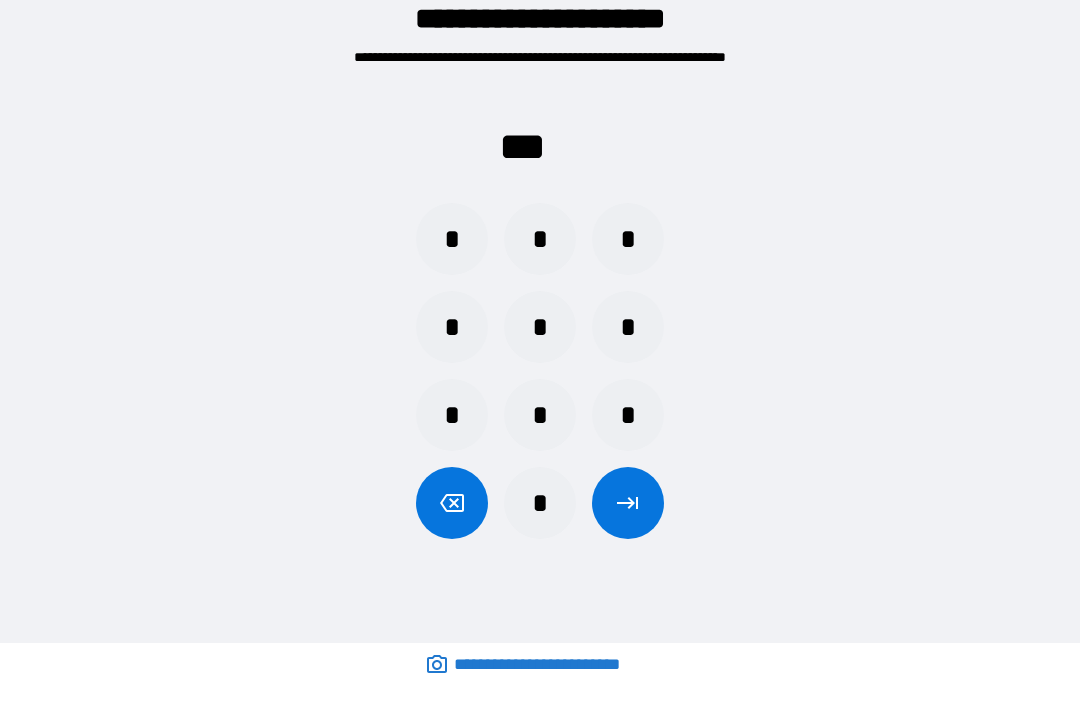 click on "*" at bounding box center [452, 415] 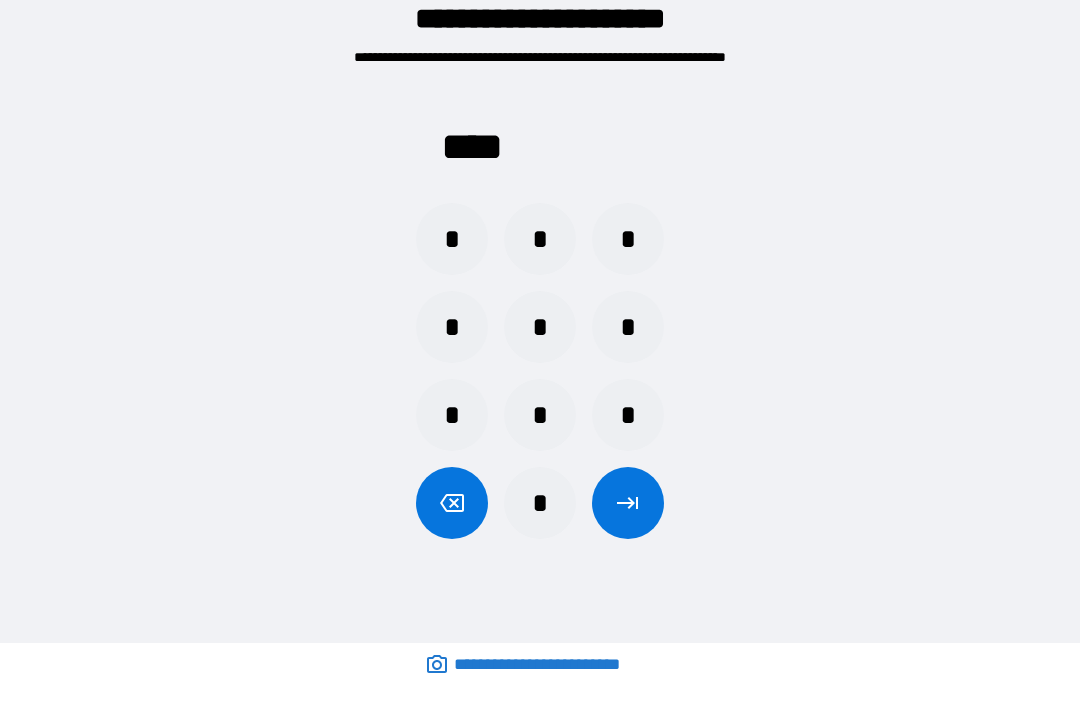 click at bounding box center (628, 503) 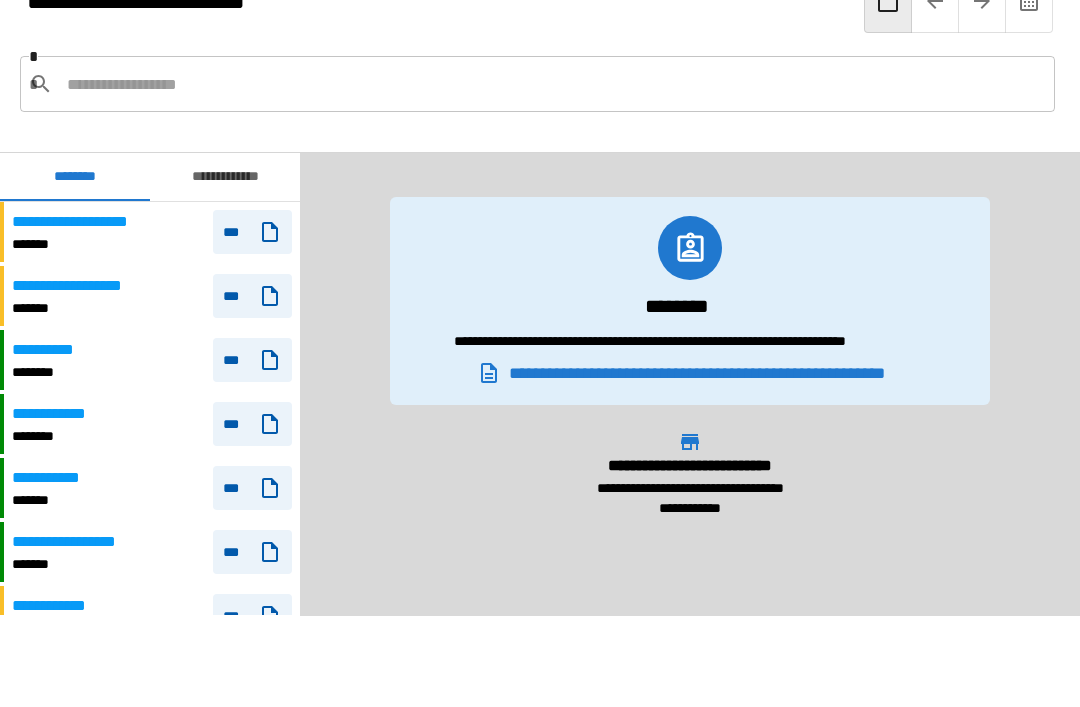 click at bounding box center [553, 84] 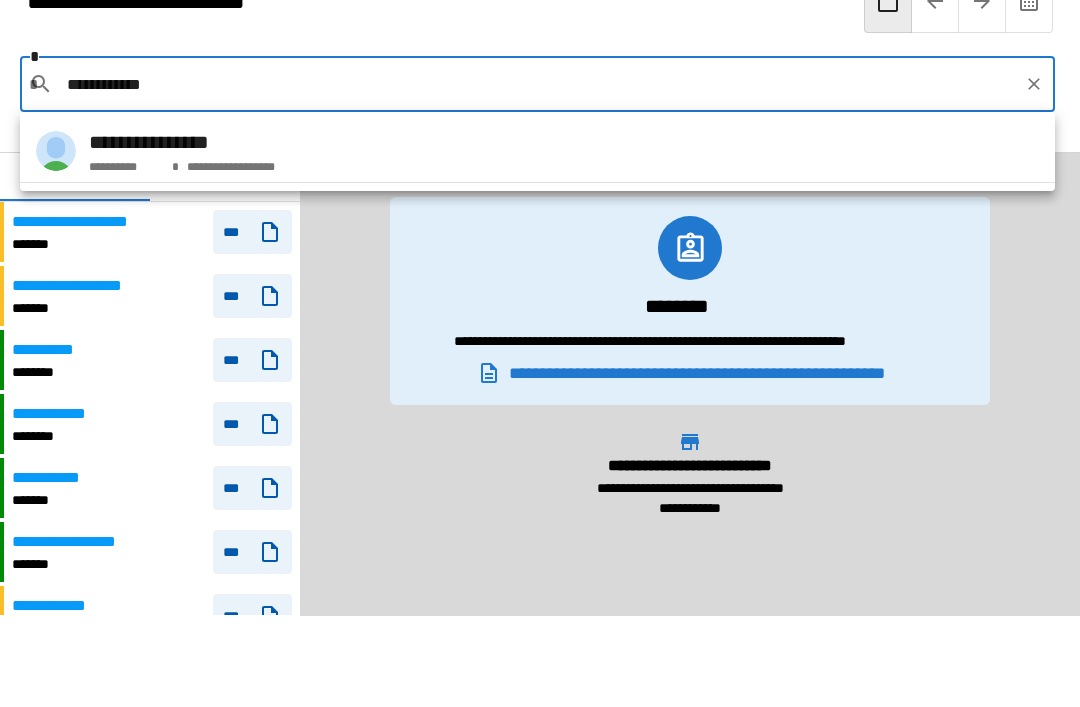 click on "**********" at bounding box center [537, 151] 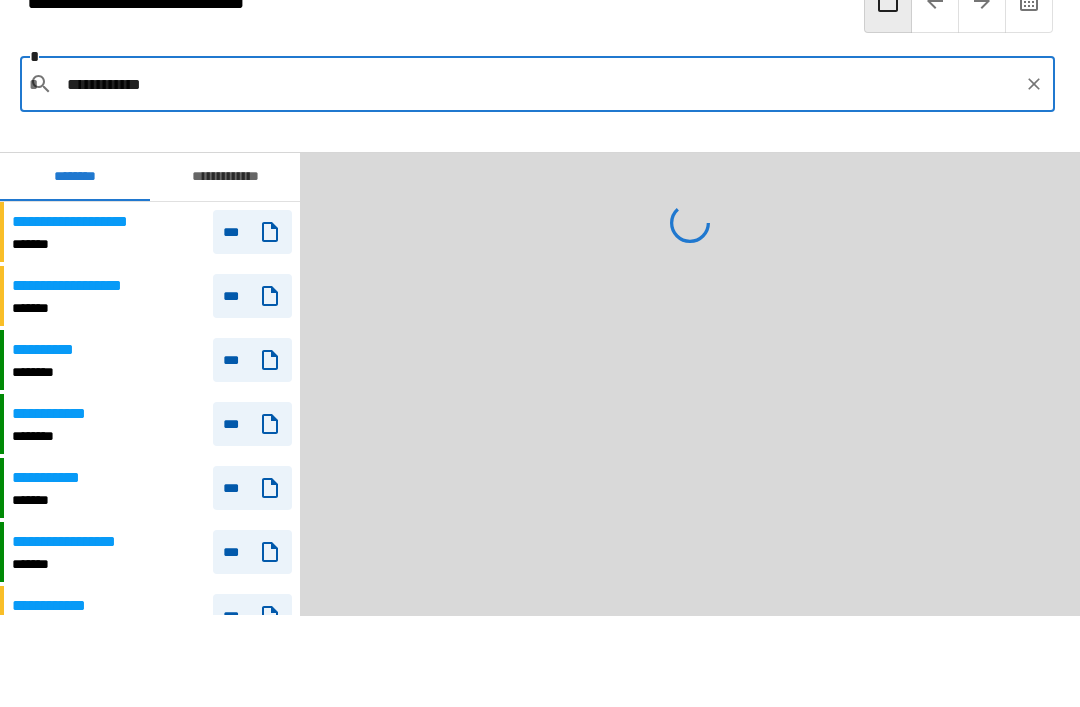 type on "**********" 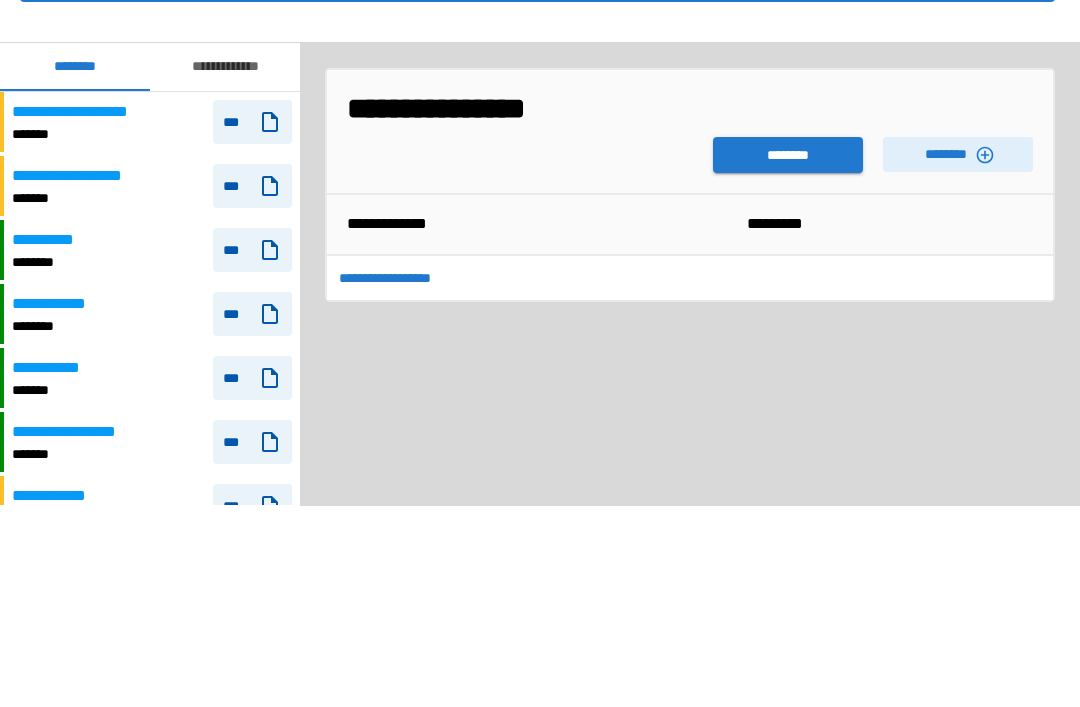 click on "********" at bounding box center [788, 265] 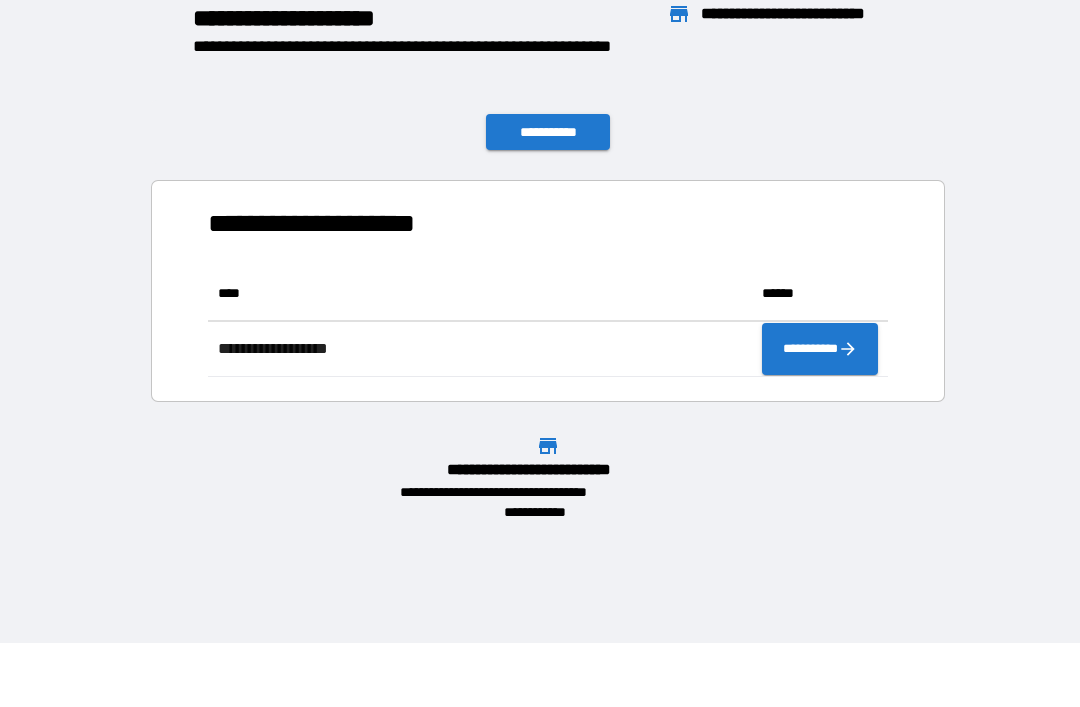 scroll, scrollTop: 1, scrollLeft: 1, axis: both 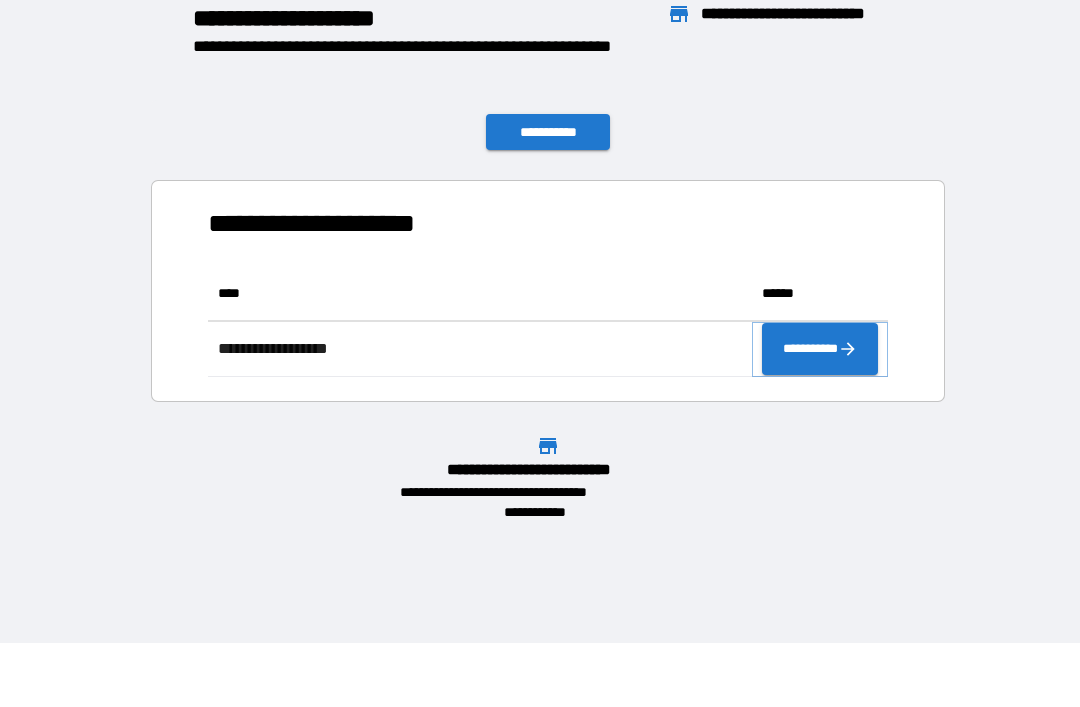 click on "**********" at bounding box center [820, 349] 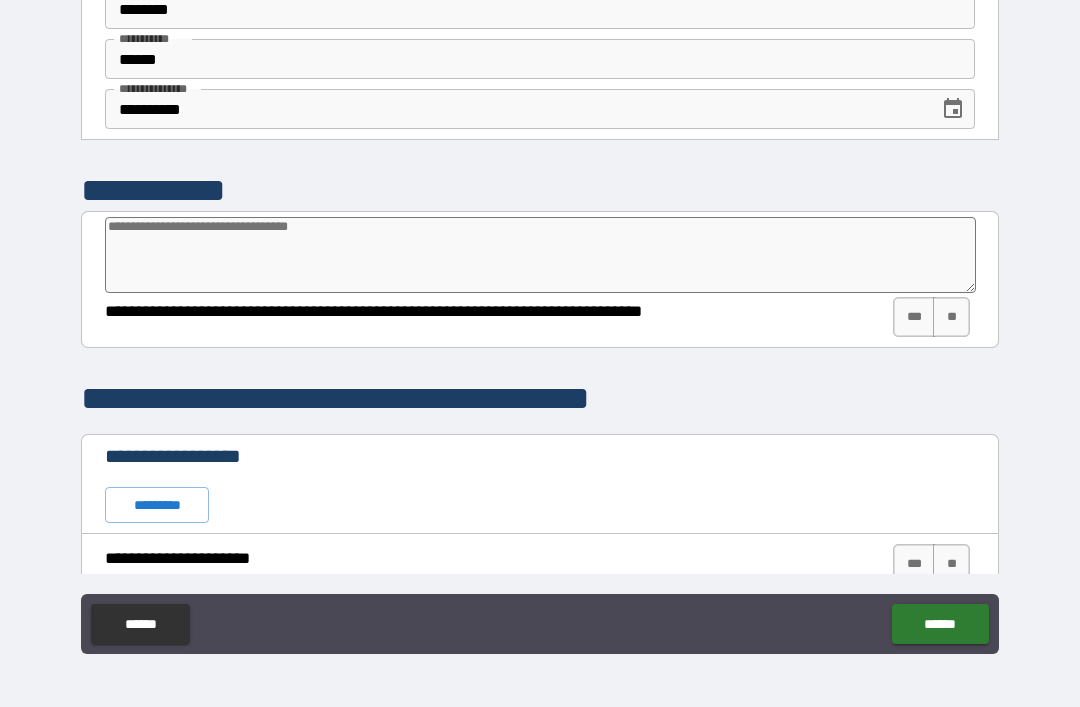 type on "*" 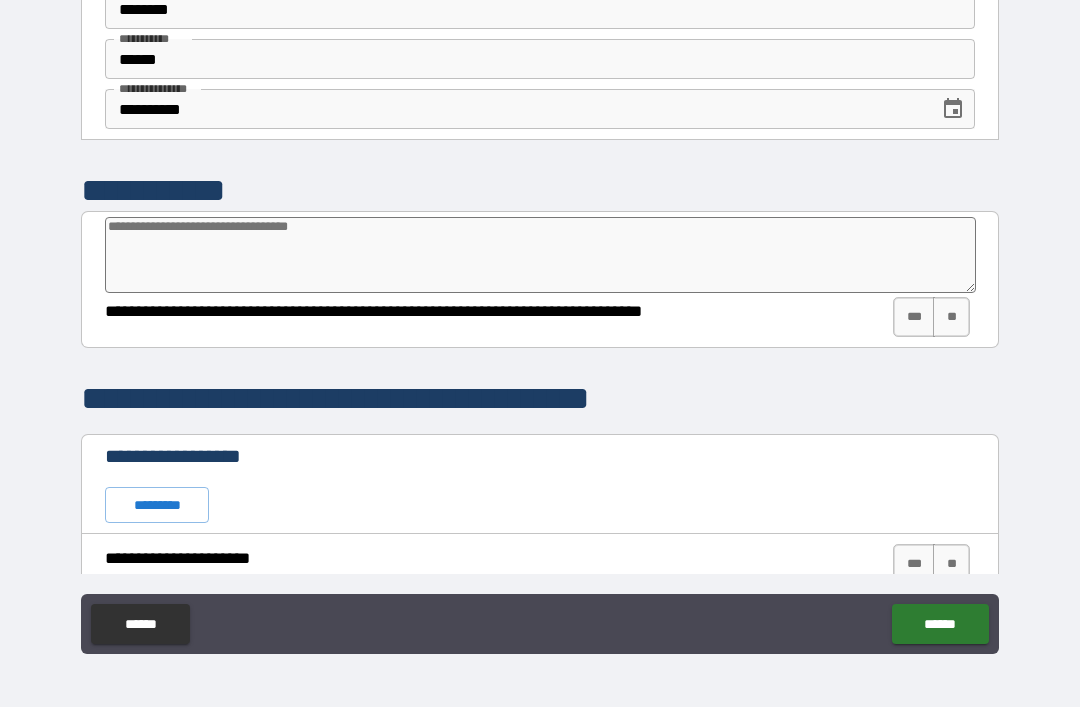 click at bounding box center [540, 255] 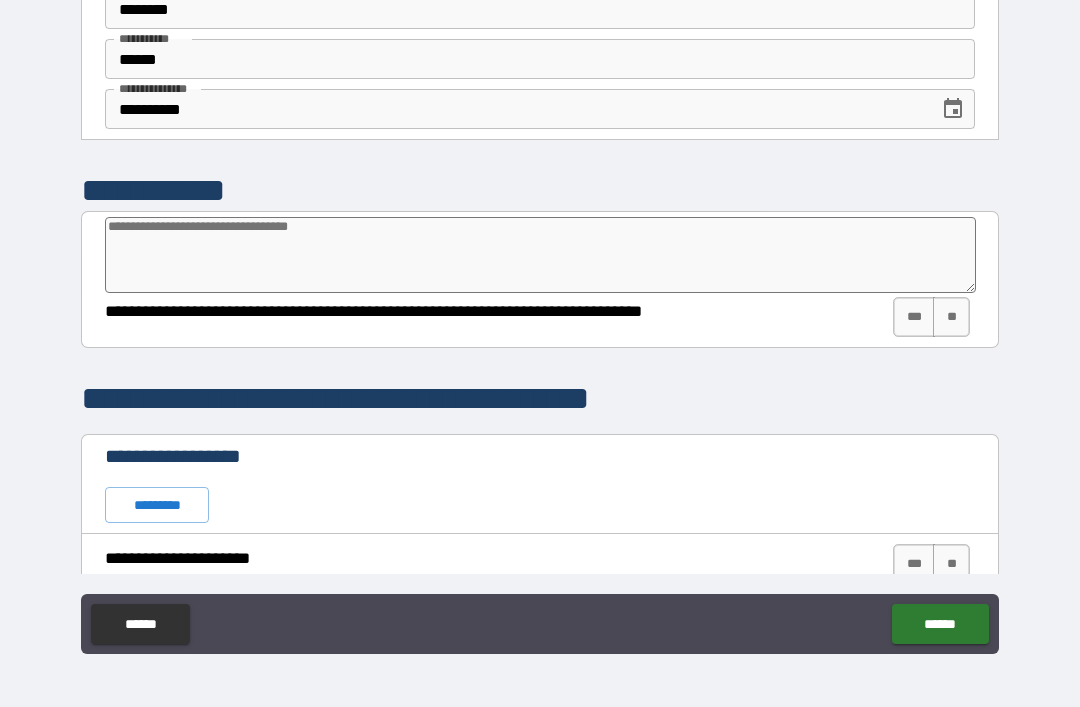 type on "*" 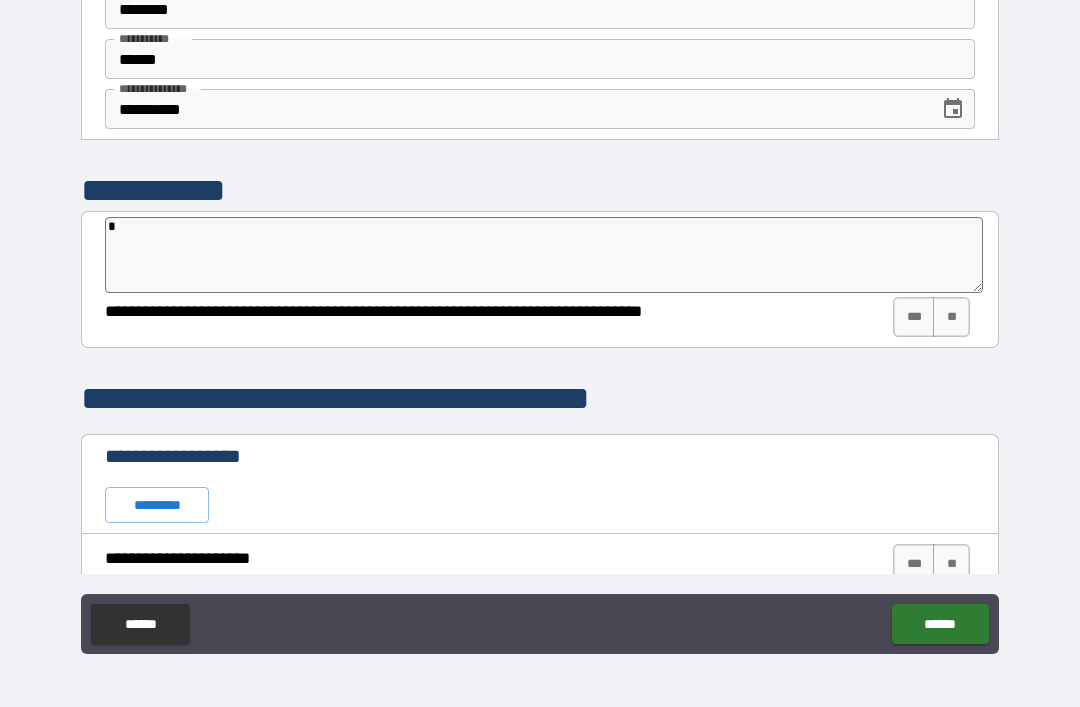type on "*" 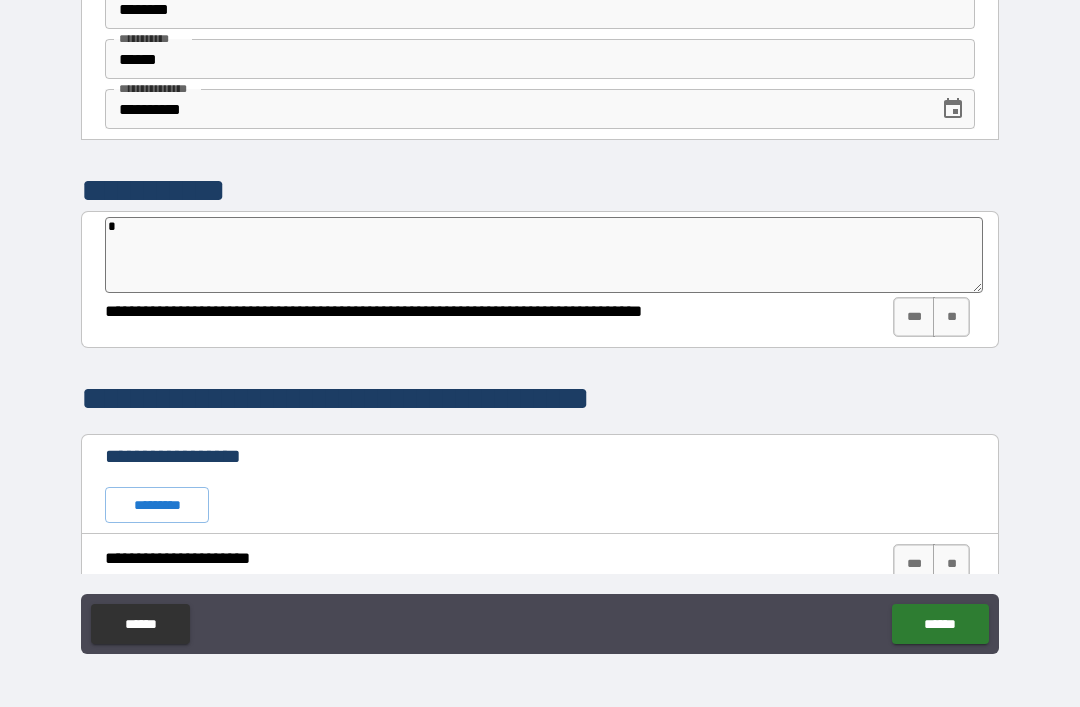 type on "**" 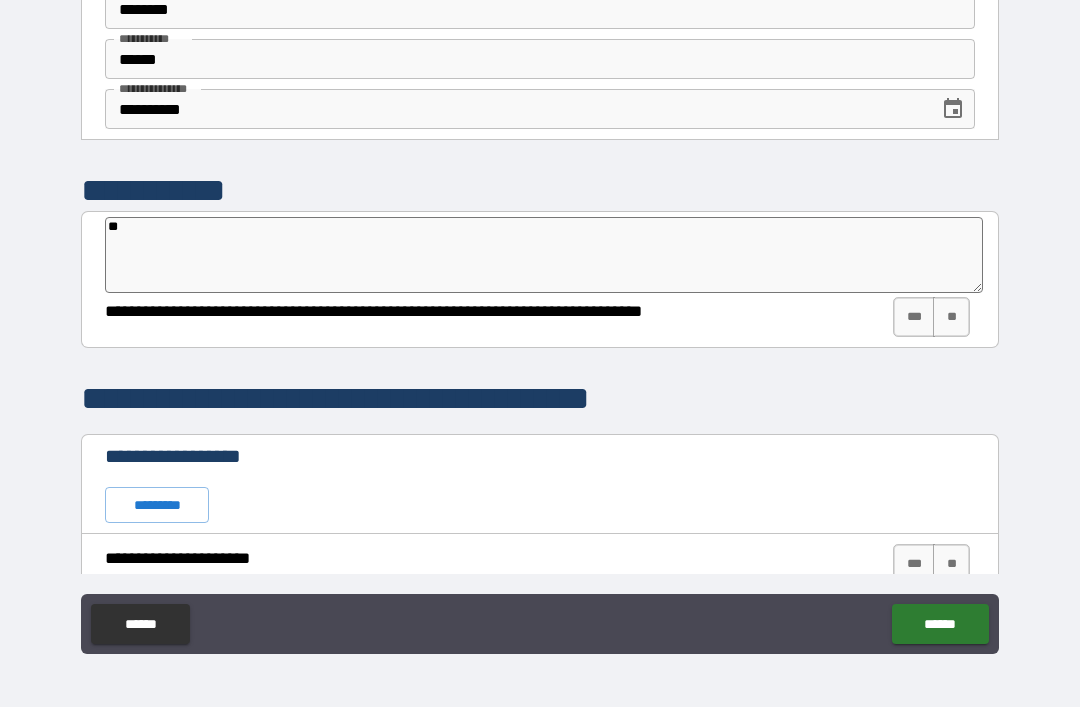 type on "***" 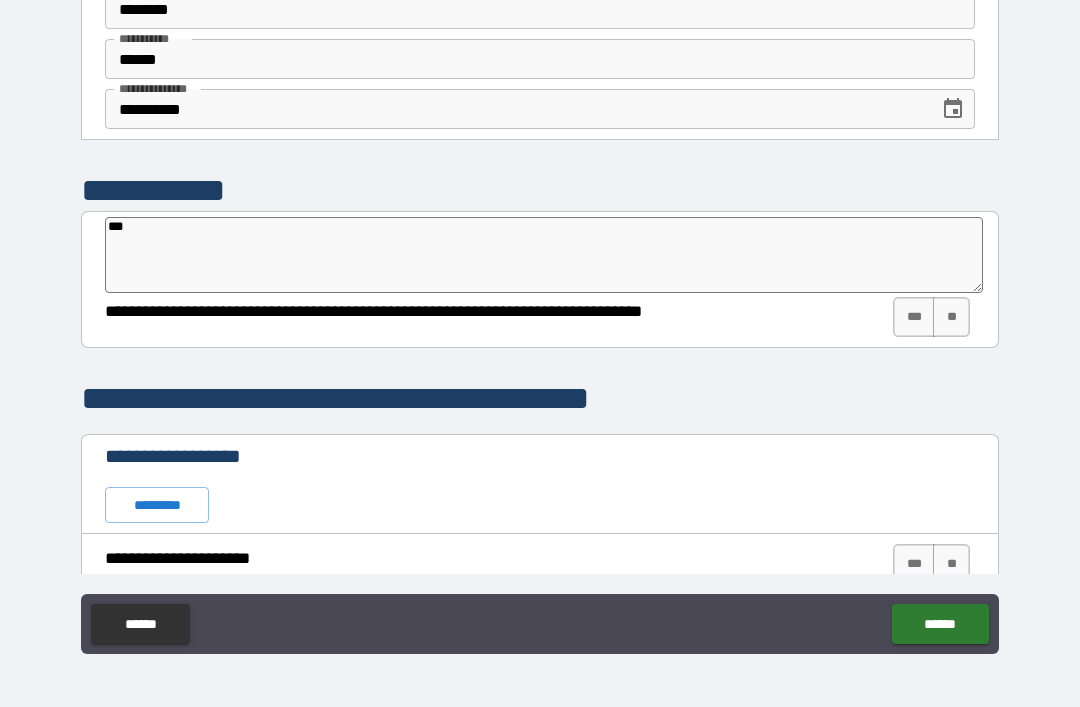type on "*" 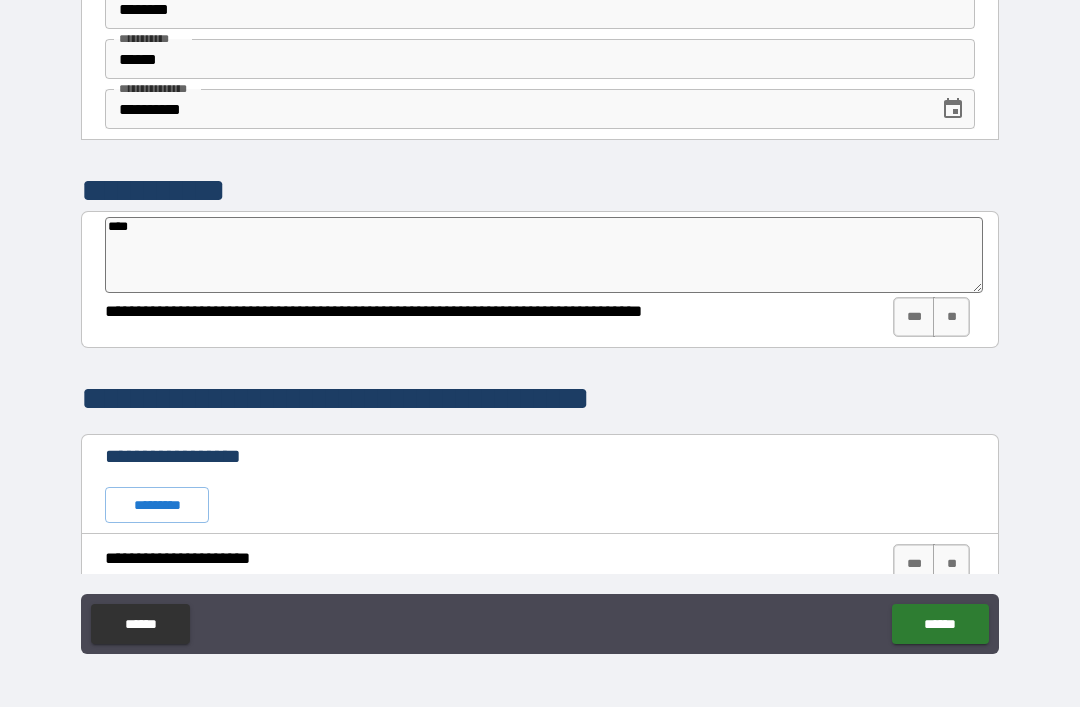 type on "*" 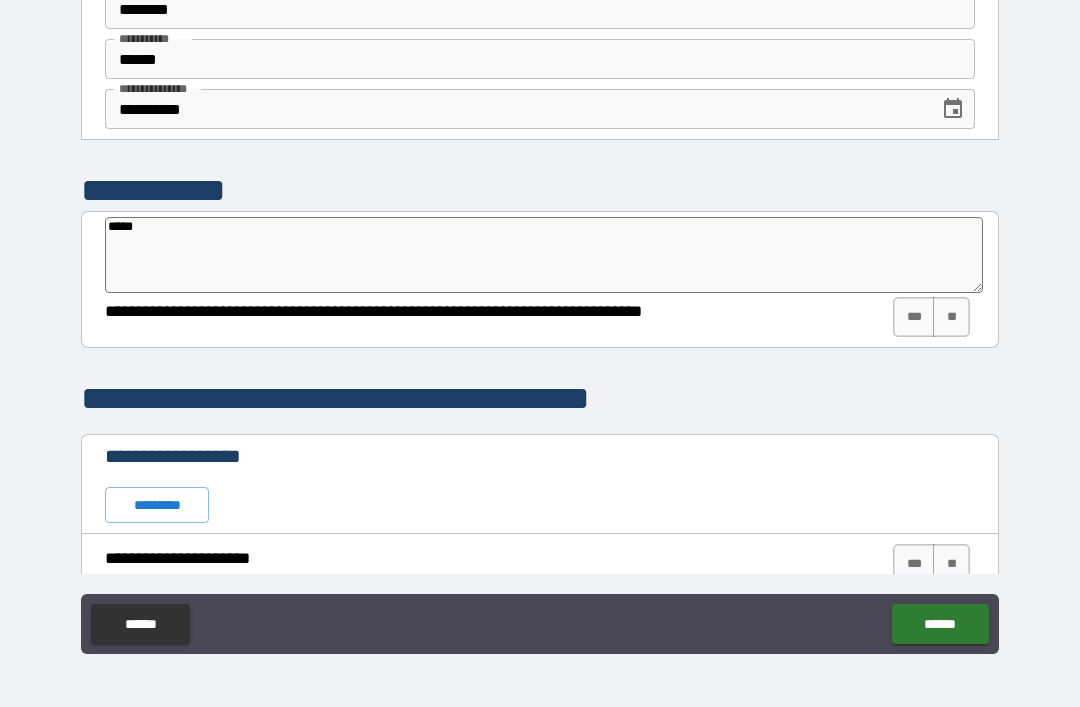 type on "*" 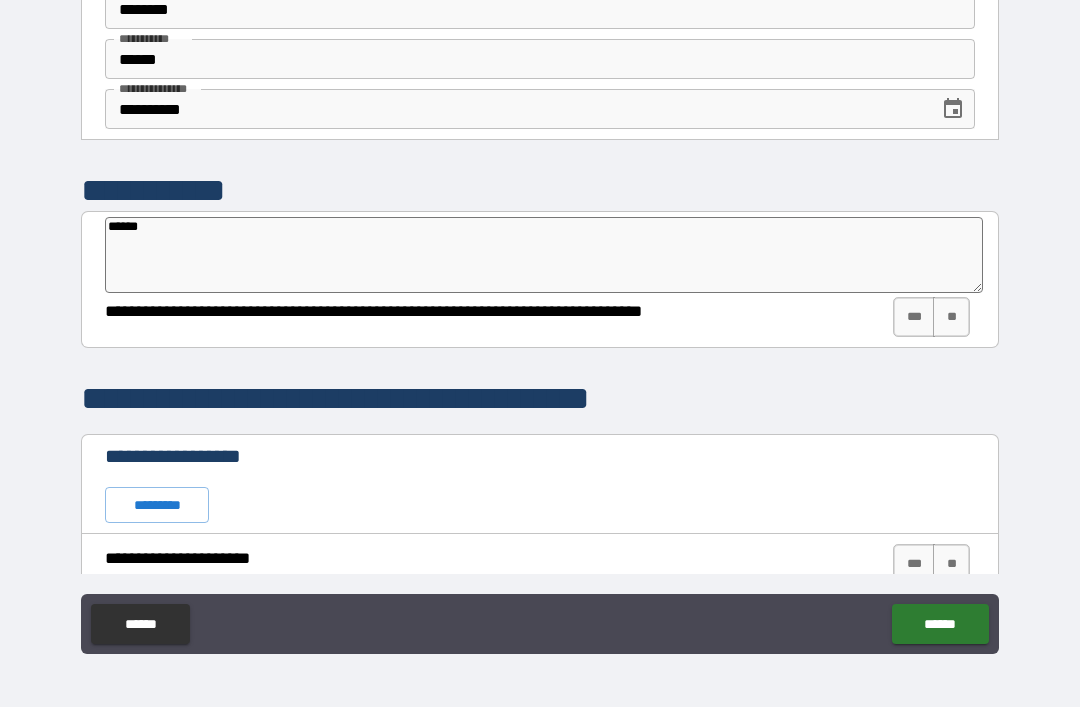 type on "*******" 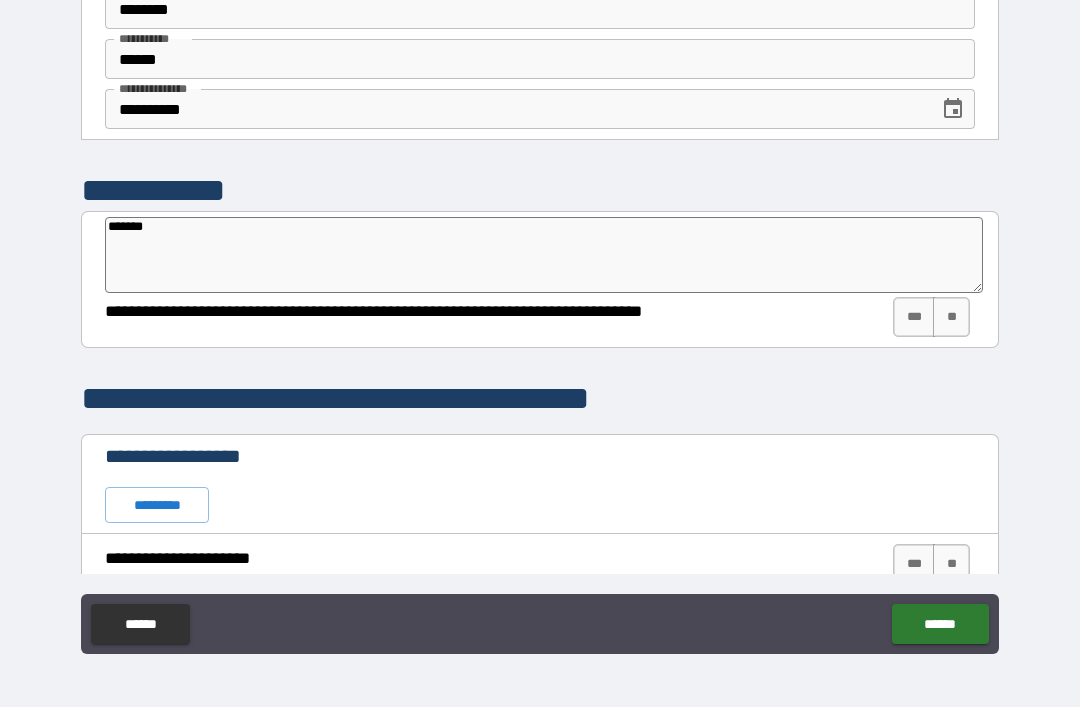 type on "*" 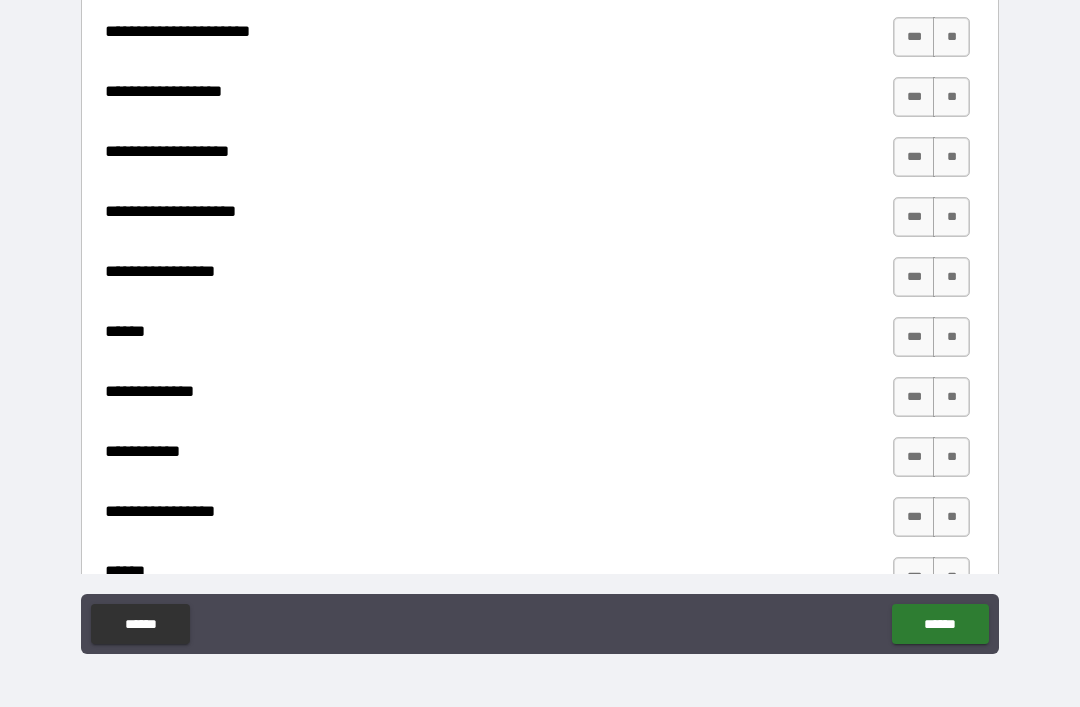 scroll, scrollTop: 819, scrollLeft: 0, axis: vertical 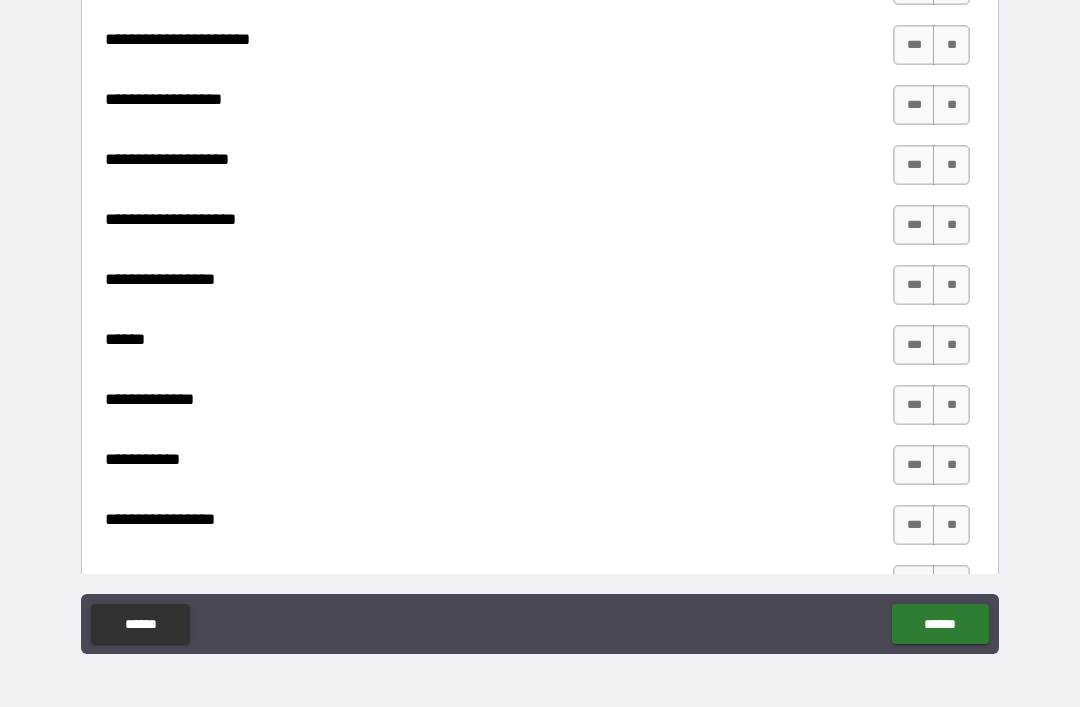 type on "*******" 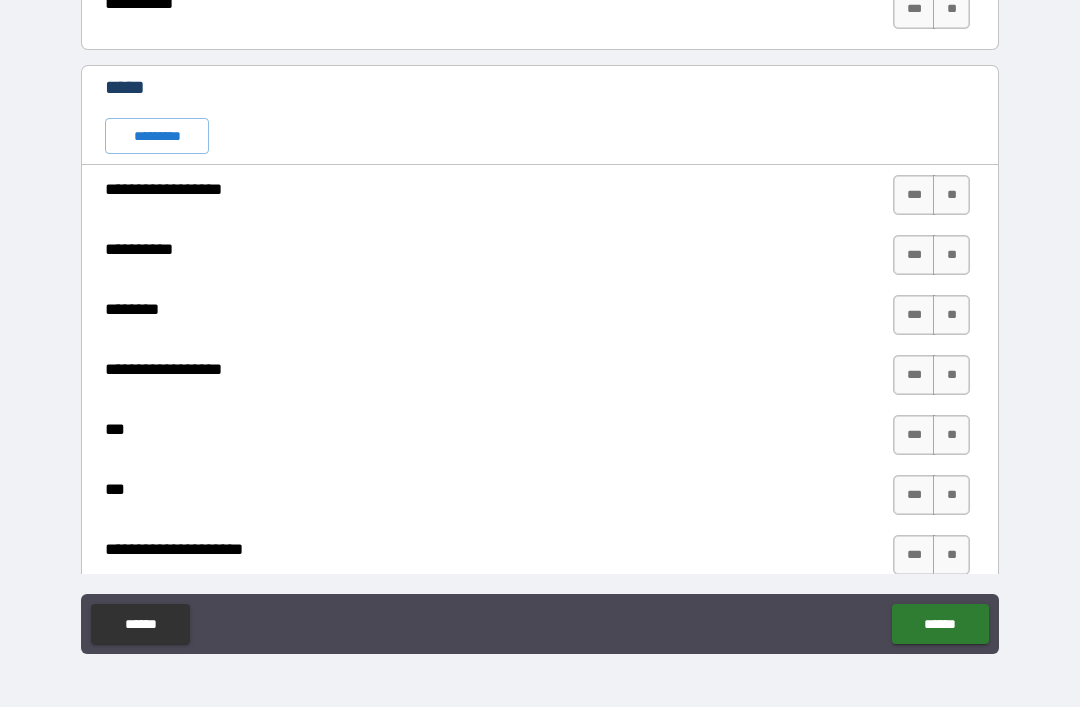 scroll, scrollTop: 4966, scrollLeft: 0, axis: vertical 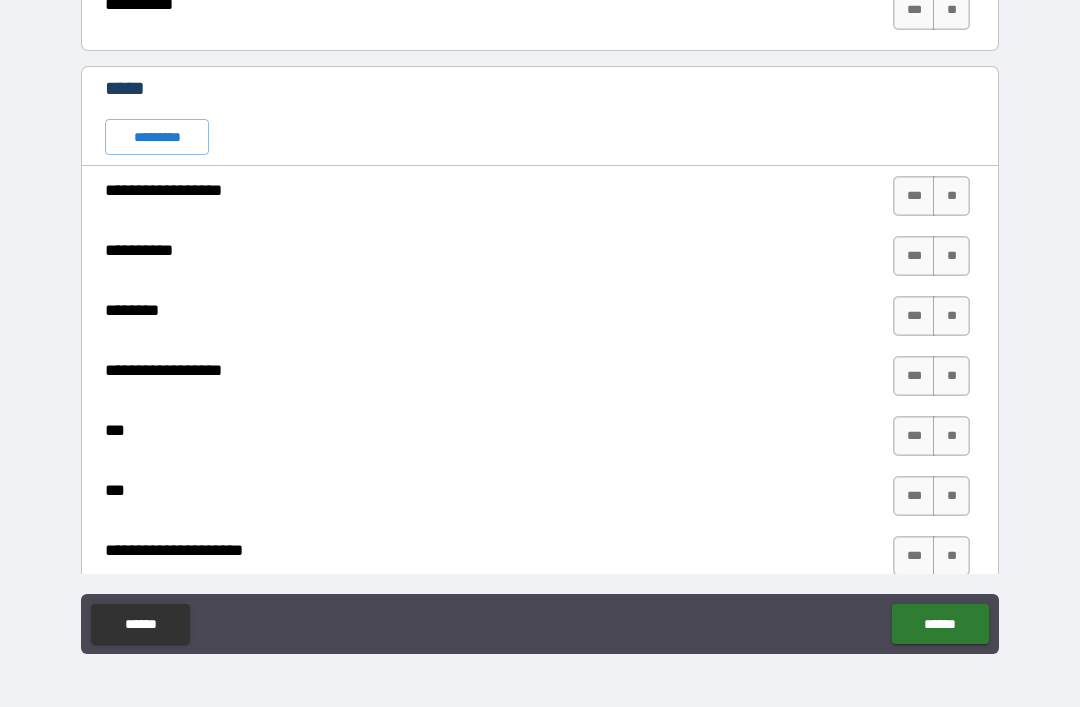 click on "***" at bounding box center [914, 316] 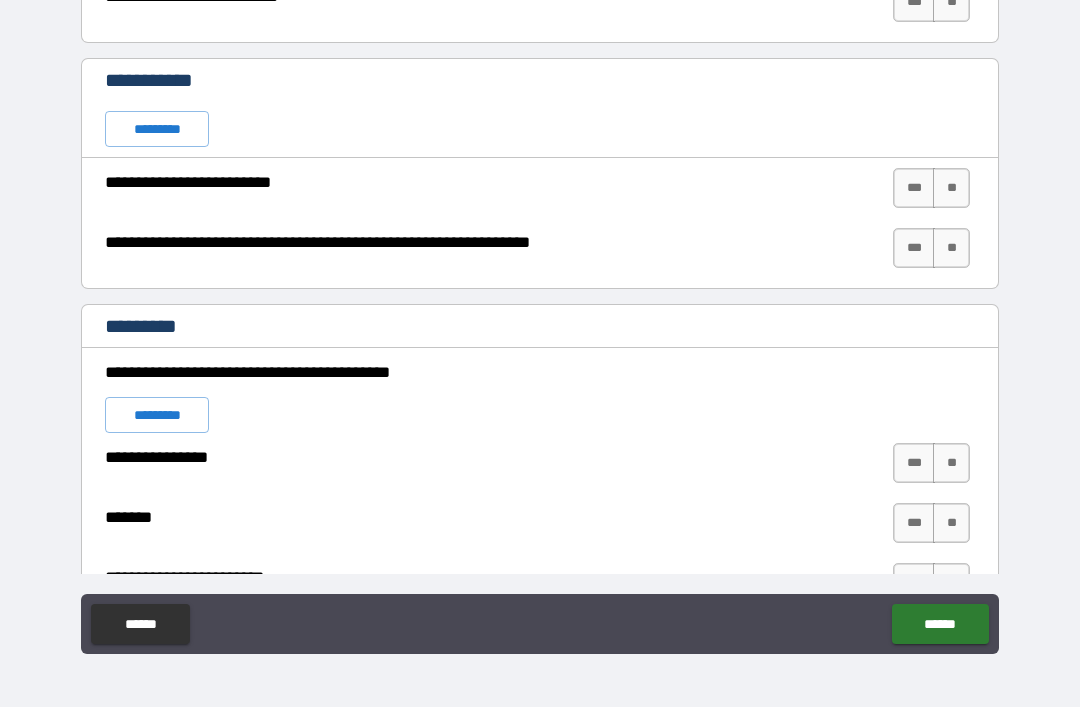 scroll, scrollTop: 5608, scrollLeft: 0, axis: vertical 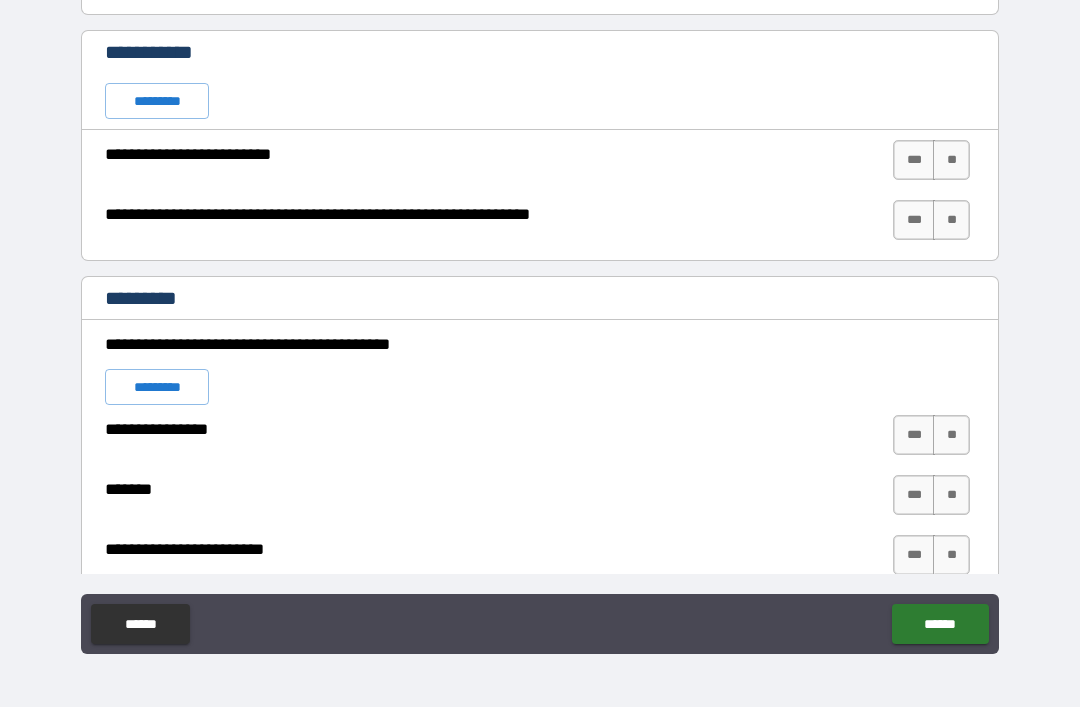 click on "**" at bounding box center (951, 160) 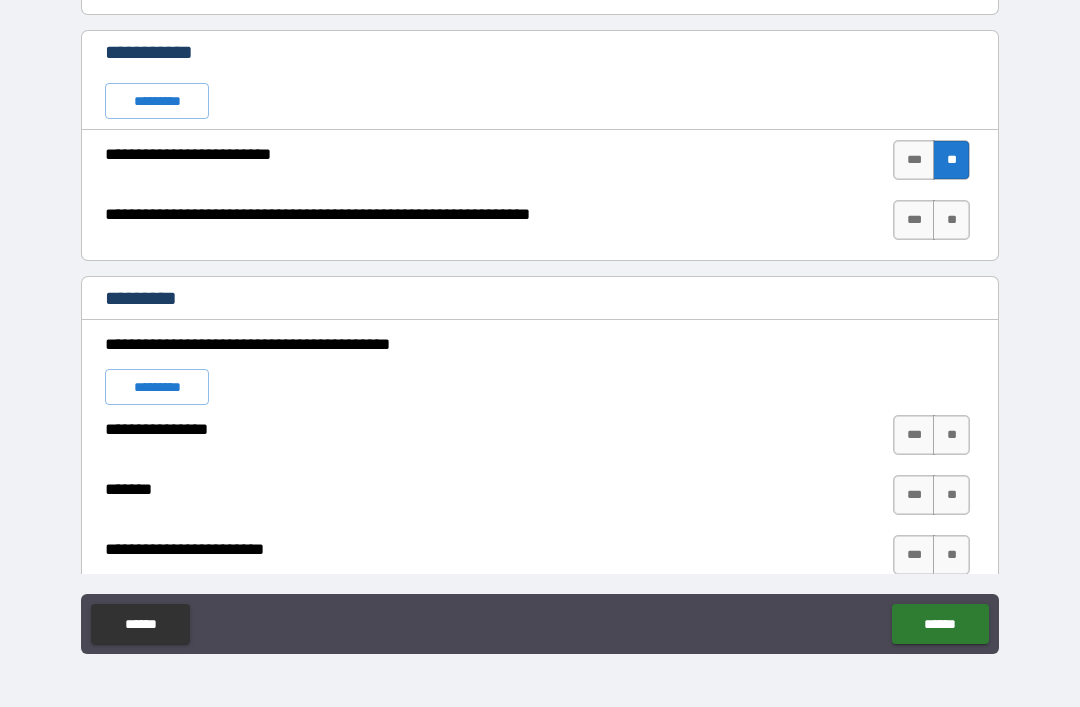 click on "**" at bounding box center (951, 220) 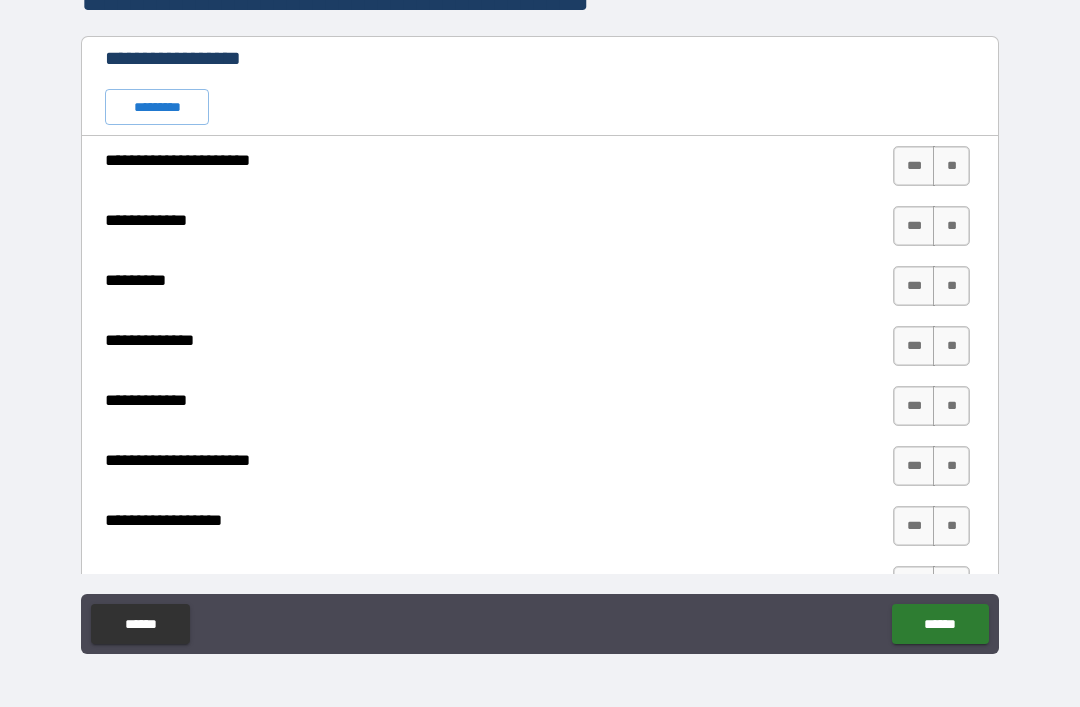 scroll, scrollTop: 397, scrollLeft: 0, axis: vertical 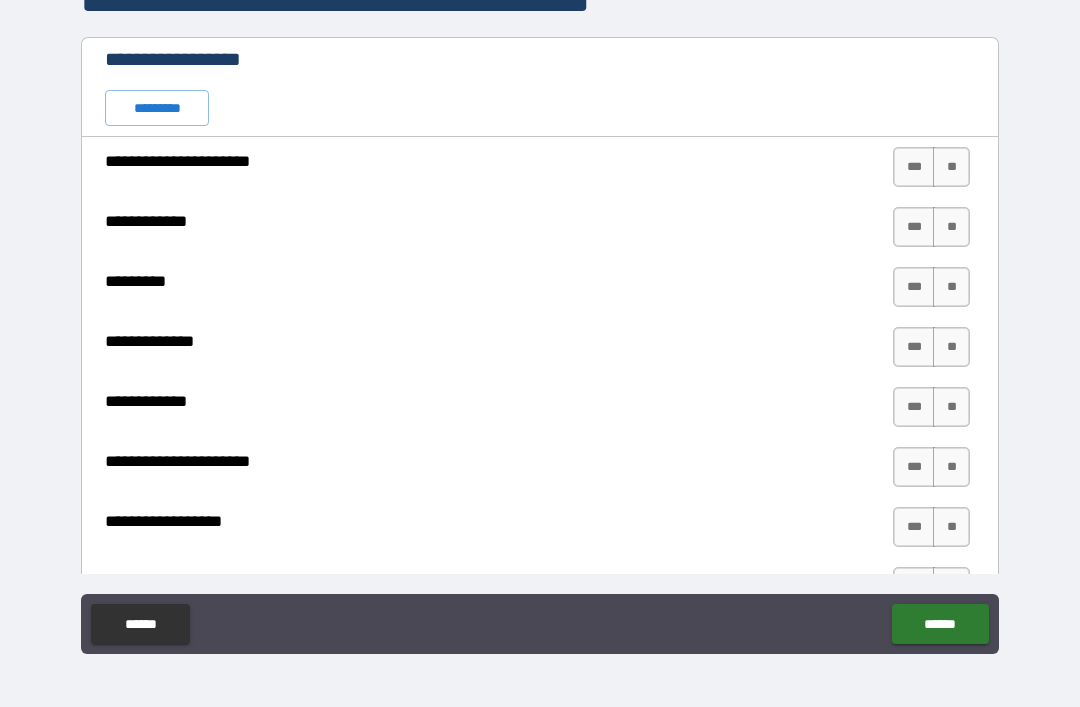 click on "*********" at bounding box center [157, 108] 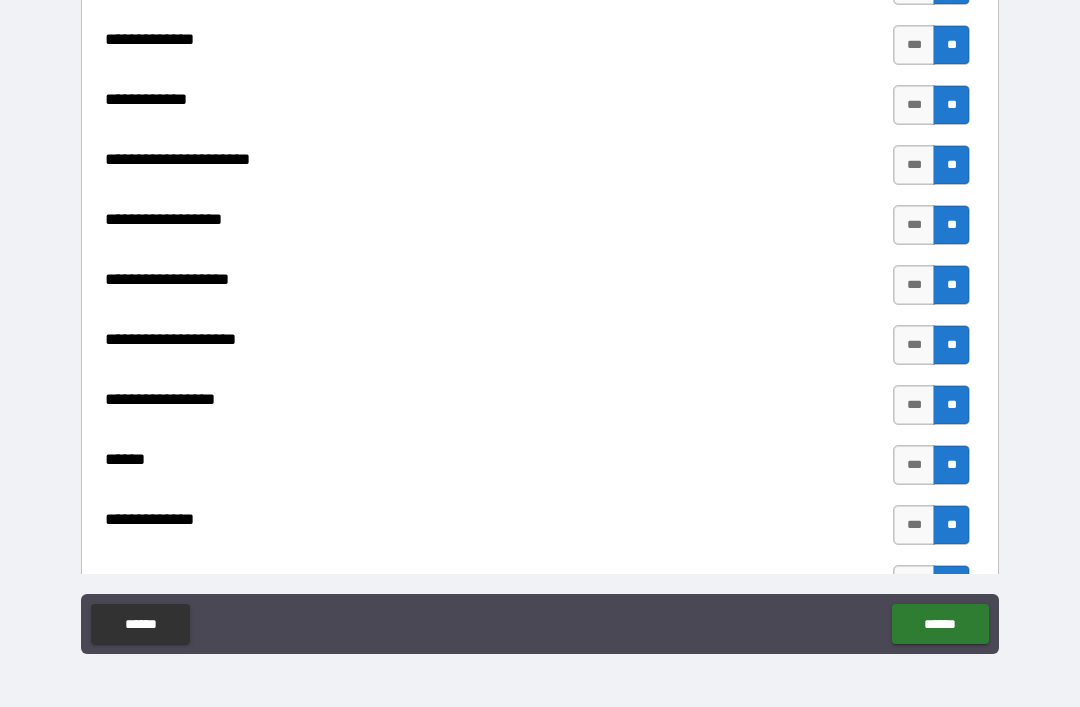 scroll, scrollTop: 712, scrollLeft: 0, axis: vertical 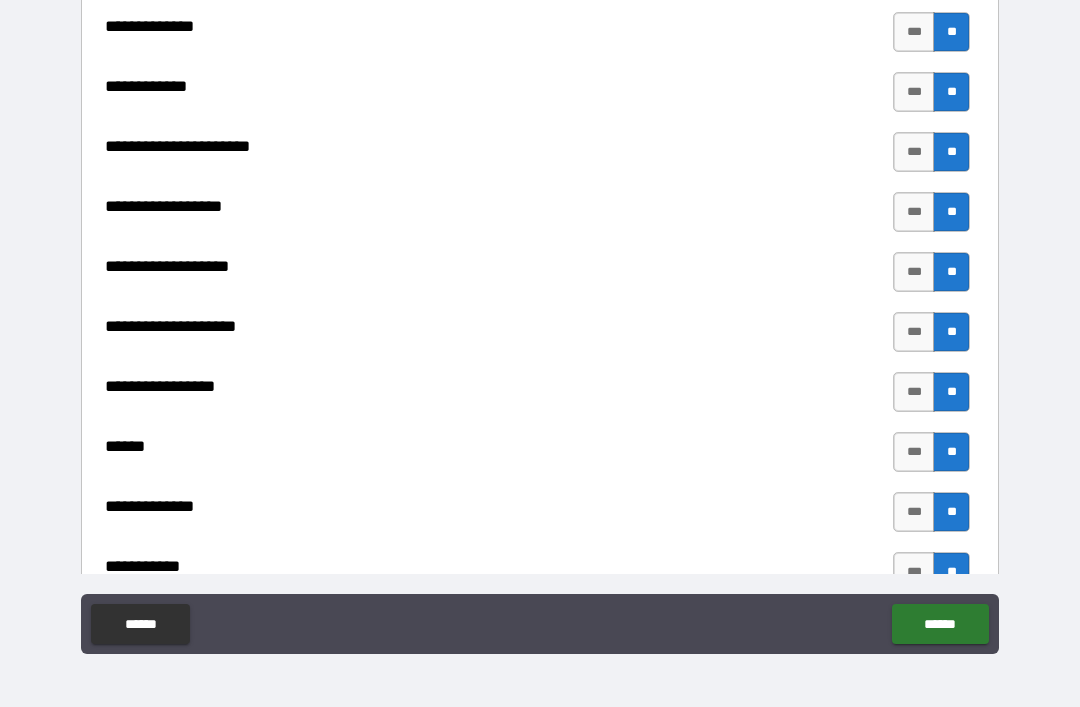 click on "***" at bounding box center [914, 392] 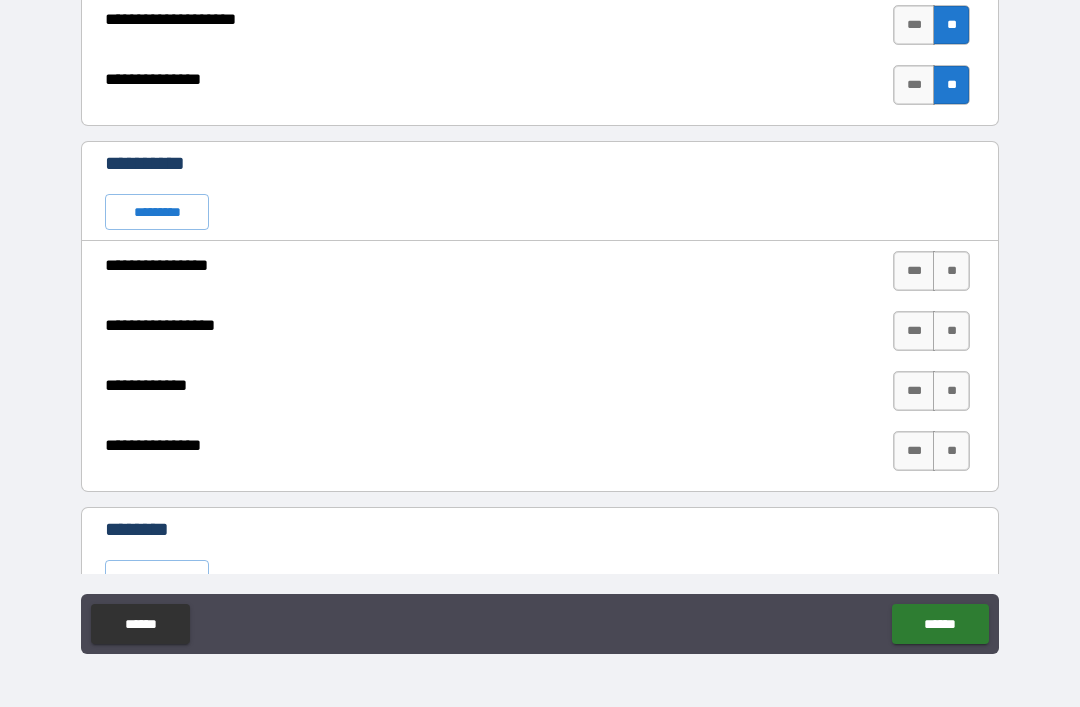scroll, scrollTop: 1540, scrollLeft: 0, axis: vertical 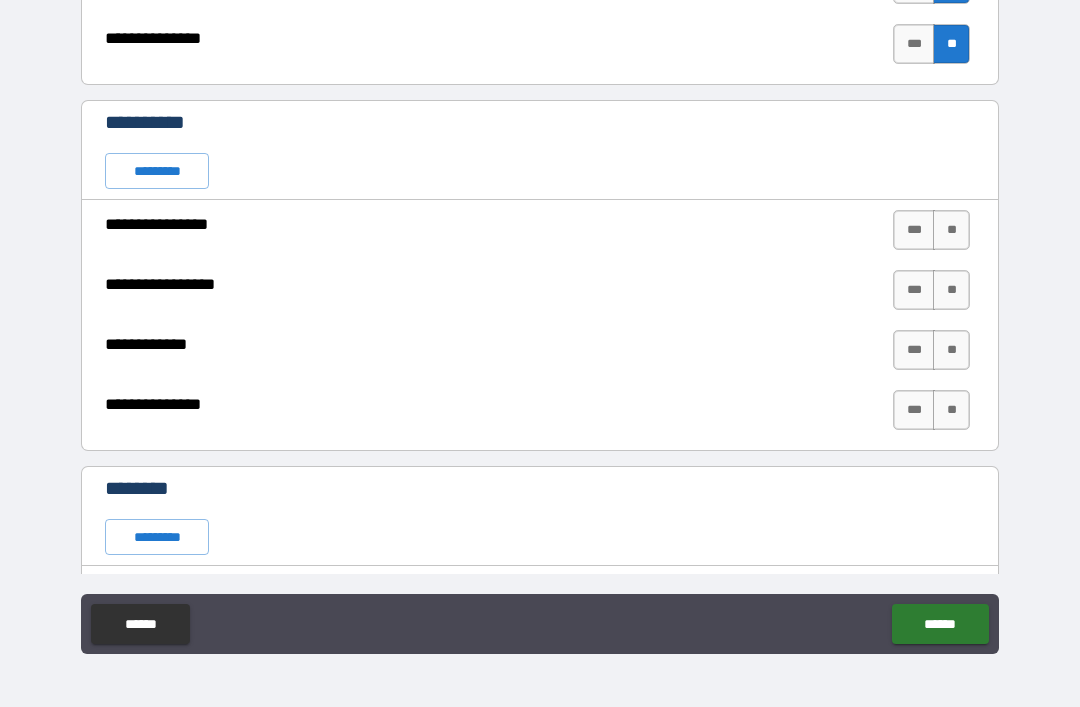 click on "*********" at bounding box center (157, 171) 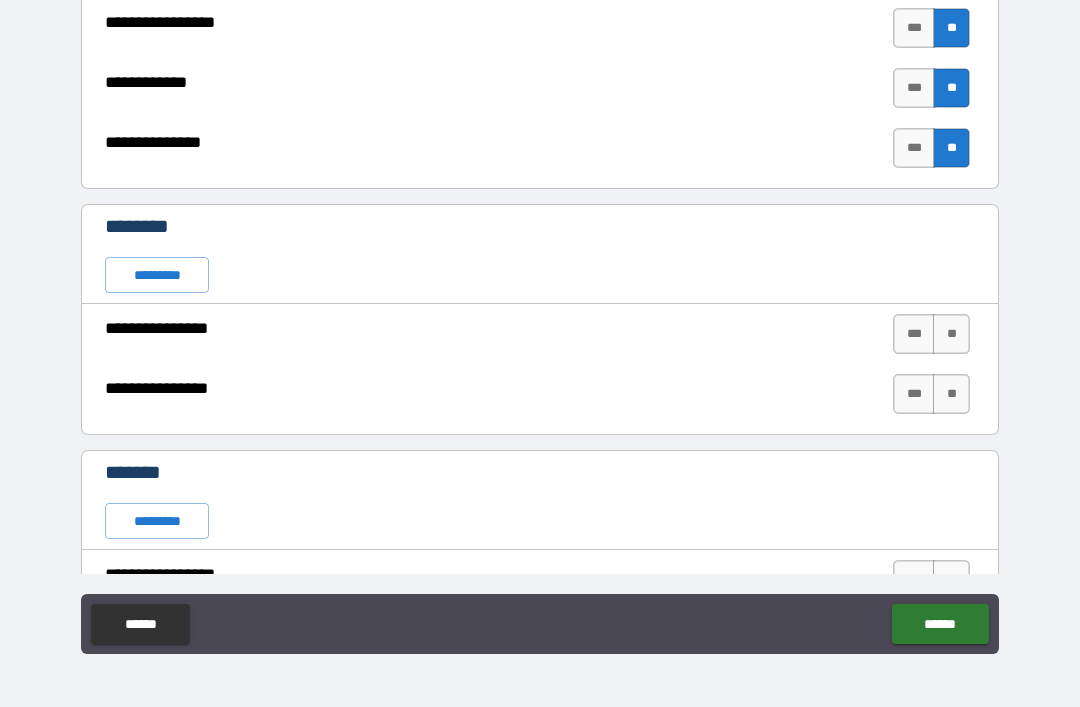 scroll, scrollTop: 1808, scrollLeft: 0, axis: vertical 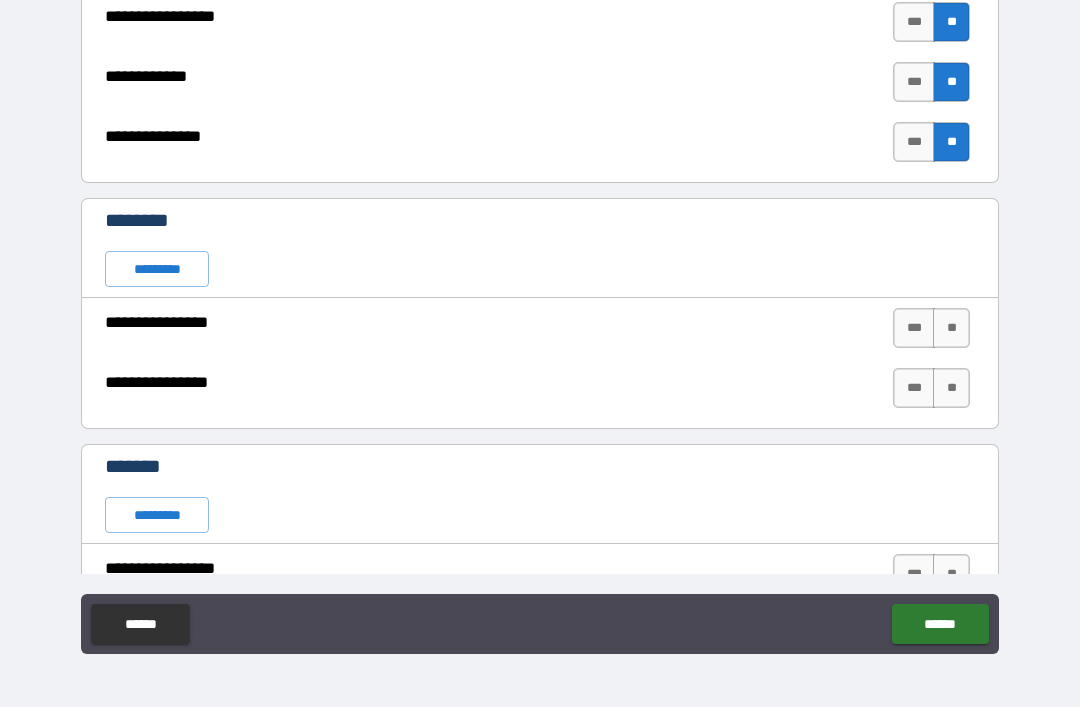 click on "*********" at bounding box center (157, 269) 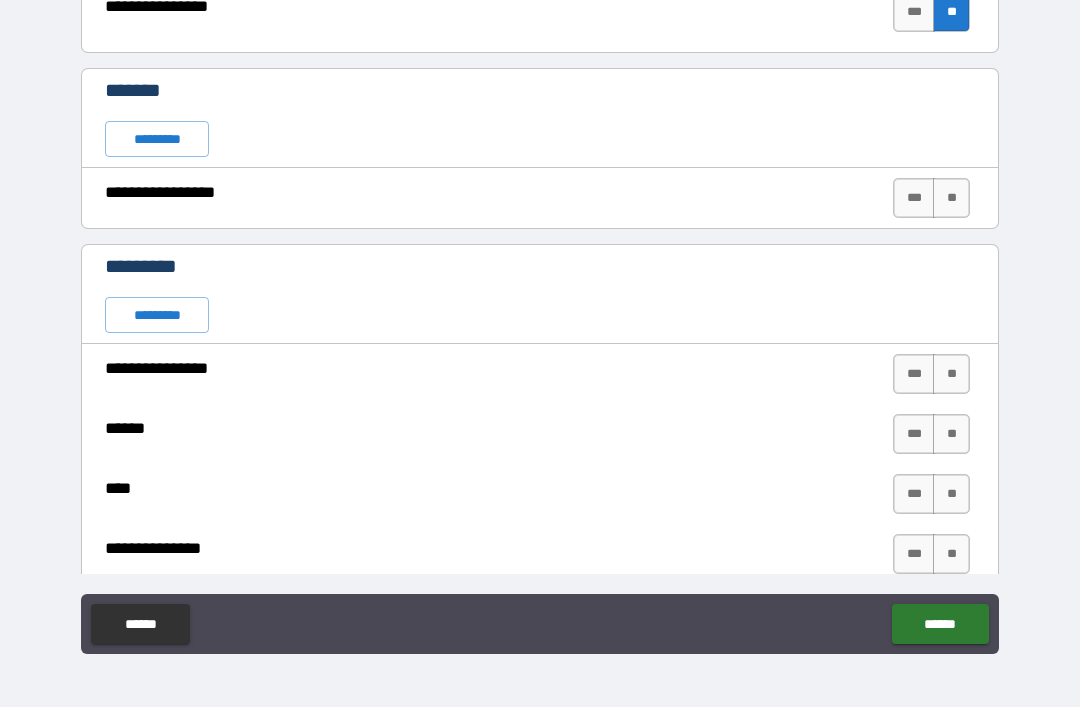 scroll, scrollTop: 2180, scrollLeft: 0, axis: vertical 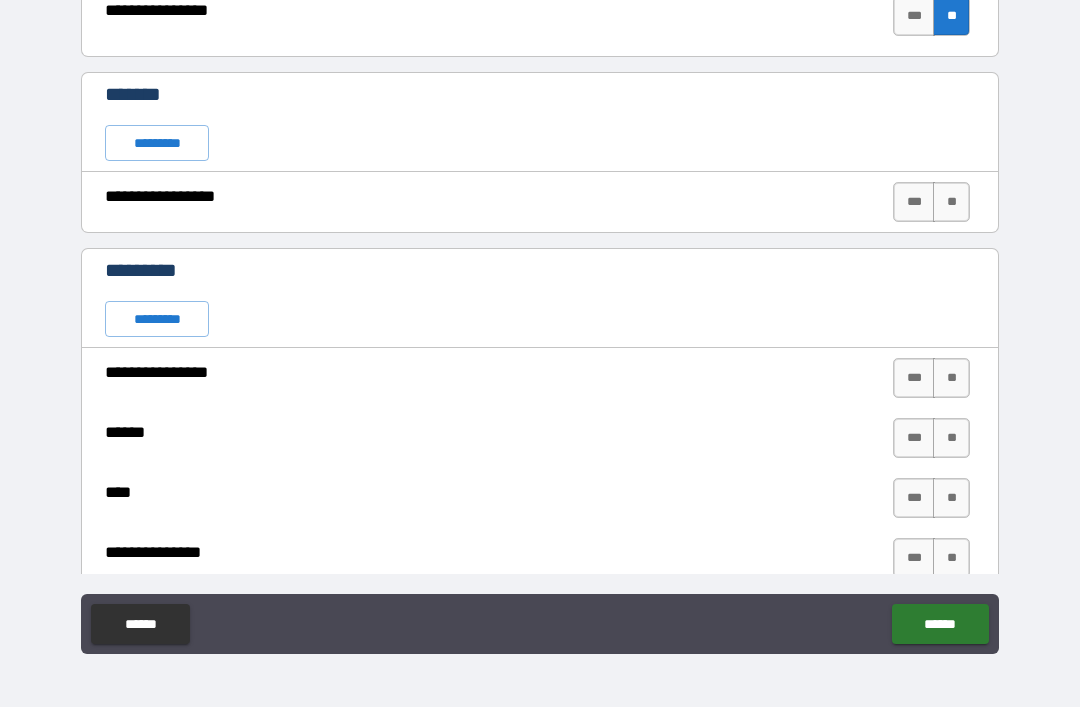 click on "*********" at bounding box center (157, 143) 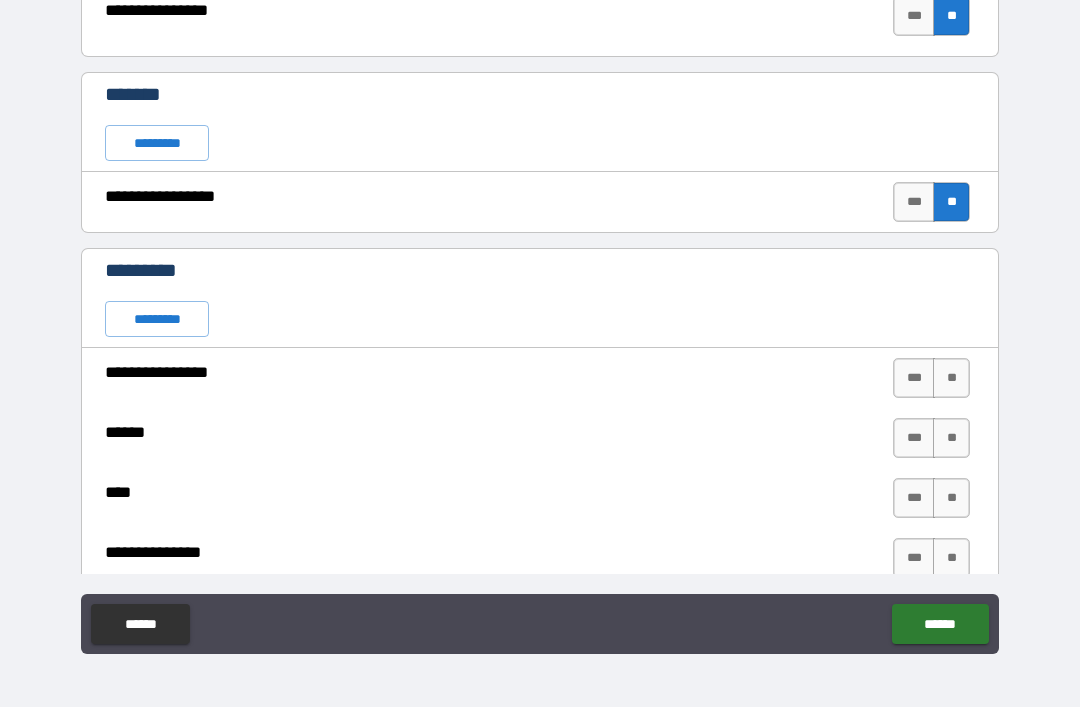 click on "*********" at bounding box center [157, 319] 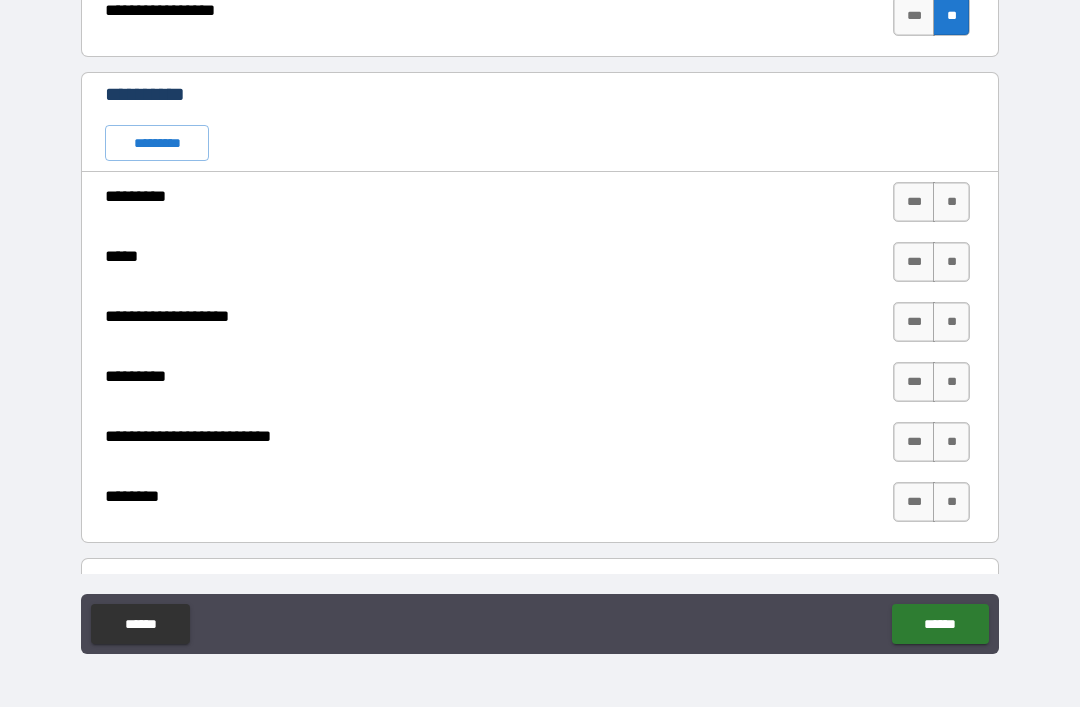 scroll, scrollTop: 2858, scrollLeft: 0, axis: vertical 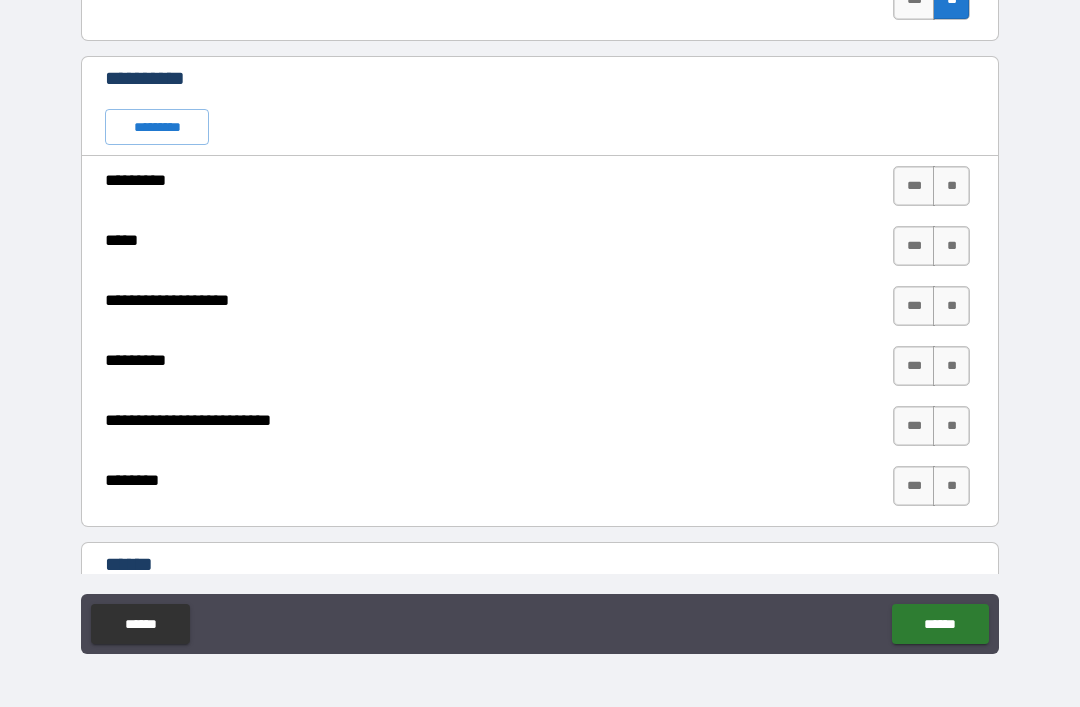 click on "*********" at bounding box center (157, 127) 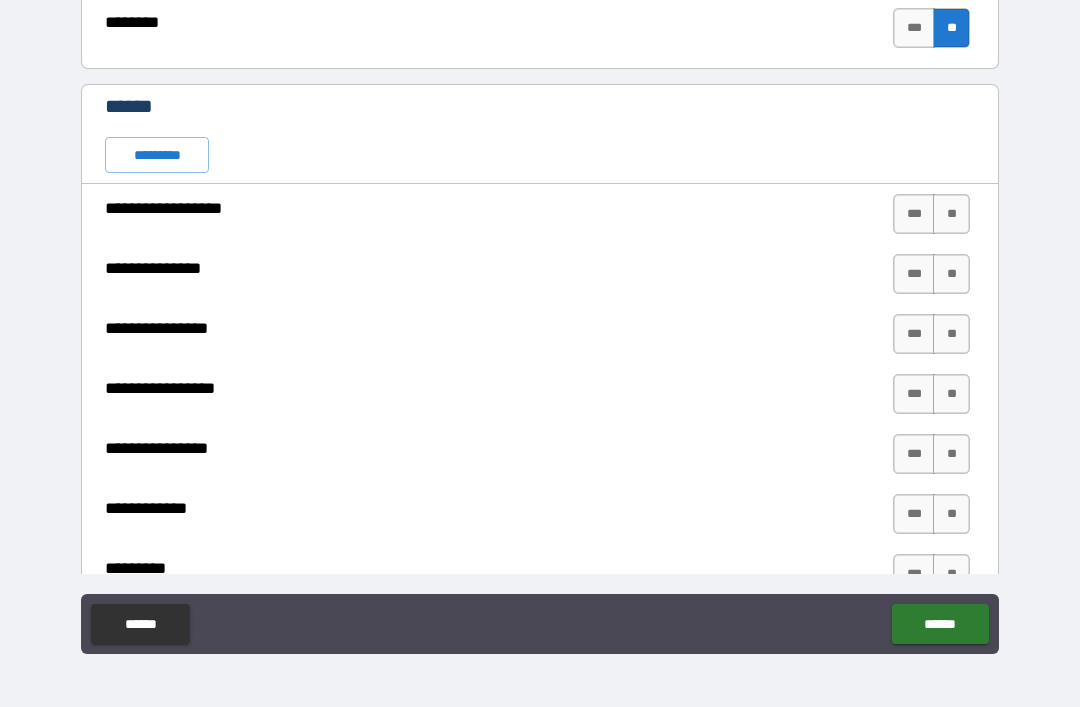 scroll, scrollTop: 3317, scrollLeft: 0, axis: vertical 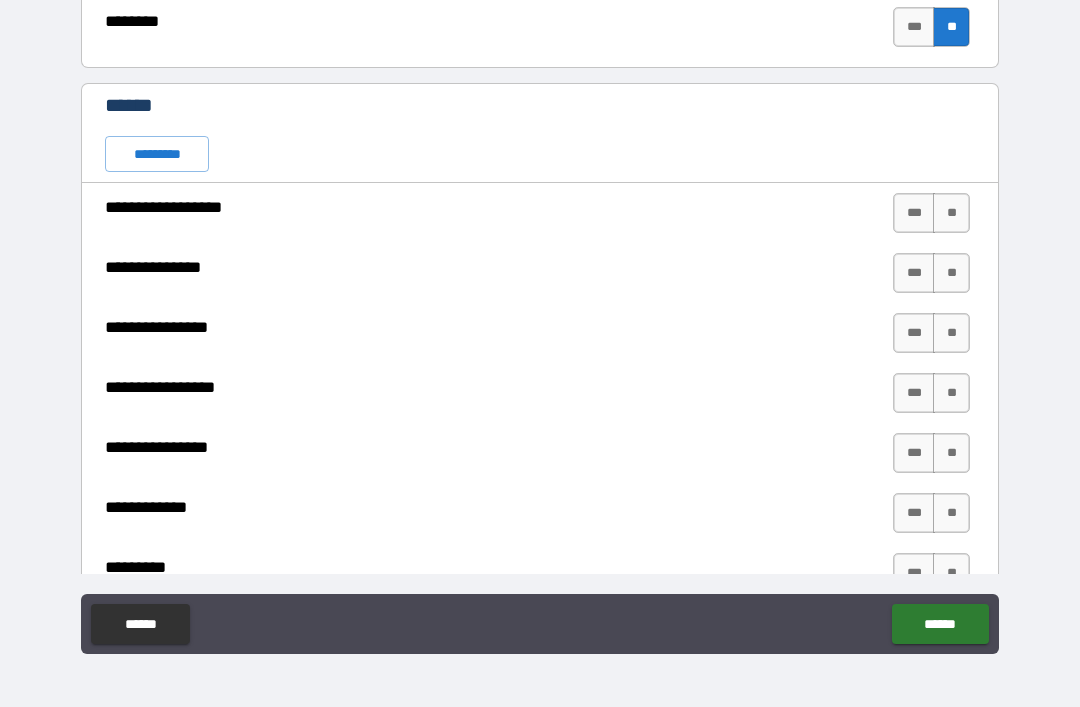 click on "*********" at bounding box center (157, 154) 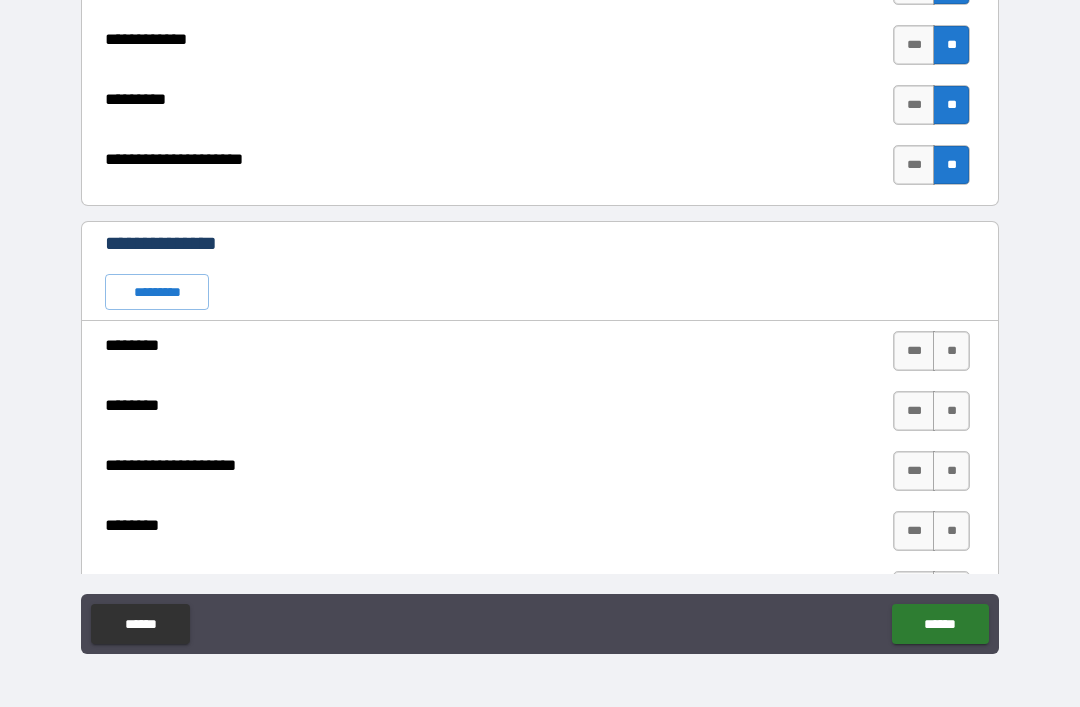 scroll, scrollTop: 3875, scrollLeft: 0, axis: vertical 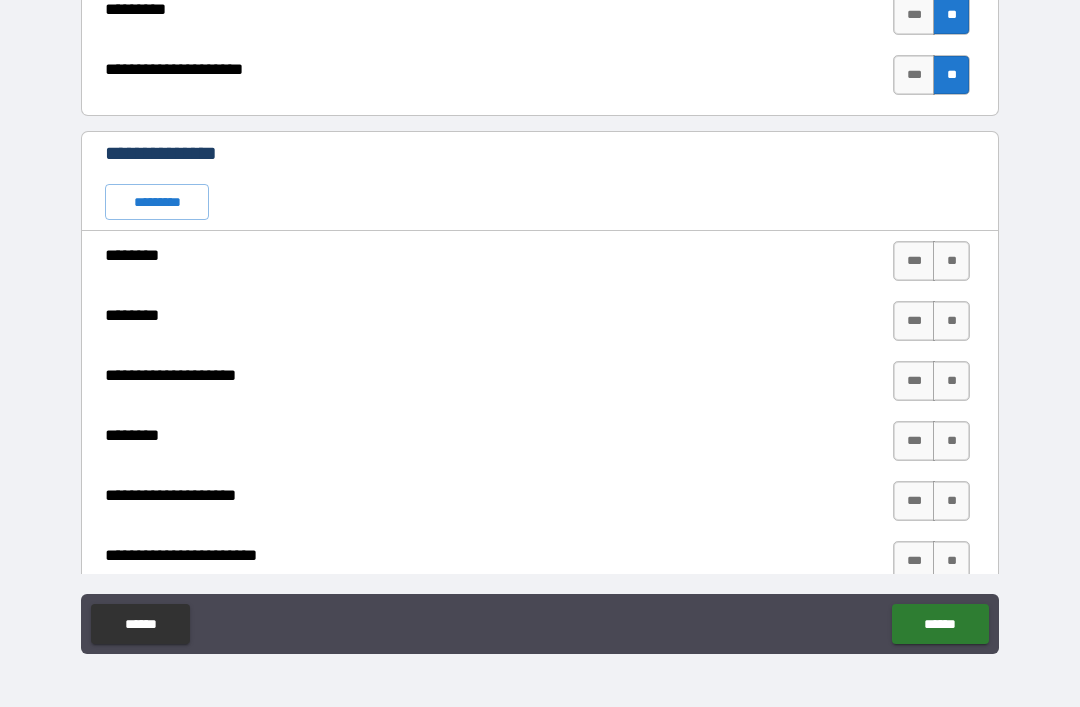 click on "*********" at bounding box center (157, 202) 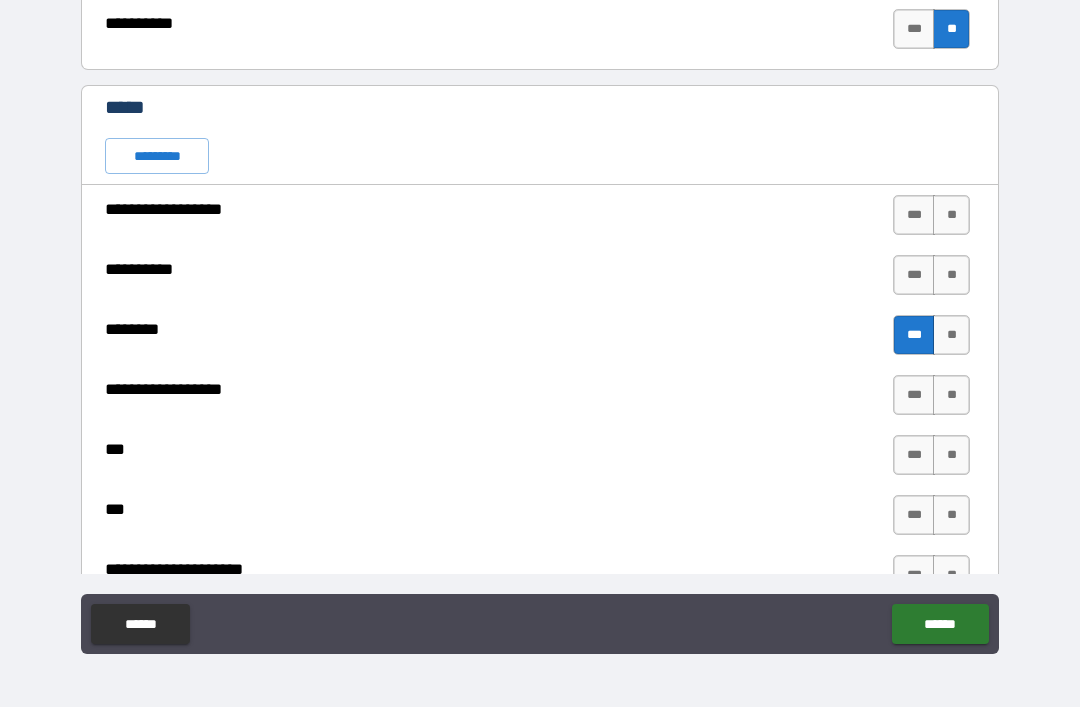 scroll, scrollTop: 4950, scrollLeft: 0, axis: vertical 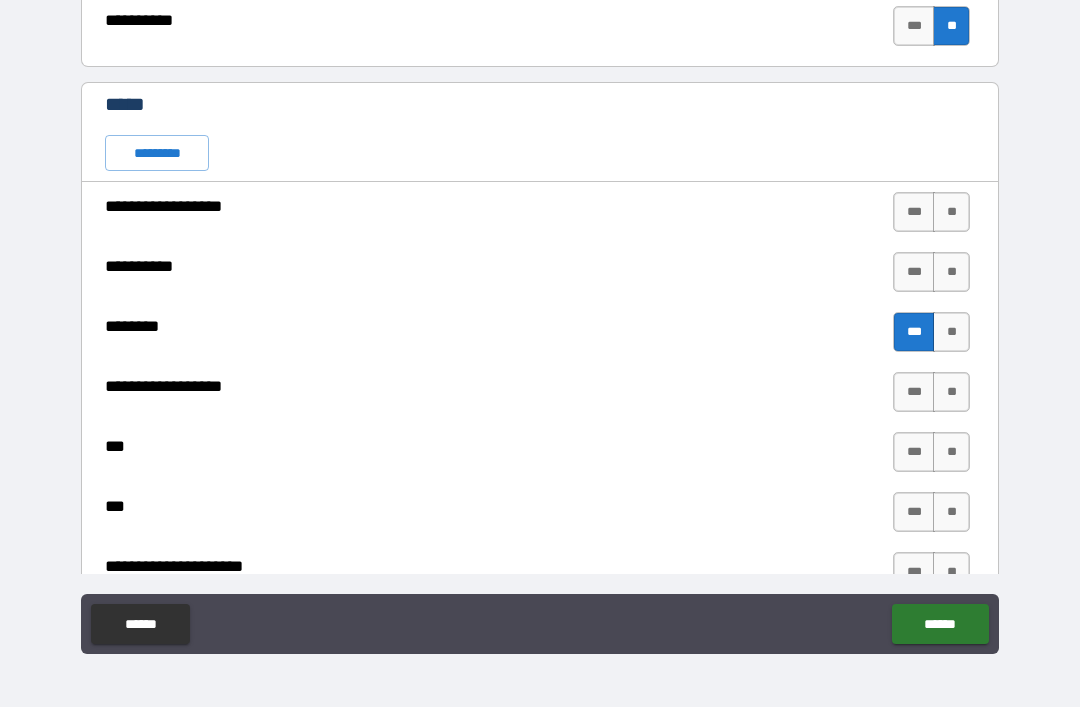 click on "*********" at bounding box center (157, 153) 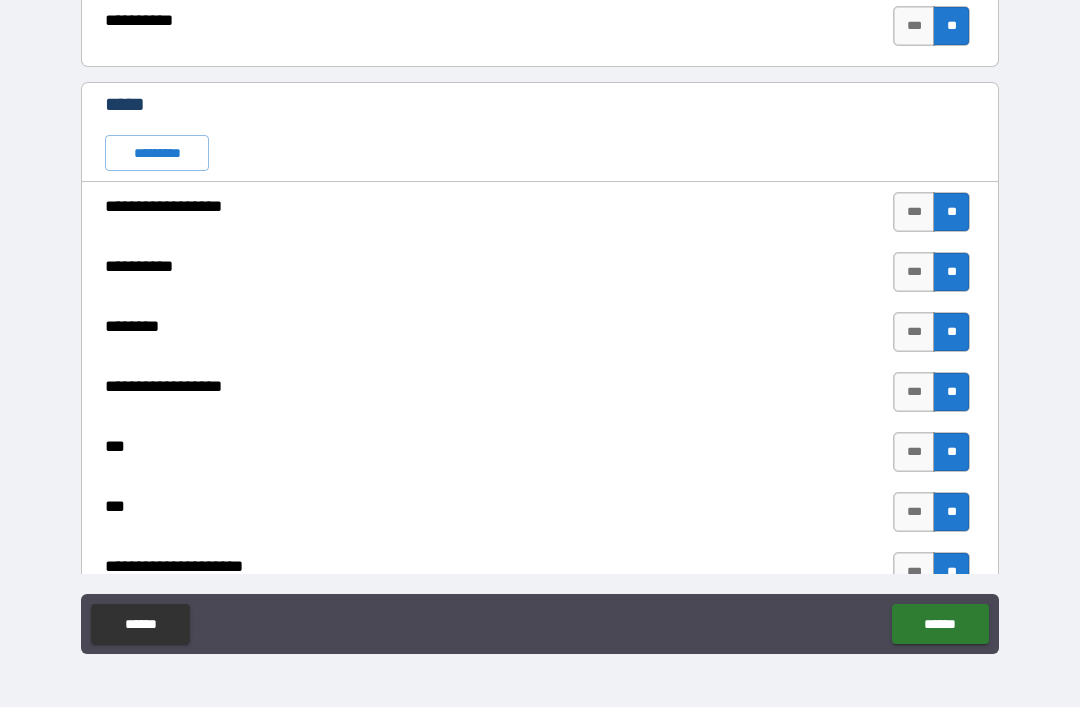 click on "***" at bounding box center (914, 332) 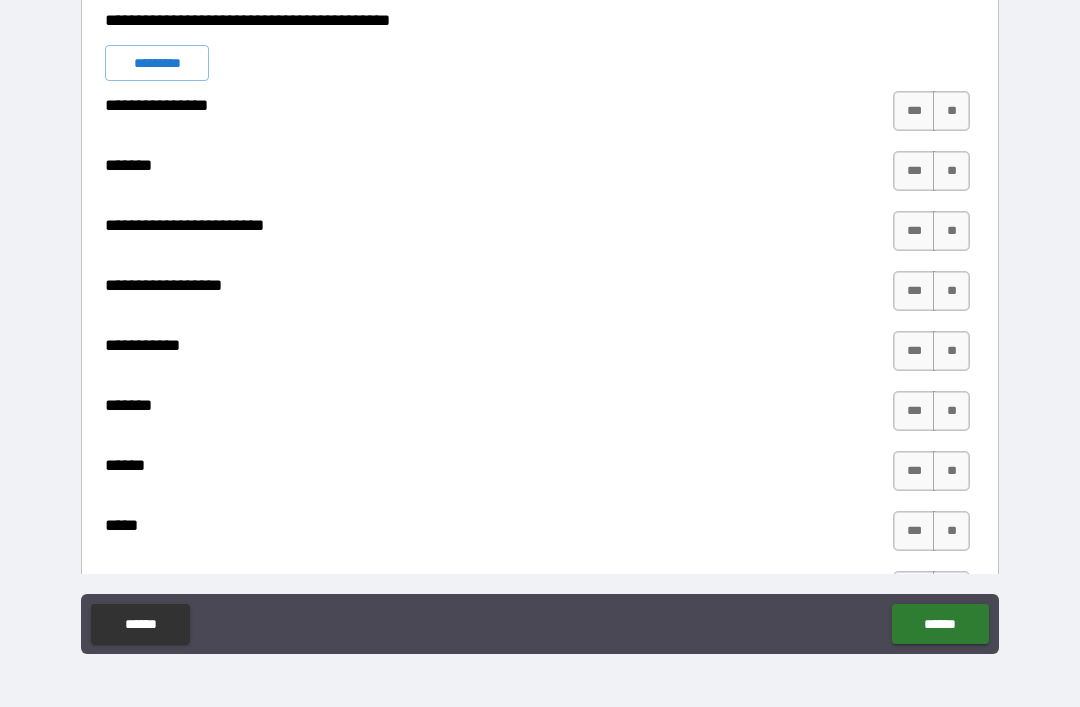 scroll, scrollTop: 5934, scrollLeft: 0, axis: vertical 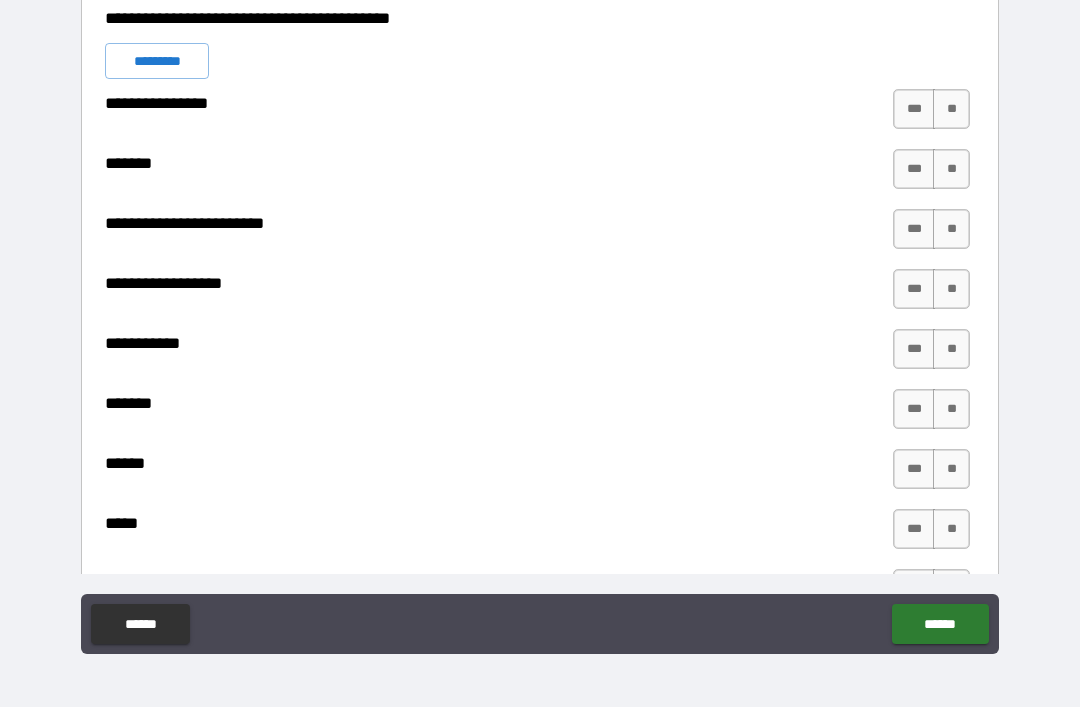 click on "*********" at bounding box center [157, 61] 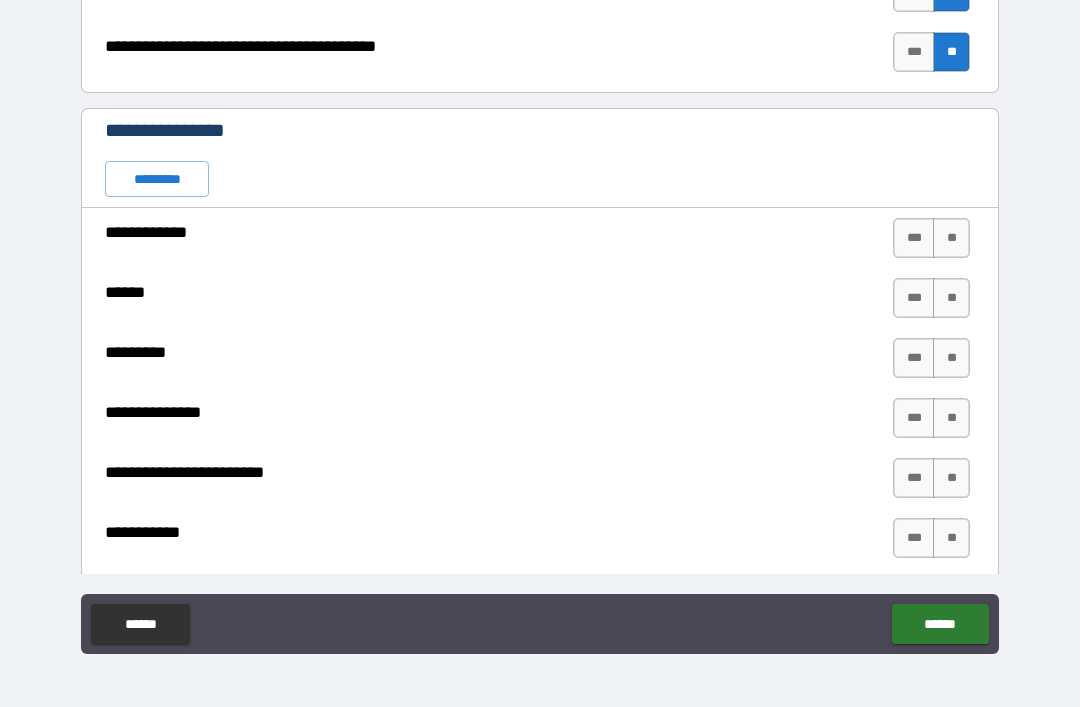 scroll, scrollTop: 6673, scrollLeft: 0, axis: vertical 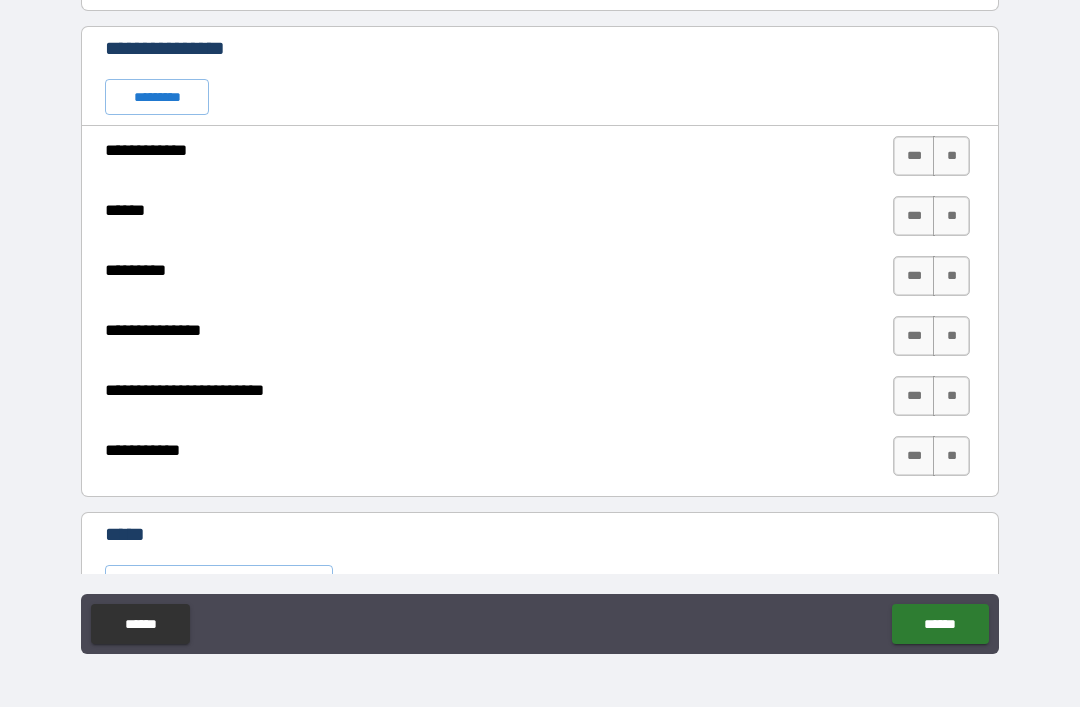click on "*********" at bounding box center [157, 97] 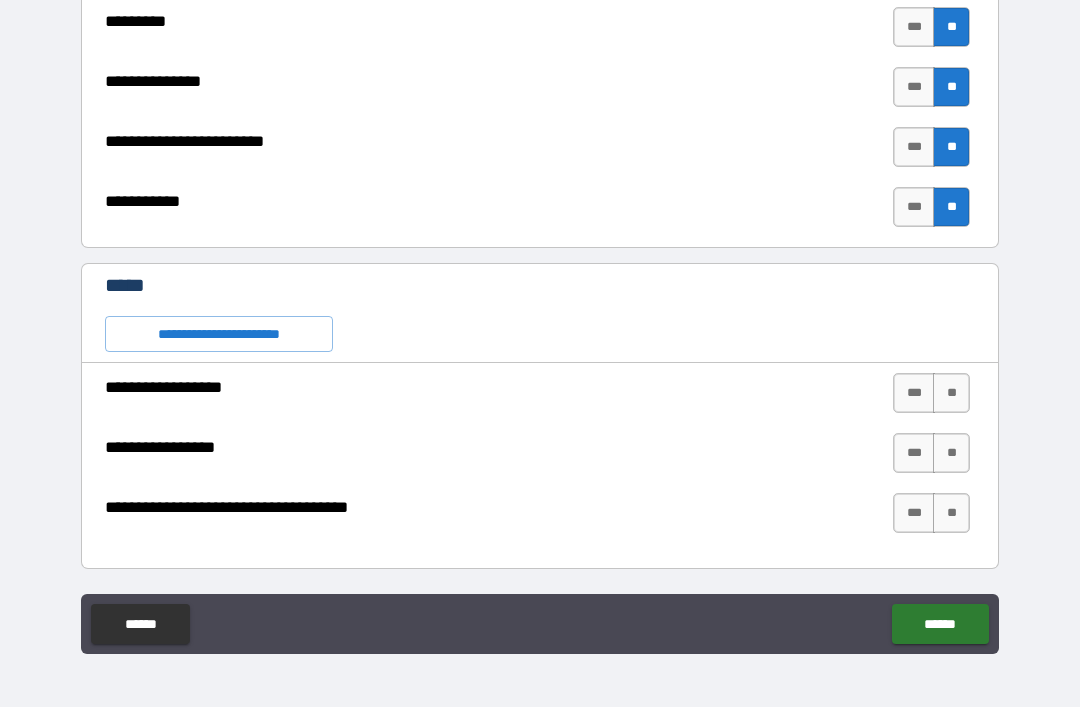 scroll, scrollTop: 6922, scrollLeft: 0, axis: vertical 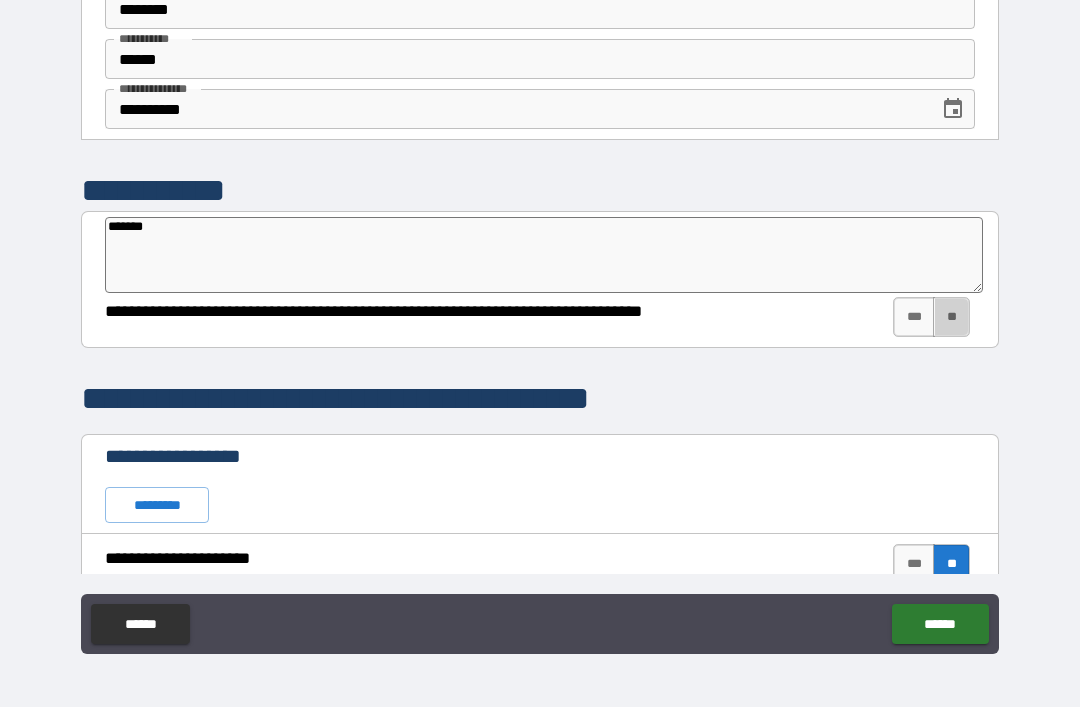 click on "**" at bounding box center [951, 317] 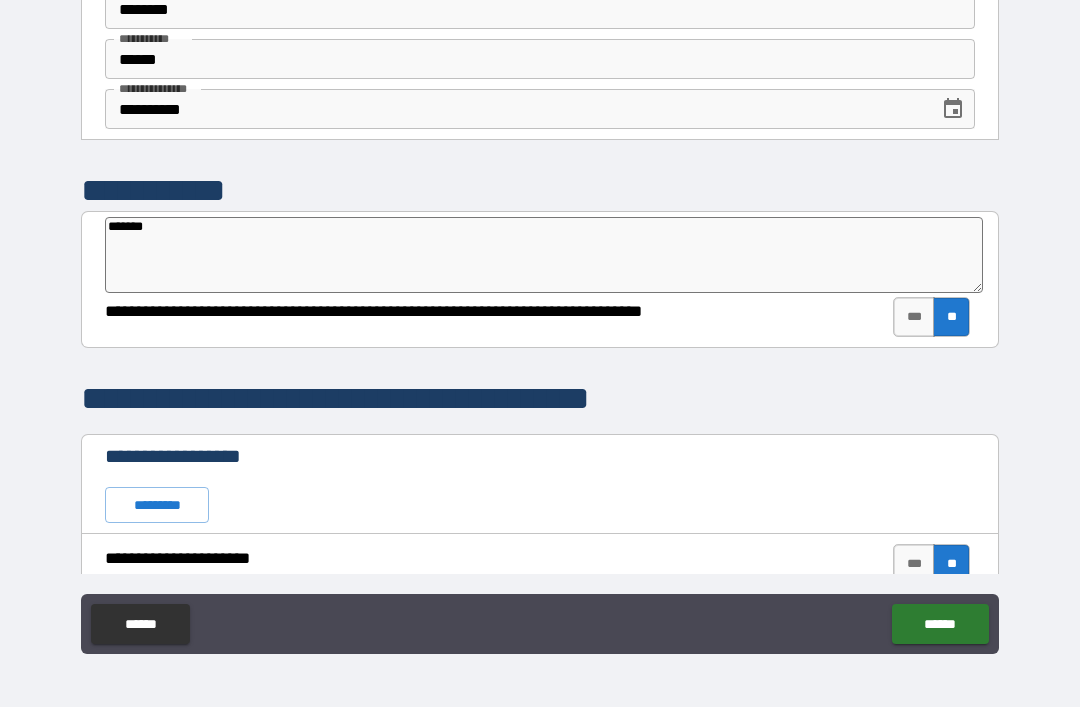 type on "*" 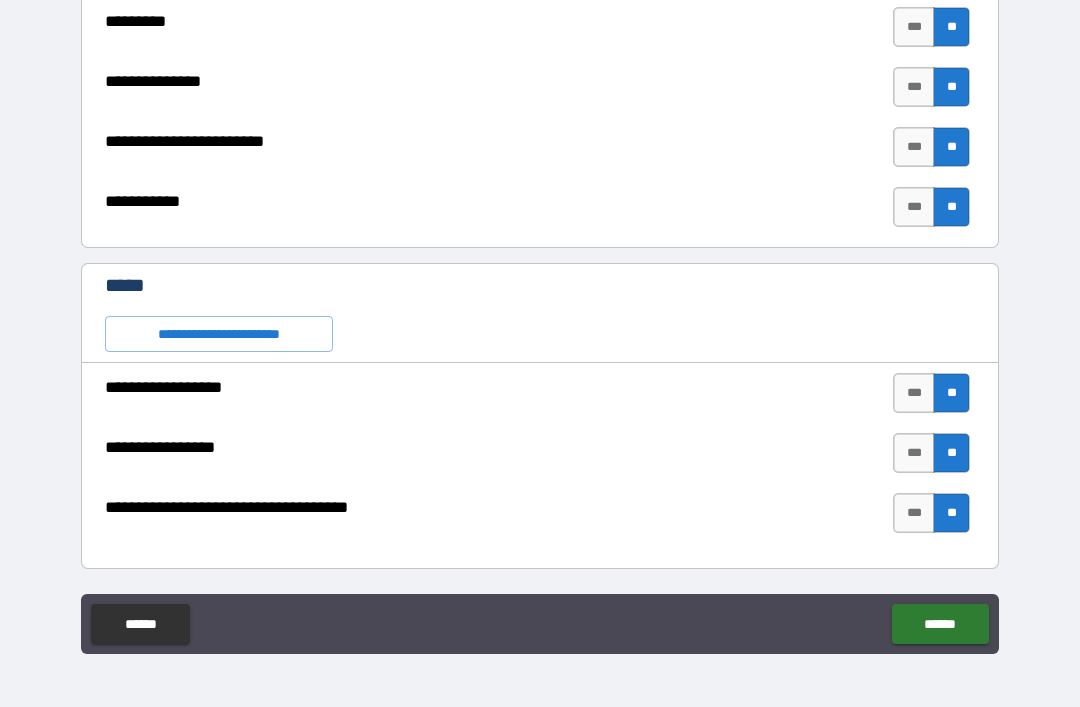 scroll, scrollTop: 6922, scrollLeft: 0, axis: vertical 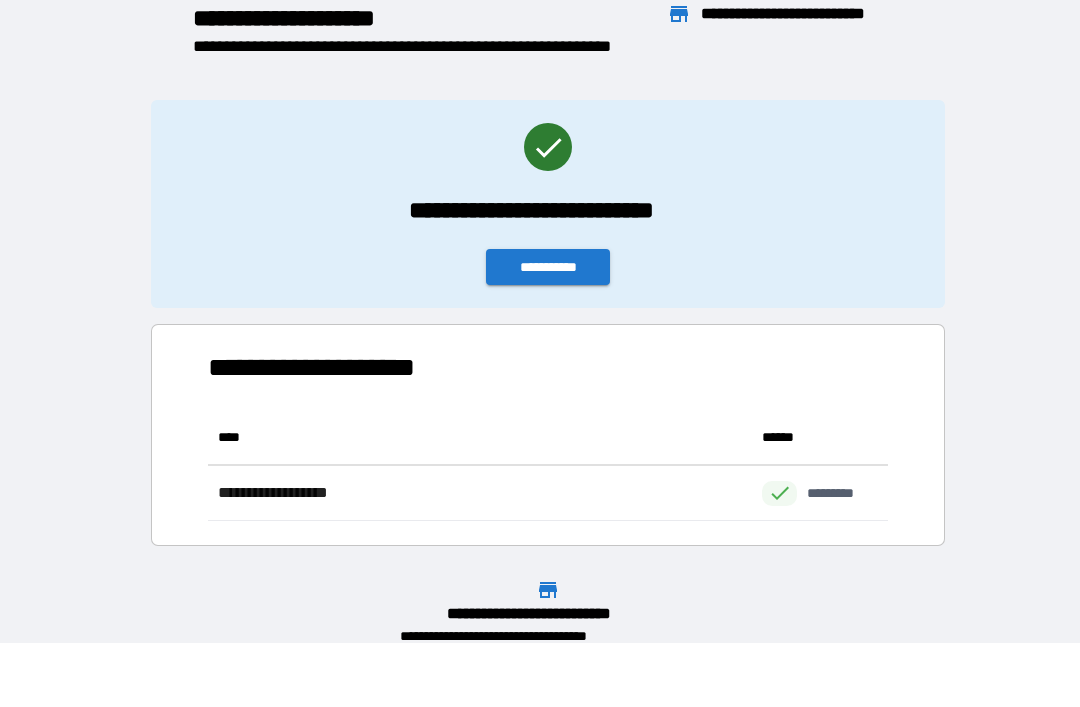 click on "**********" at bounding box center (548, 267) 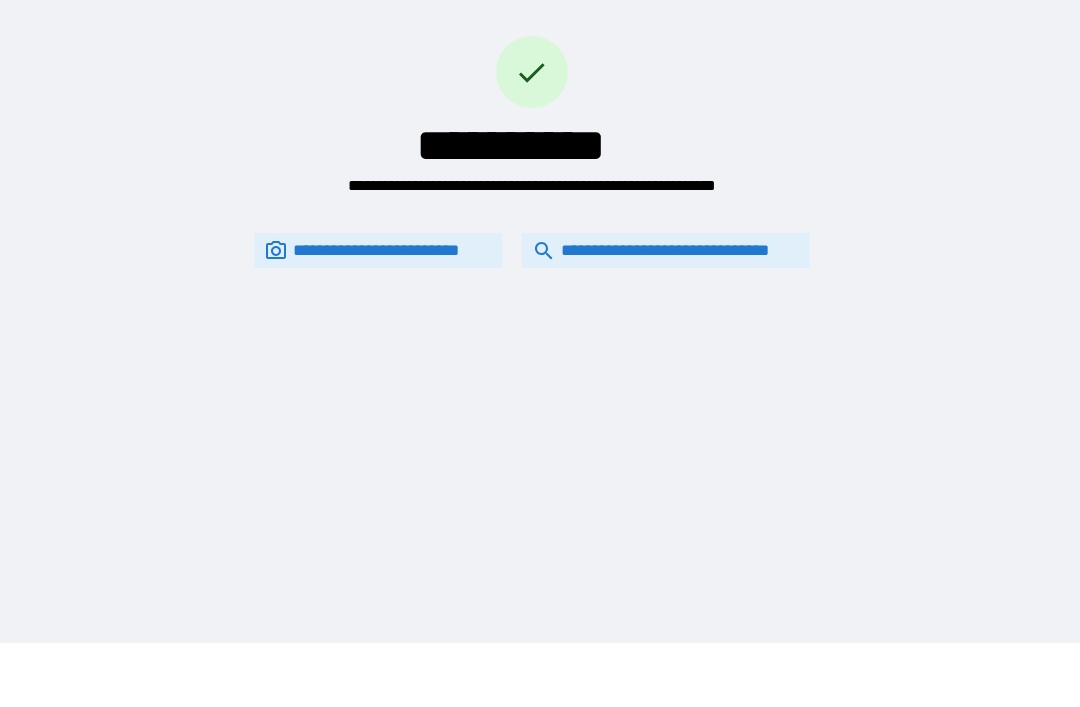 click on "**********" at bounding box center (666, 250) 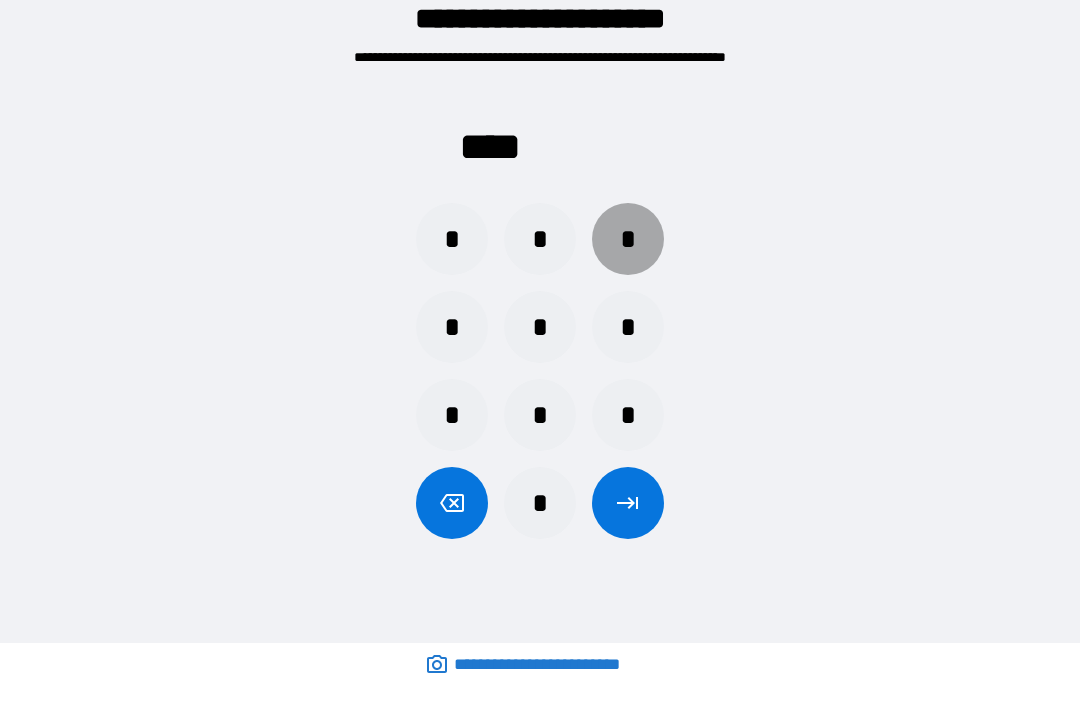 click on "*" at bounding box center [628, 239] 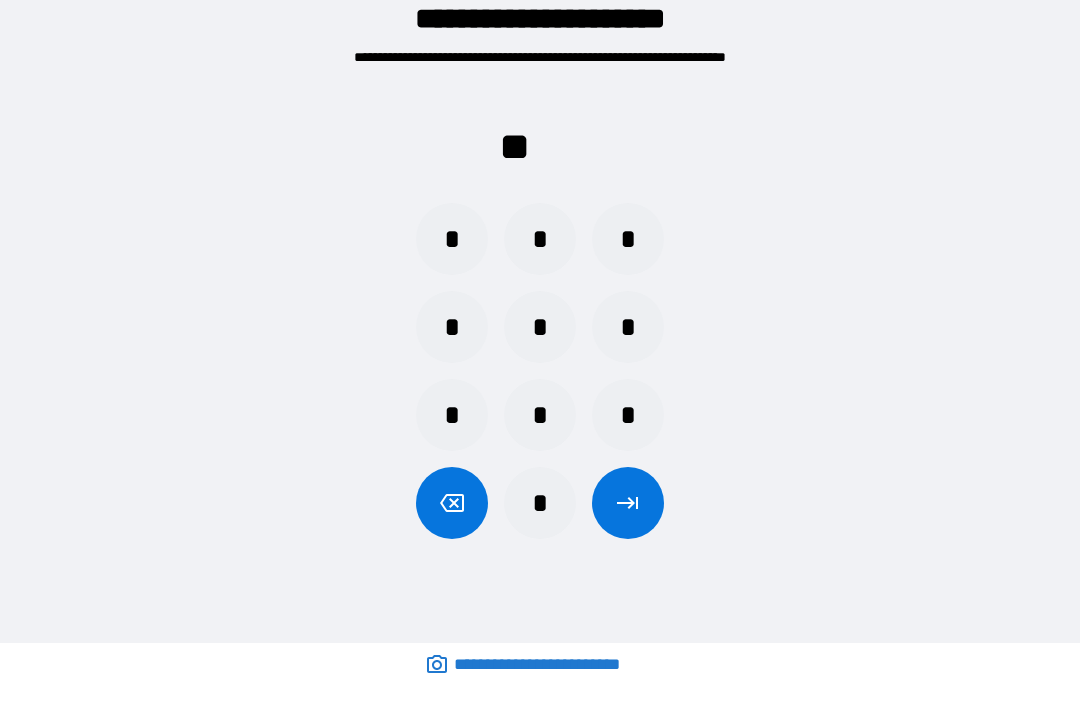 click on "*" at bounding box center (628, 239) 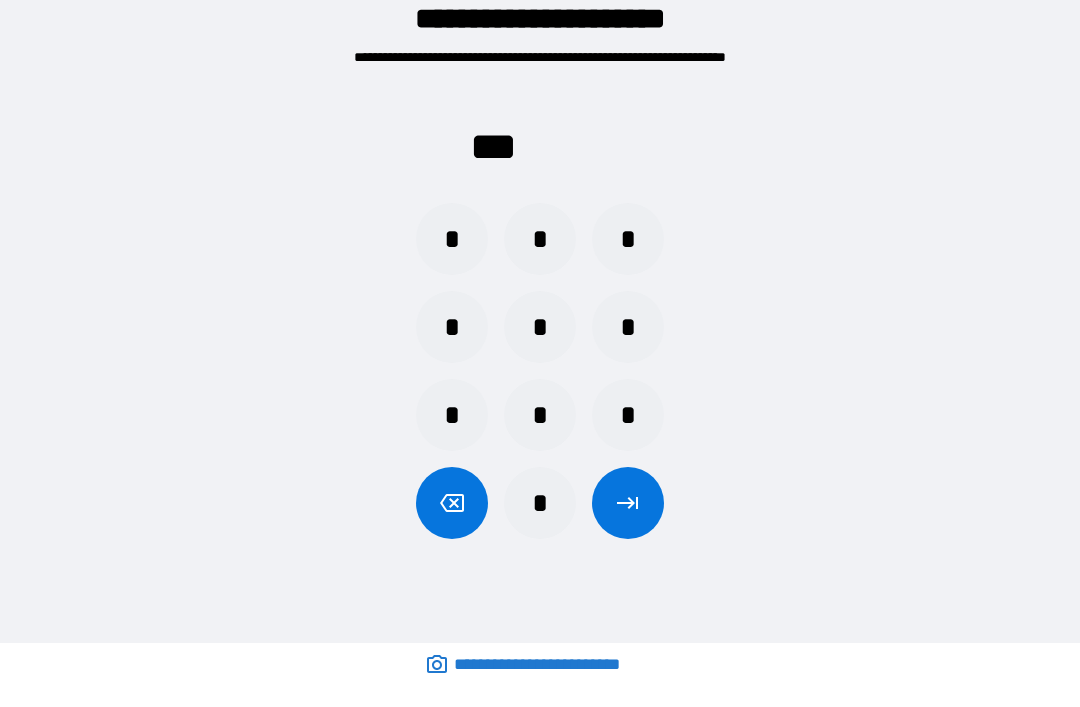 click on "*" at bounding box center (452, 415) 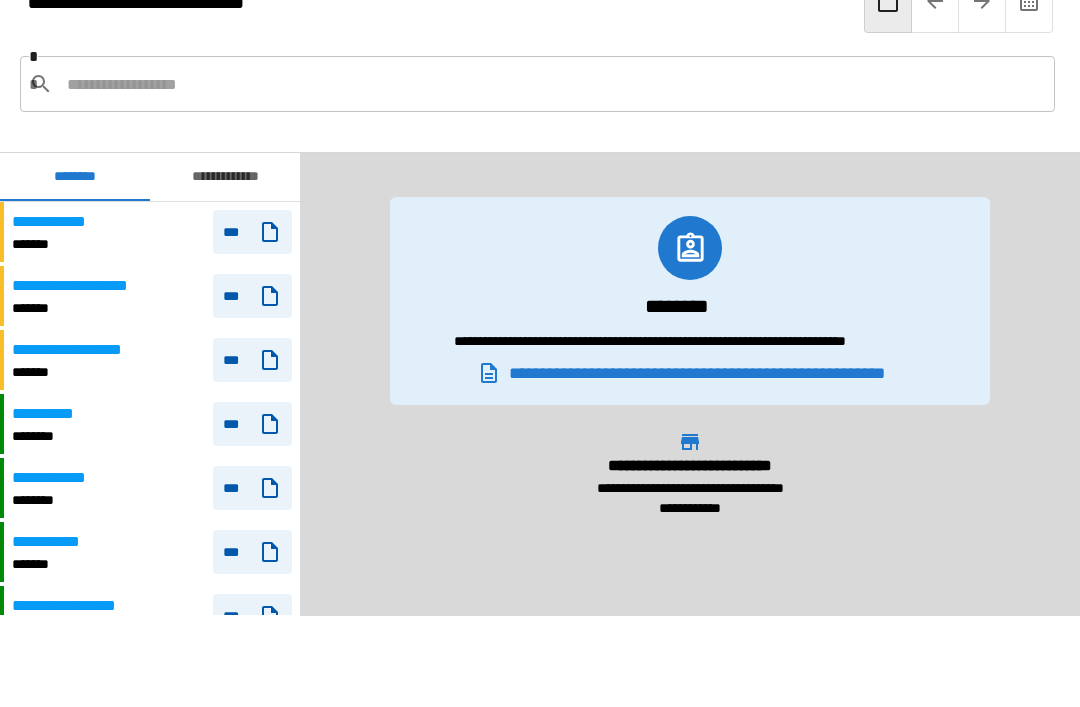 click at bounding box center (553, 84) 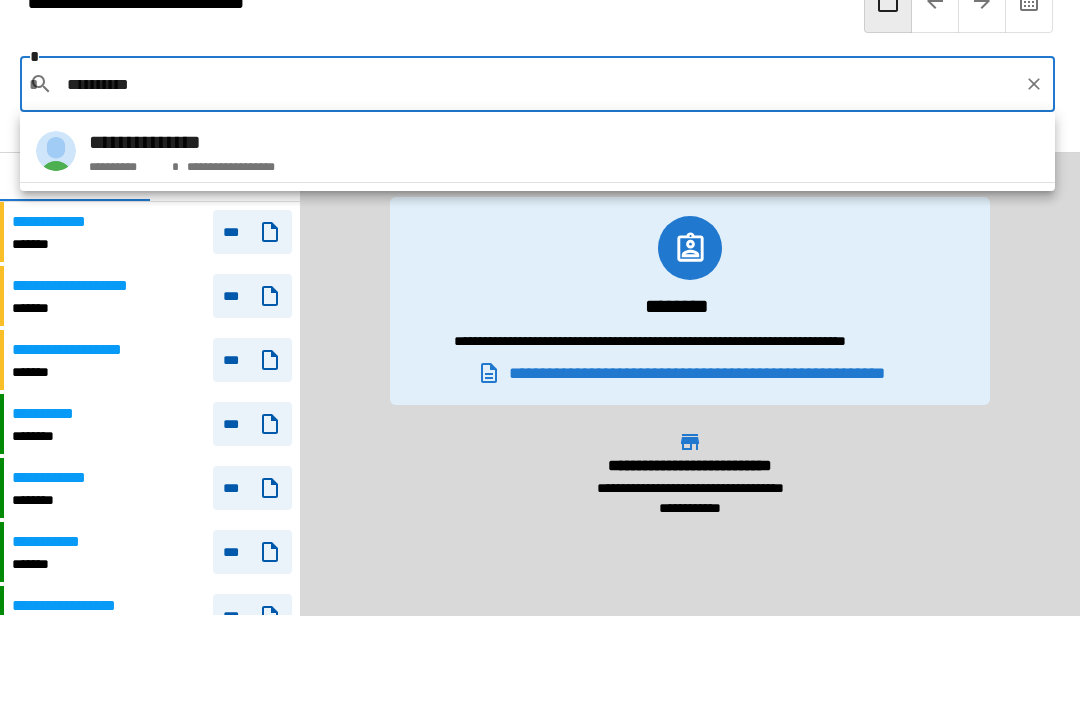 click on "**********" at bounding box center (537, 151) 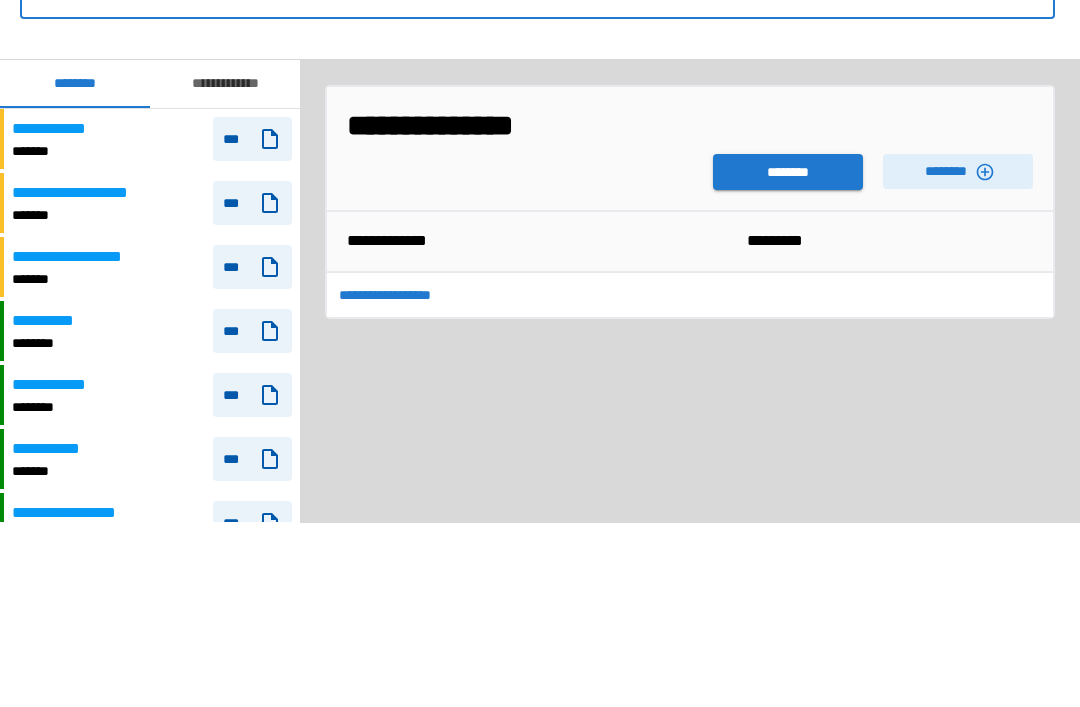 click on "********" at bounding box center [788, 265] 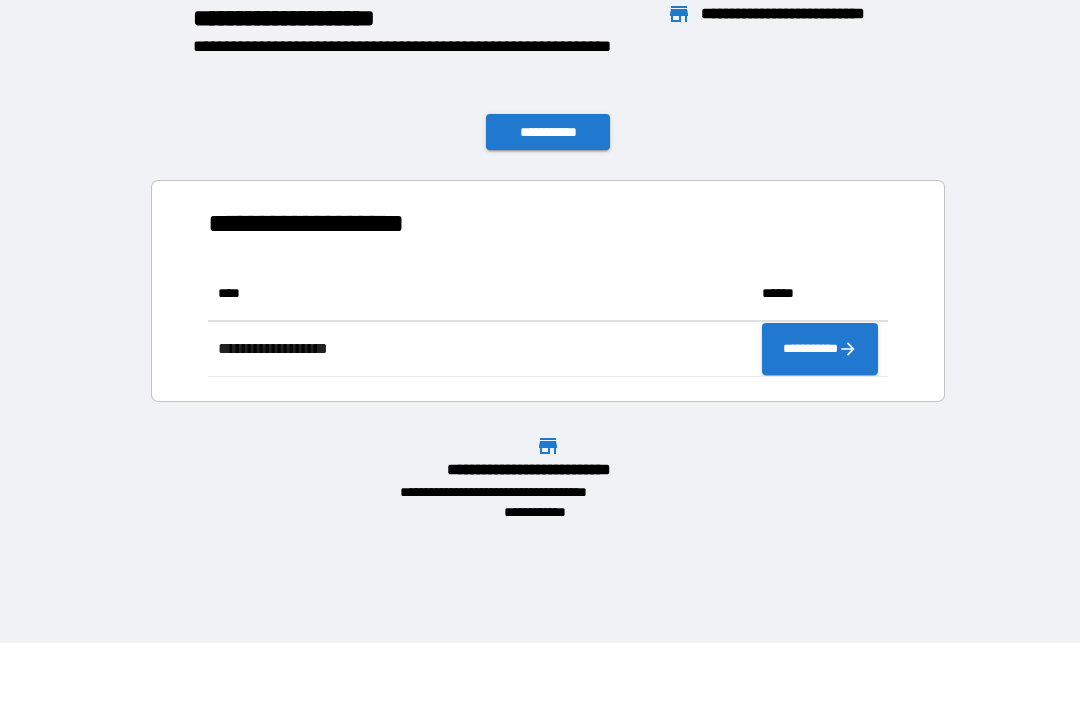 scroll, scrollTop: 1, scrollLeft: 1, axis: both 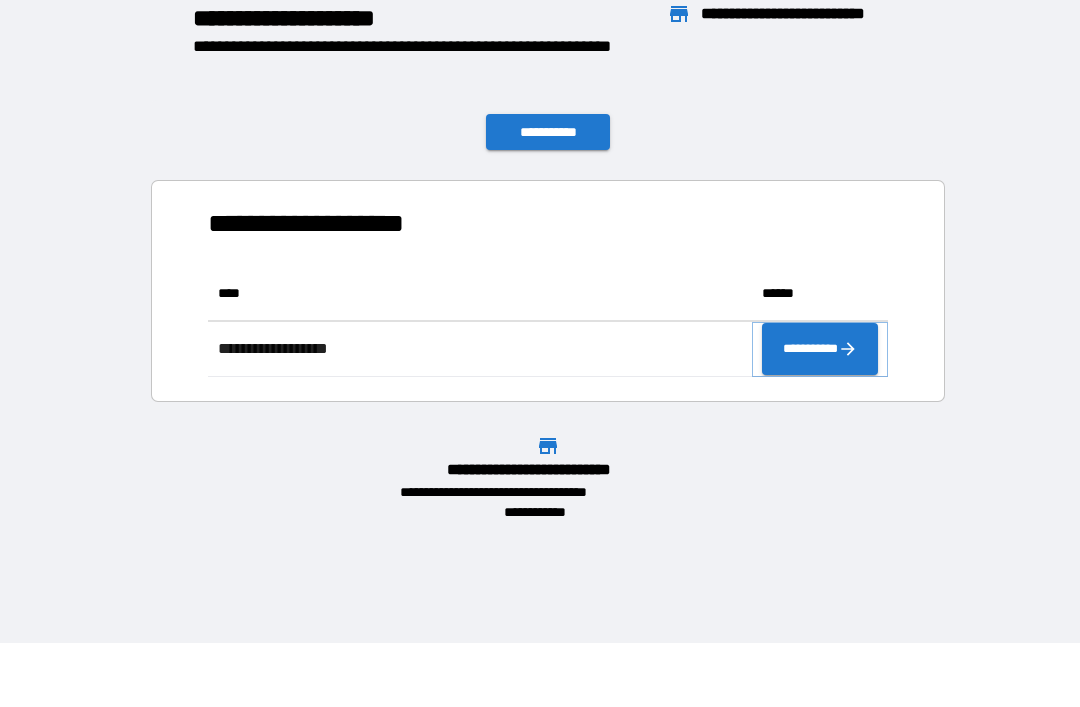 click on "**********" at bounding box center (820, 349) 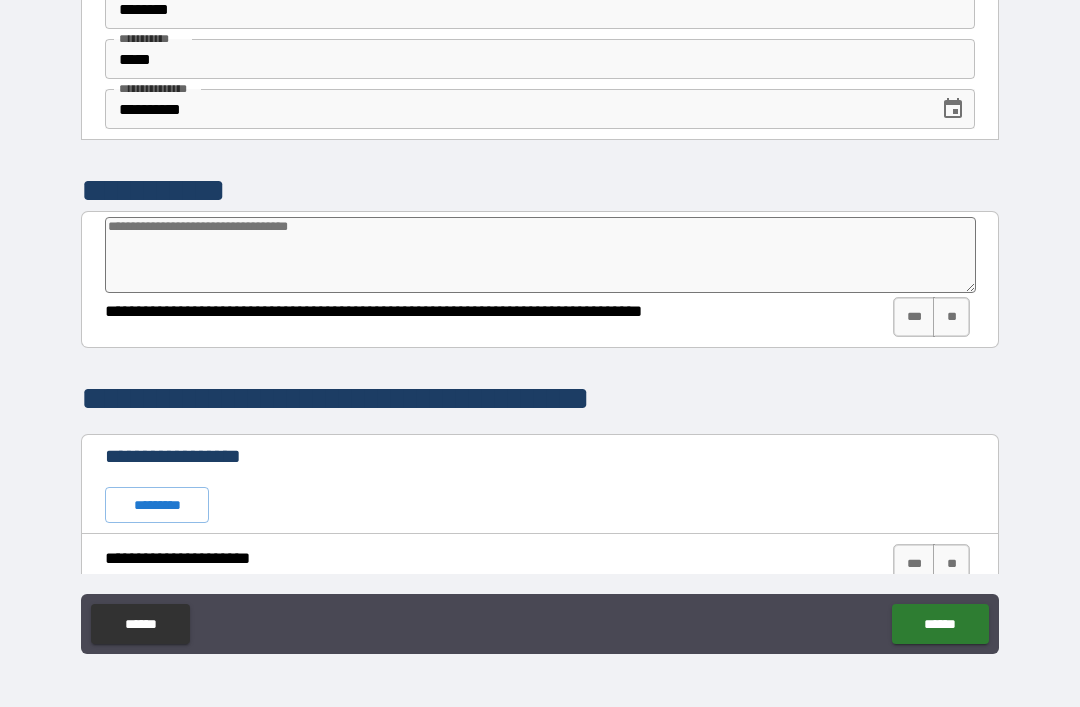 click on "**" at bounding box center (951, 317) 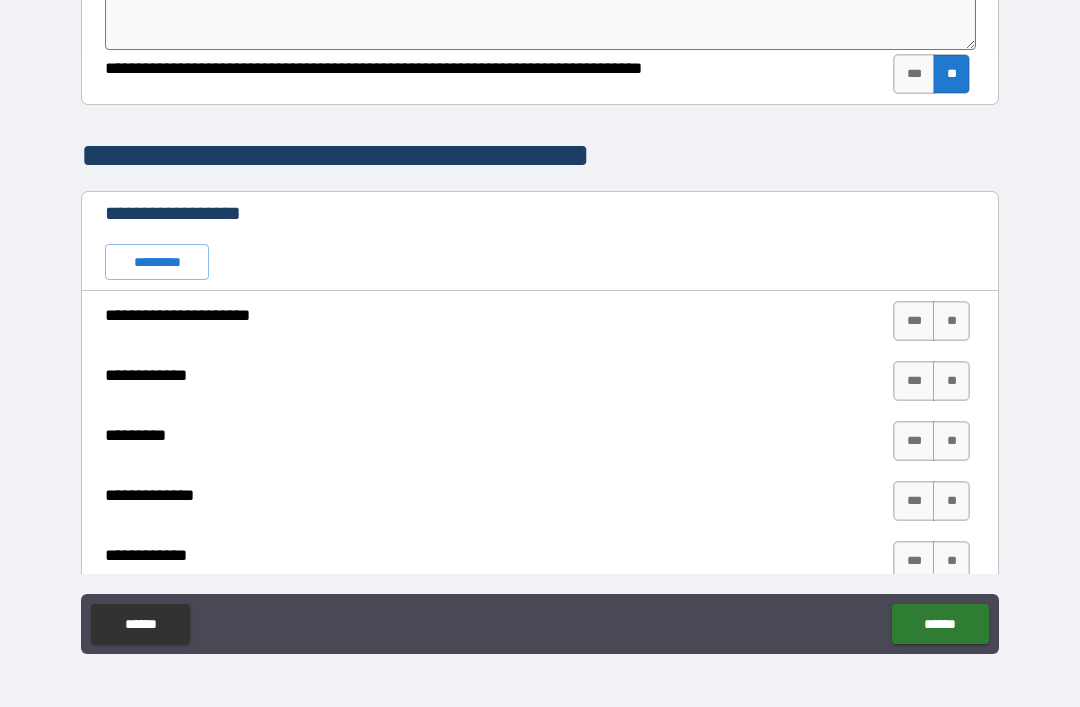 scroll, scrollTop: 266, scrollLeft: 0, axis: vertical 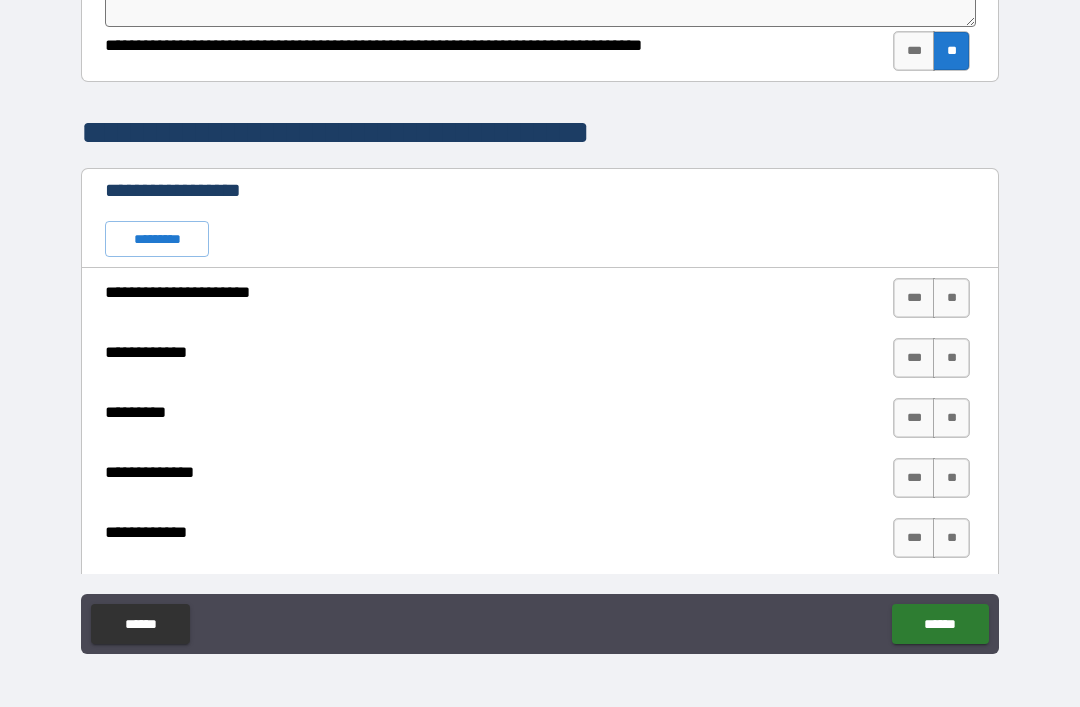 click on "**" at bounding box center (951, 298) 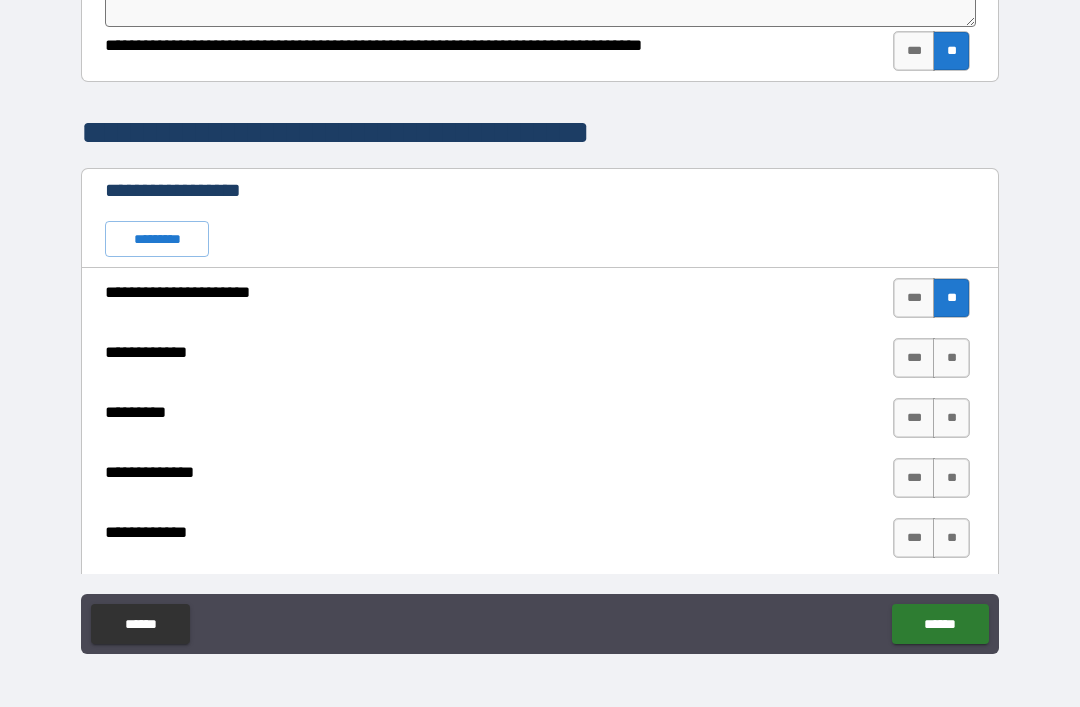 click on "**" at bounding box center (951, 358) 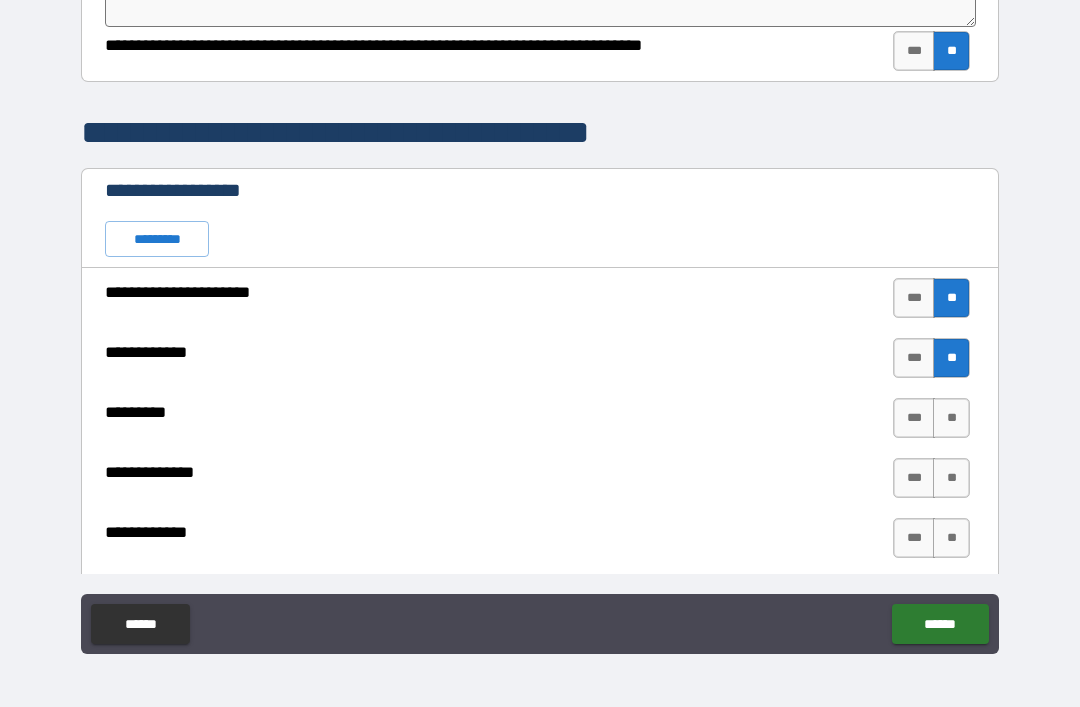 click on "**" at bounding box center (951, 418) 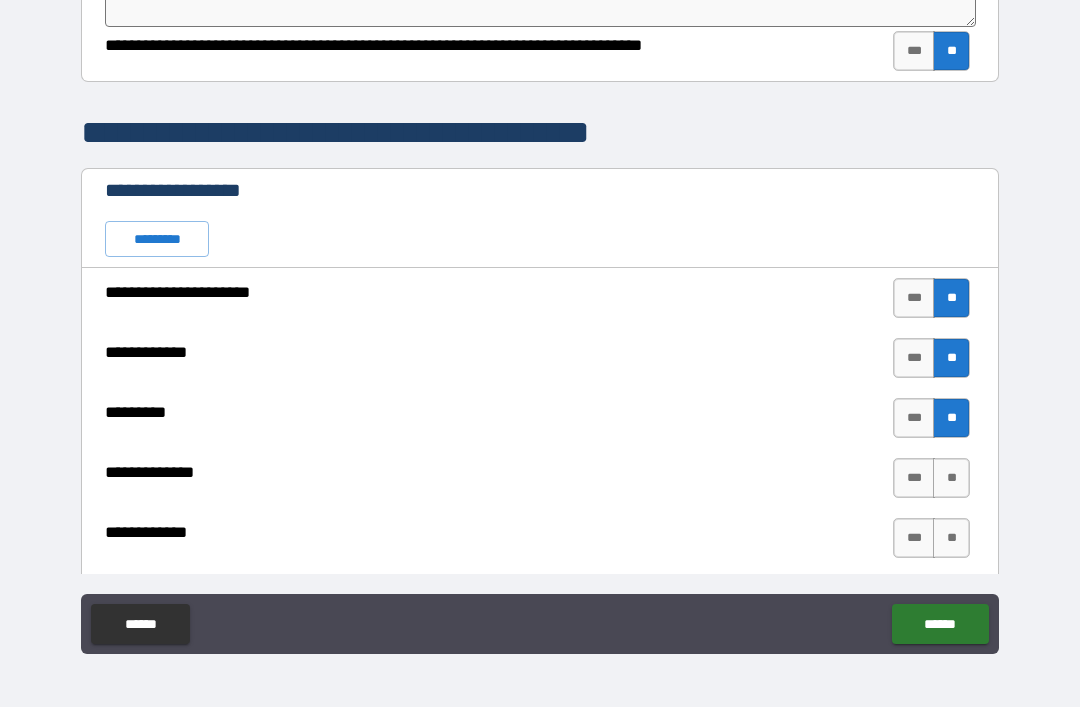 click on "**" at bounding box center (951, 478) 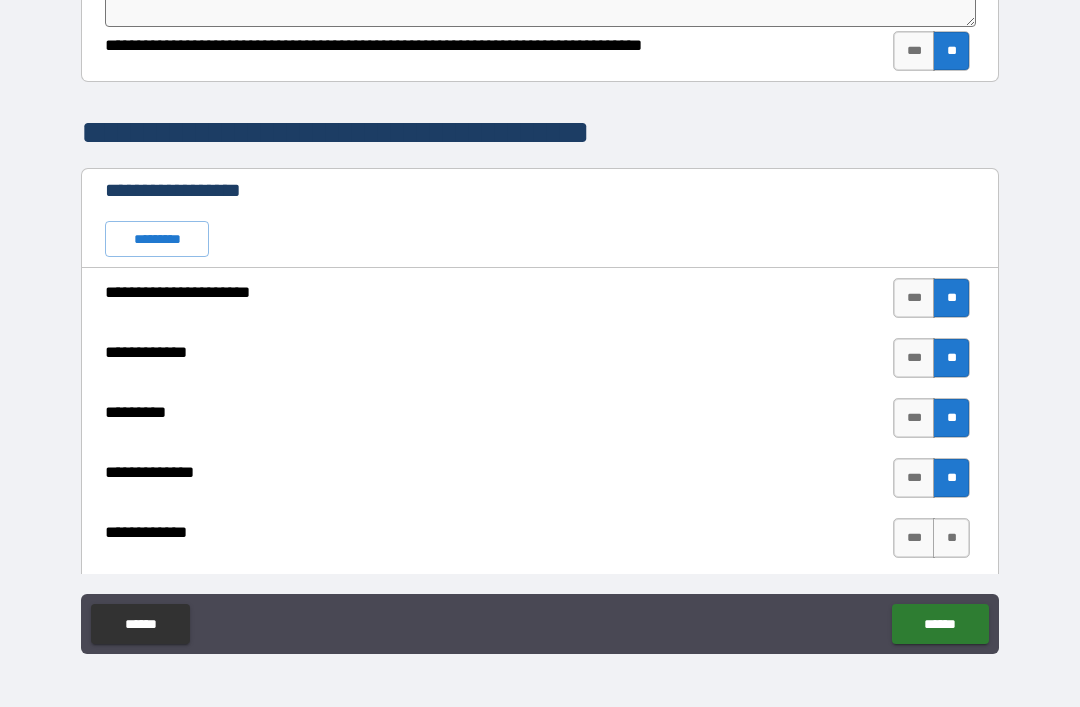 click on "**" at bounding box center (951, 538) 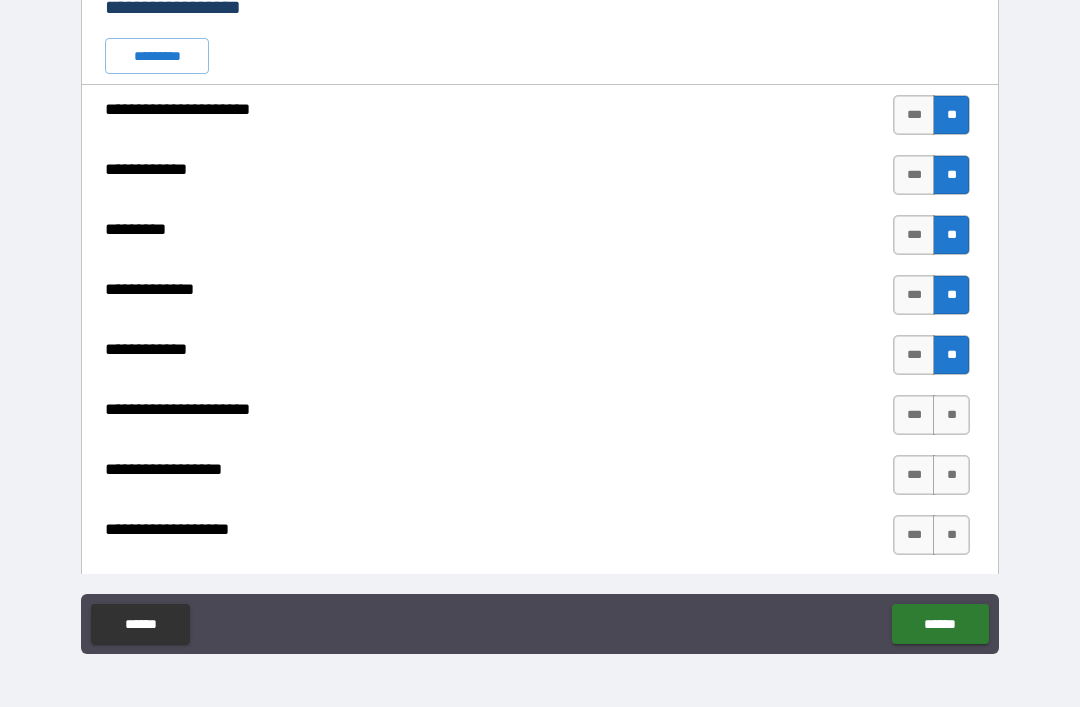 scroll, scrollTop: 455, scrollLeft: 0, axis: vertical 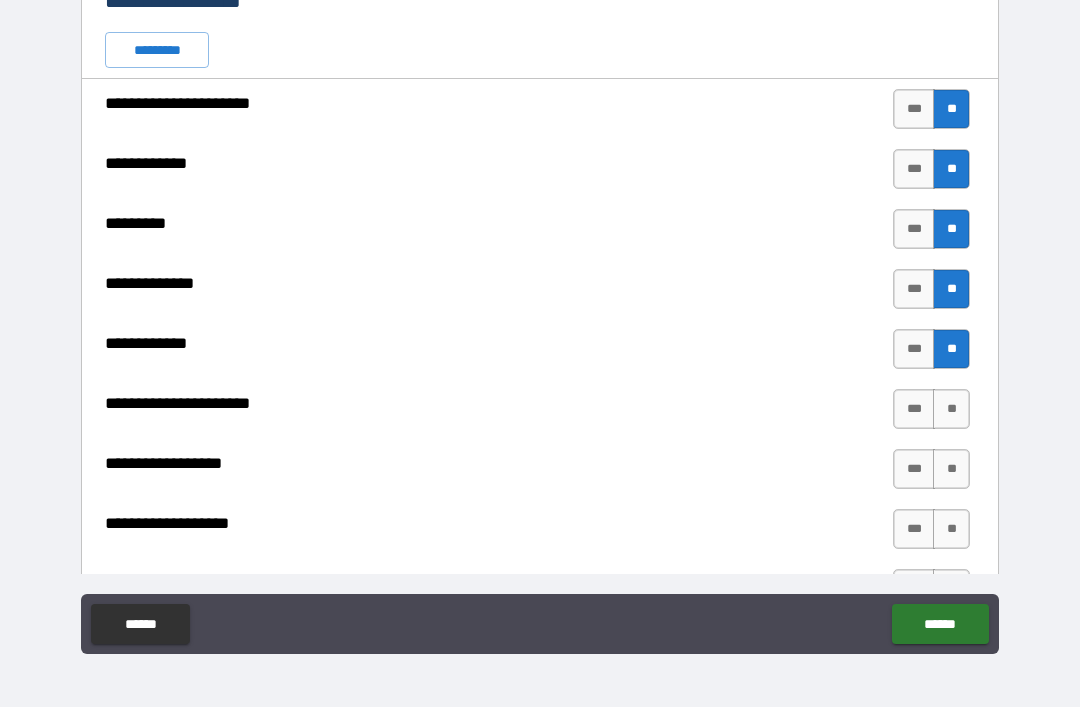 click on "**" at bounding box center [951, 409] 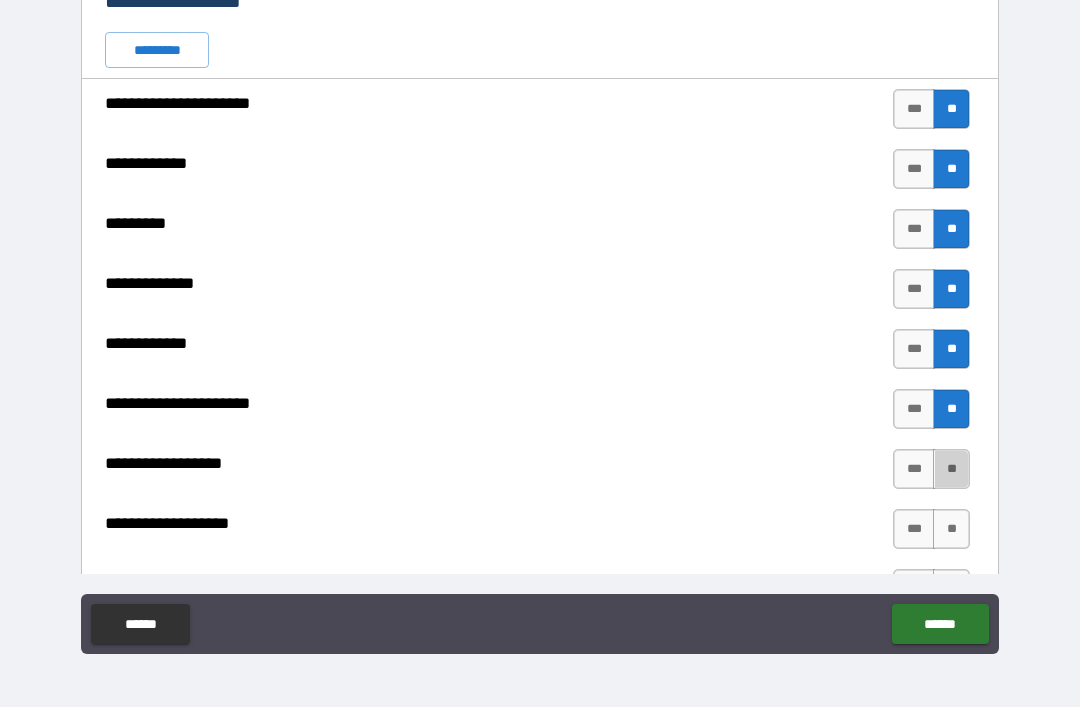 click on "**" at bounding box center [951, 469] 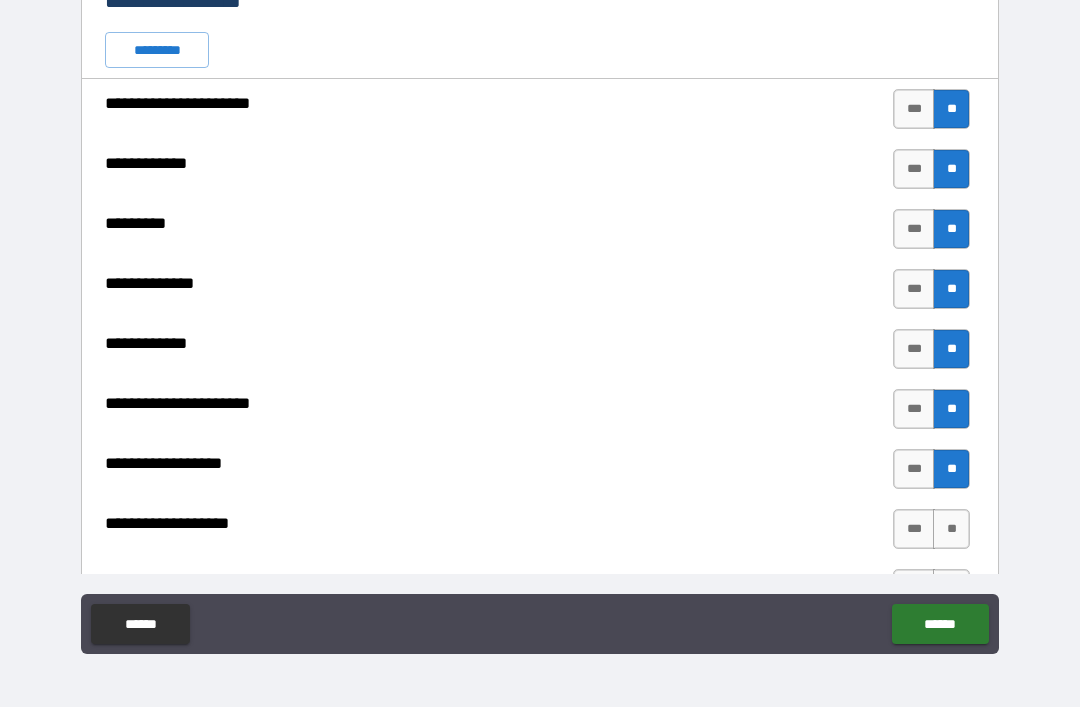 click on "**" at bounding box center (951, 529) 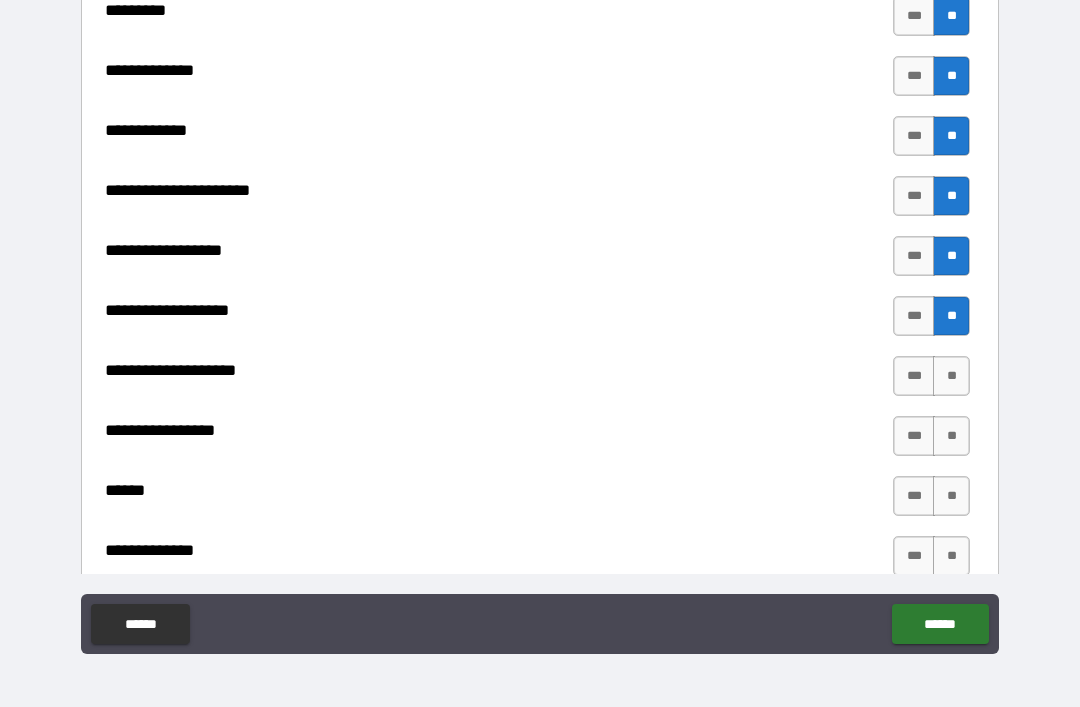scroll, scrollTop: 670, scrollLeft: 0, axis: vertical 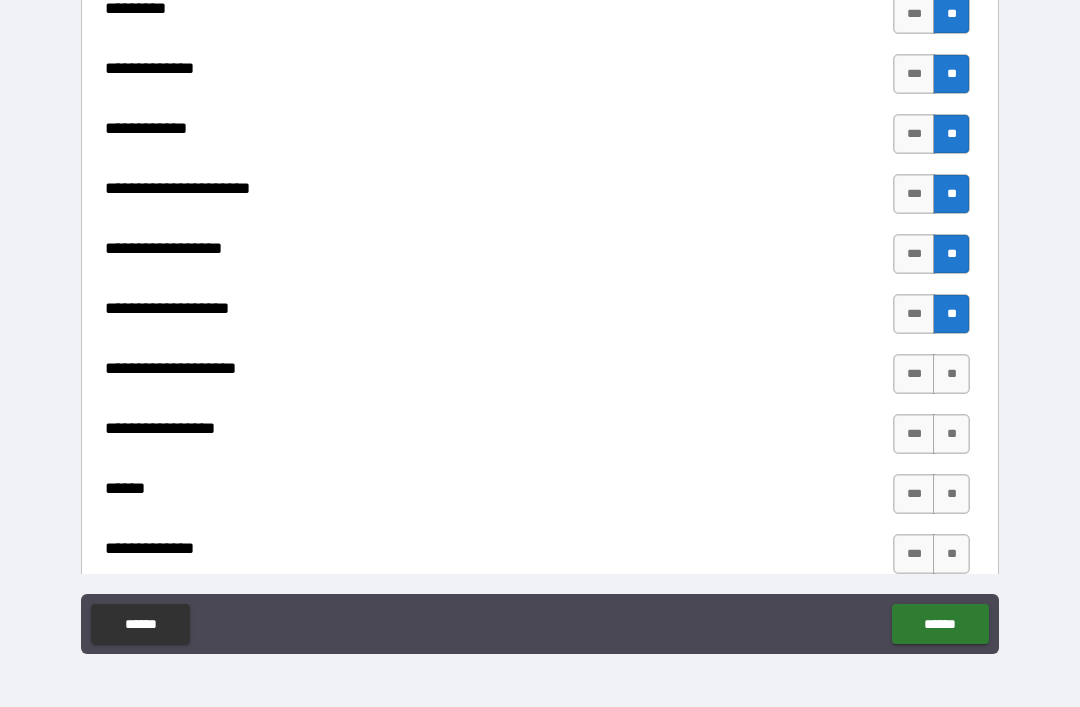 click on "**" at bounding box center [951, 374] 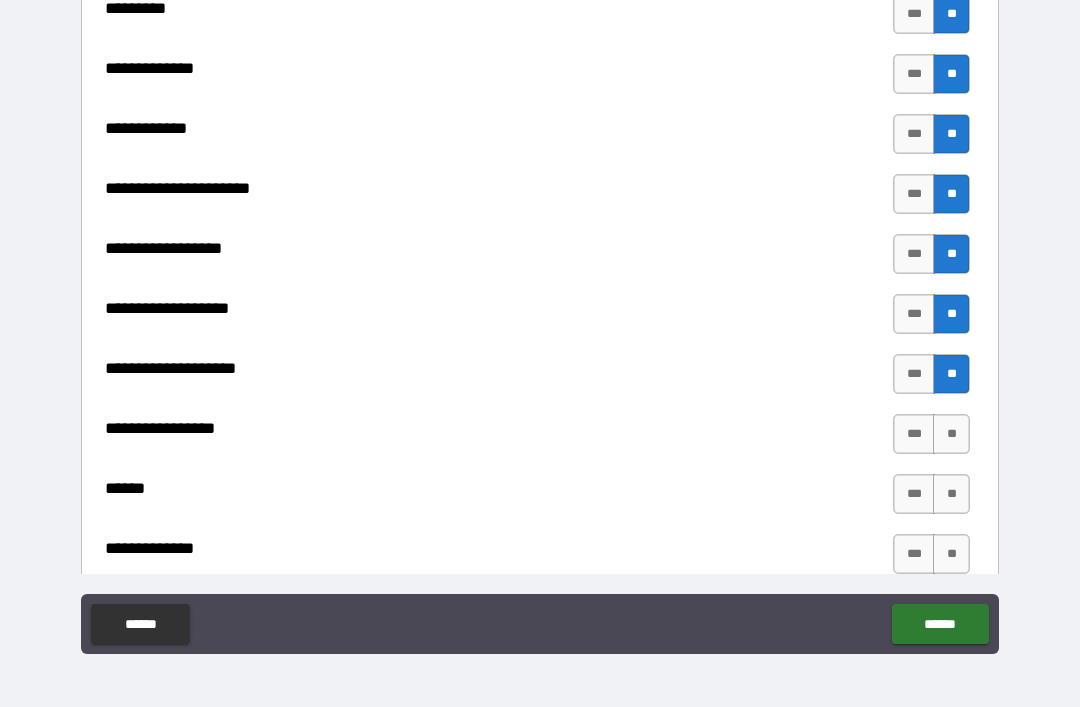 click on "**" at bounding box center (951, 434) 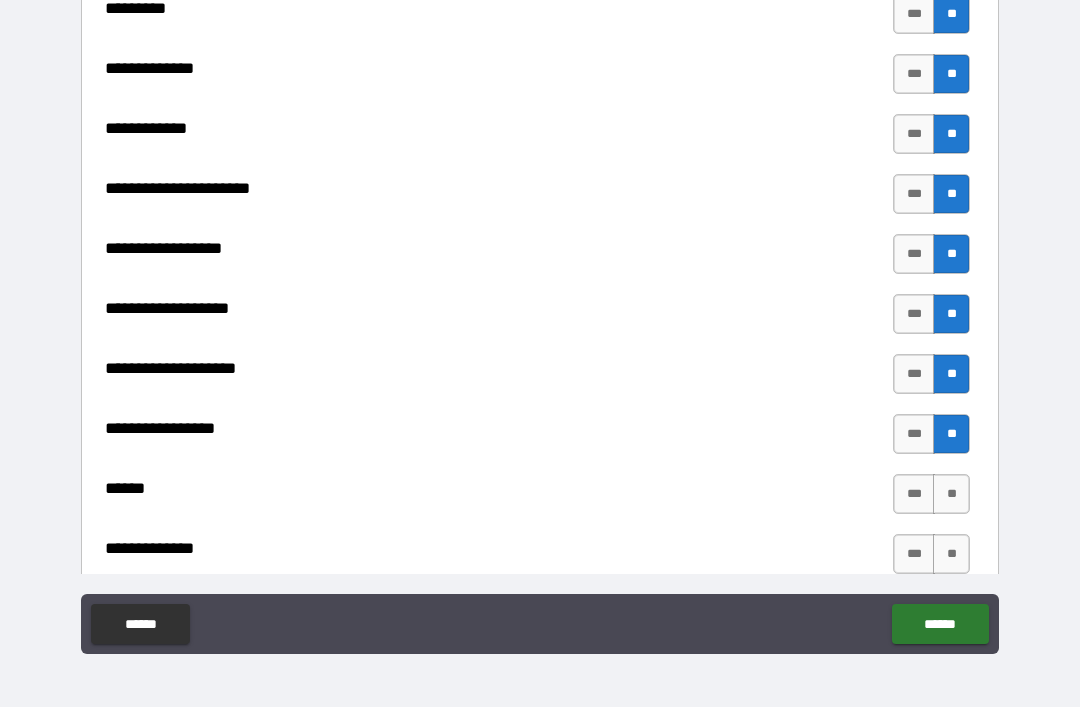 click on "**" at bounding box center (951, 494) 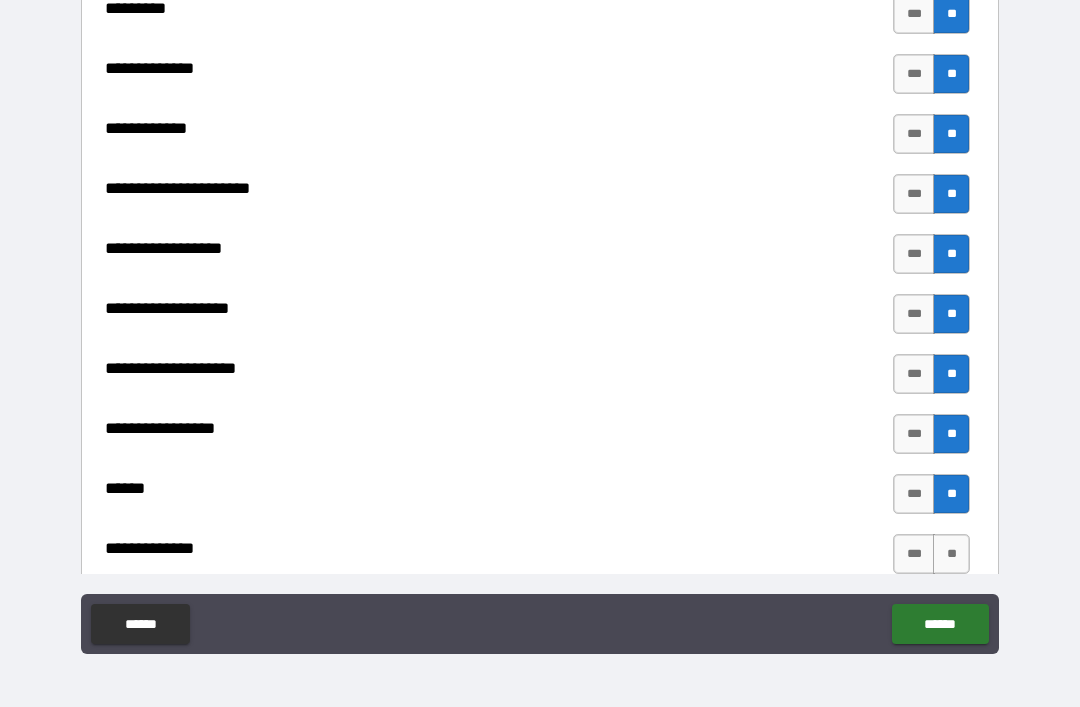 click on "**" at bounding box center (951, 554) 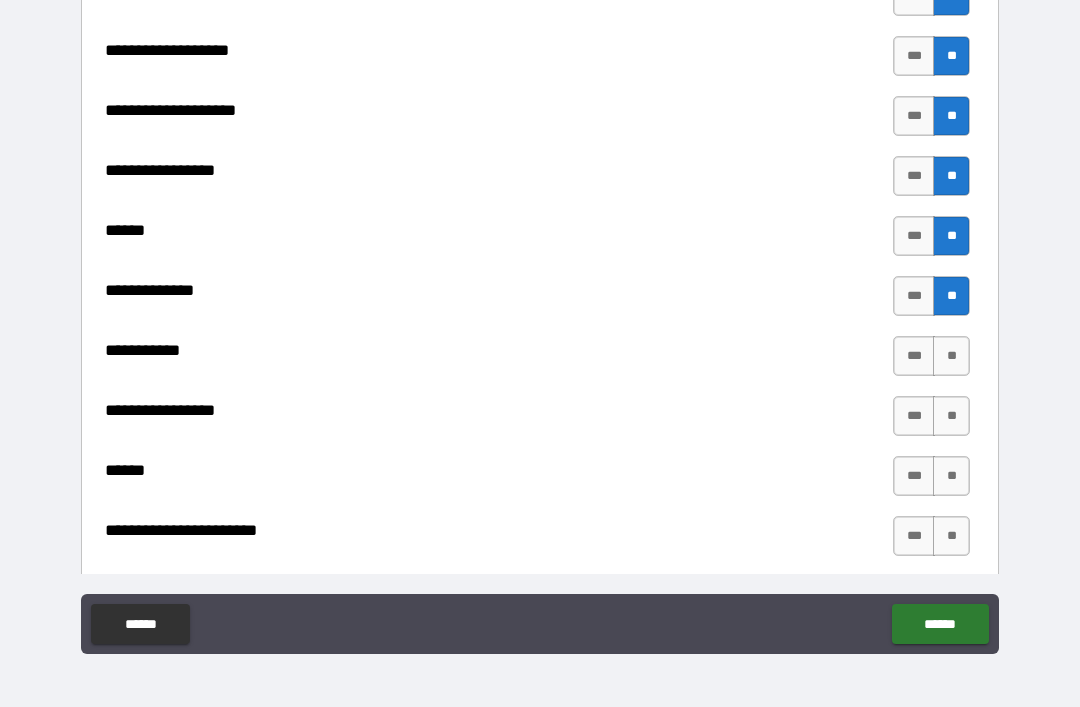 scroll, scrollTop: 938, scrollLeft: 0, axis: vertical 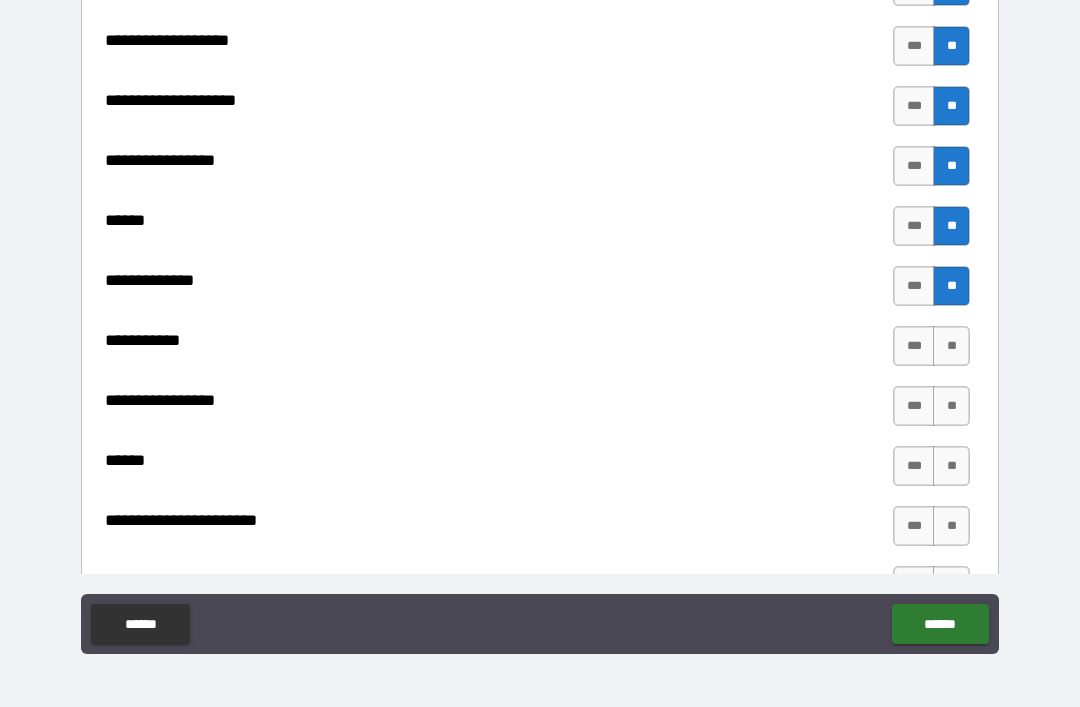 click on "**" at bounding box center (951, 346) 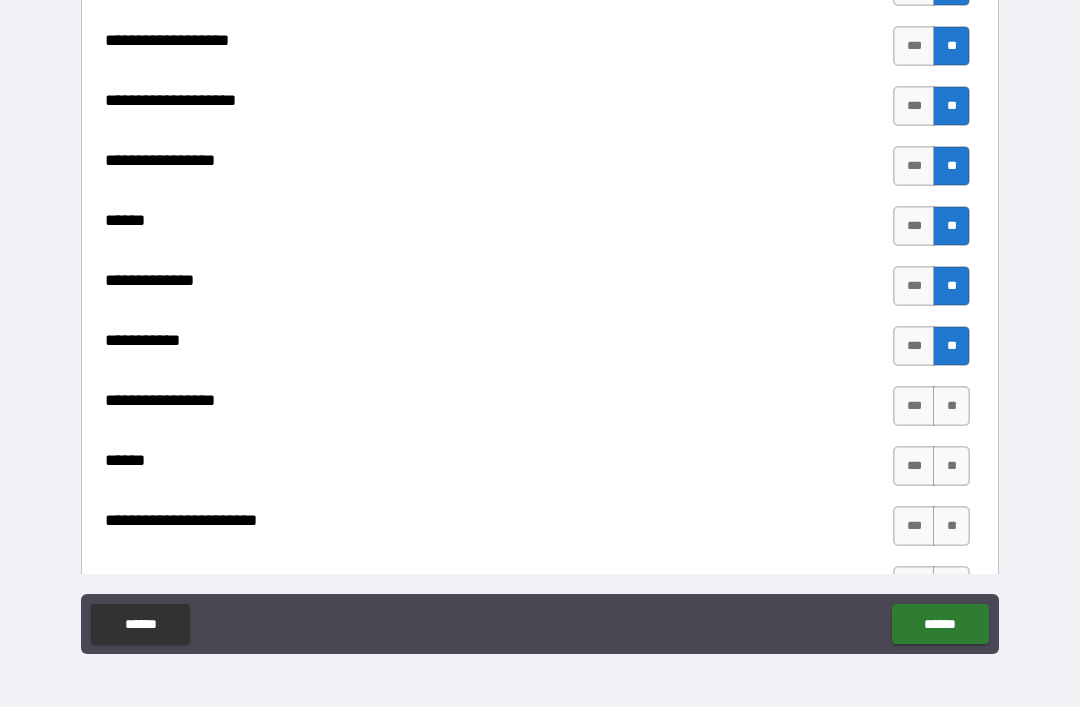 click on "**" at bounding box center (951, 406) 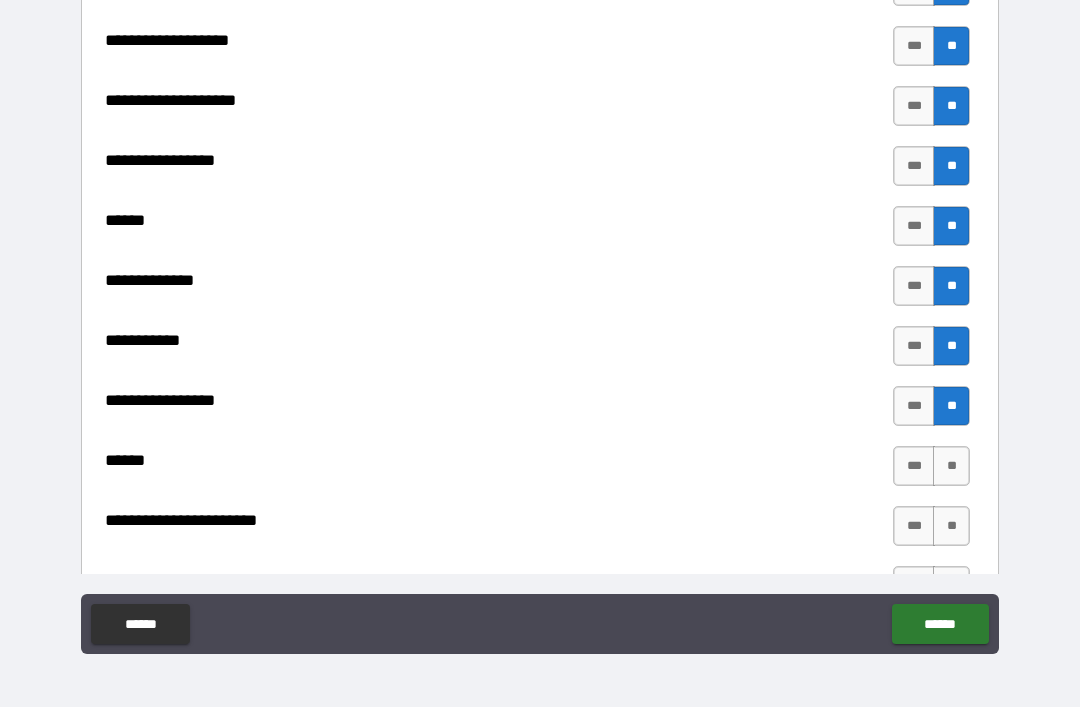 click on "**" at bounding box center [951, 466] 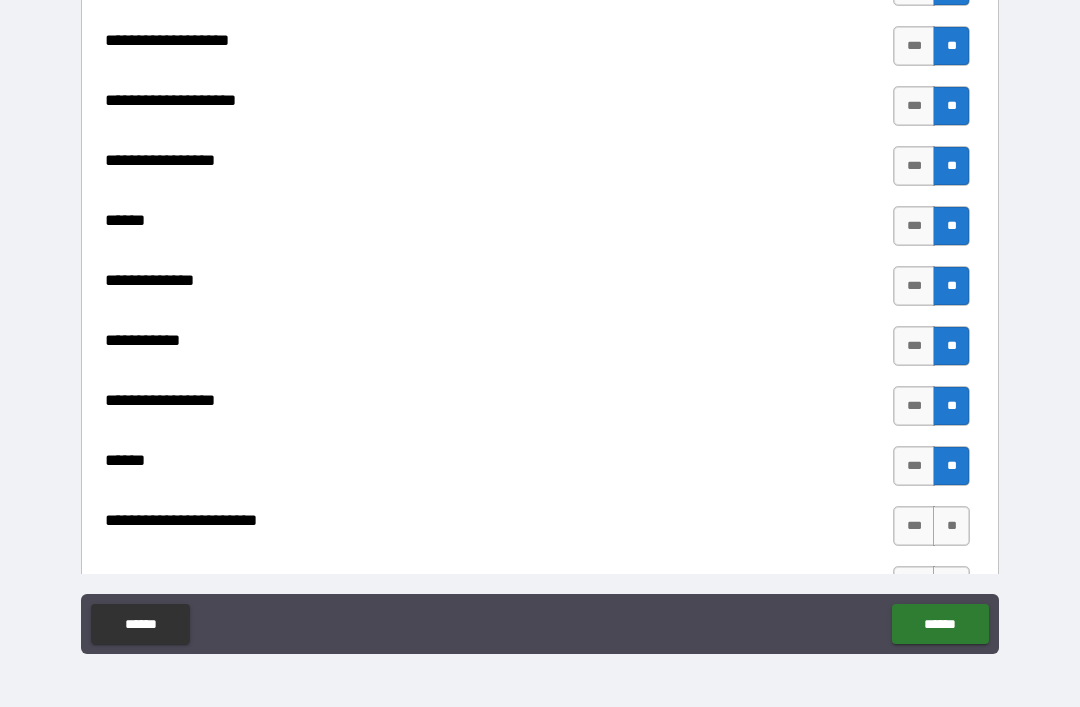 click on "**" at bounding box center (951, 526) 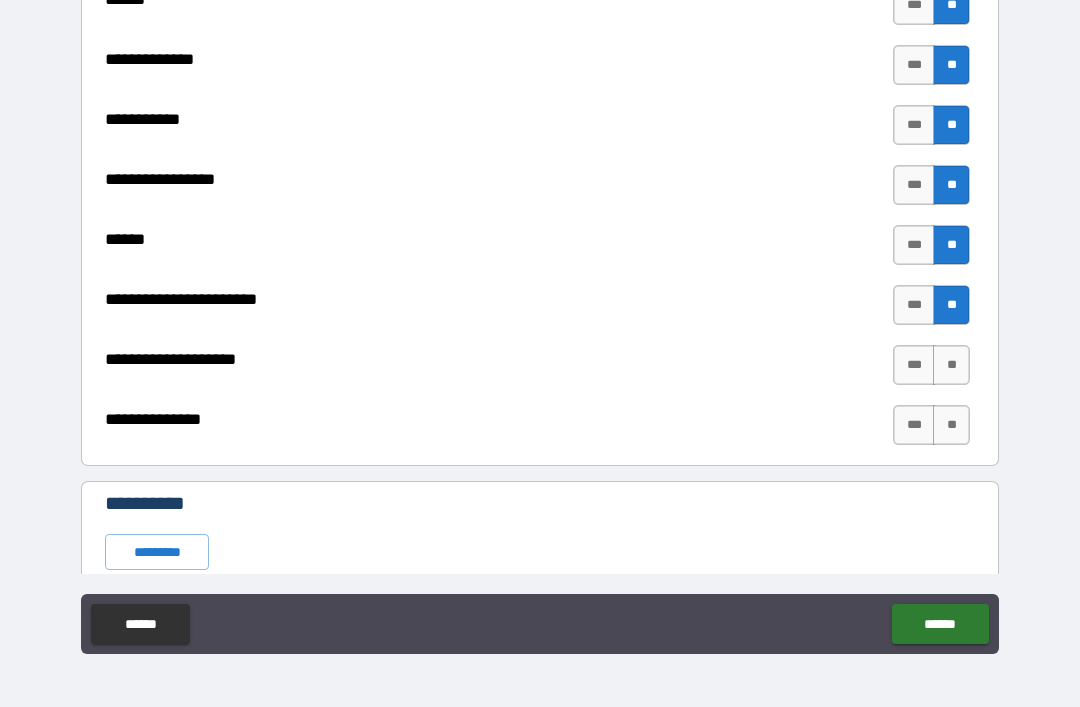 scroll, scrollTop: 1169, scrollLeft: 0, axis: vertical 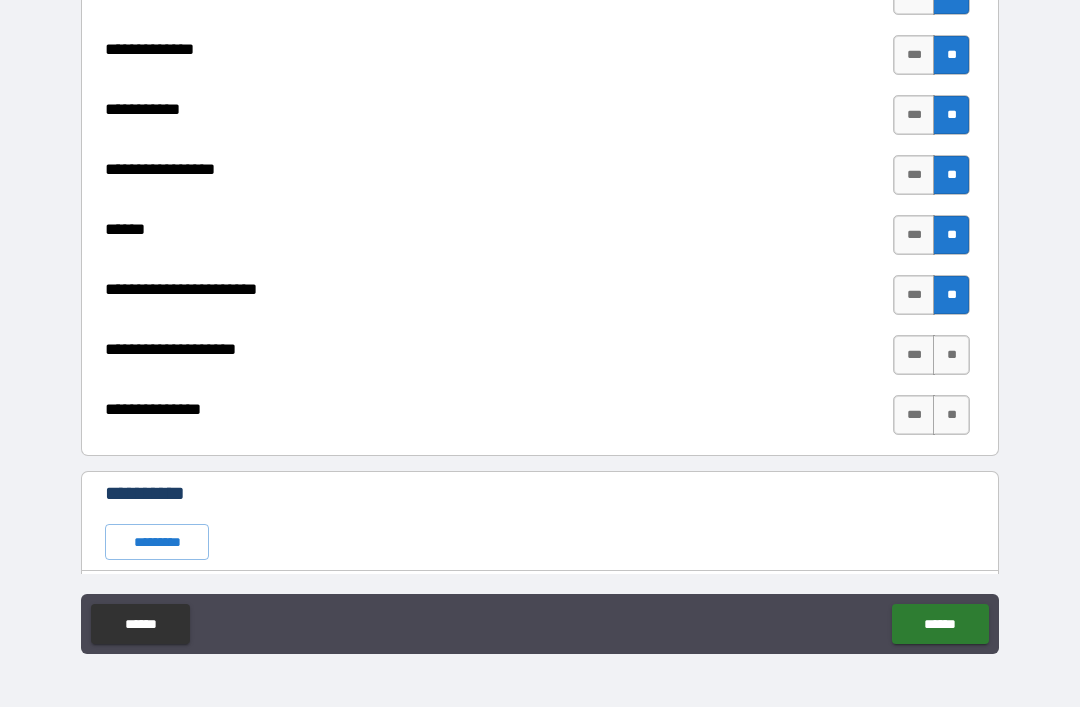 click on "**" at bounding box center (951, 355) 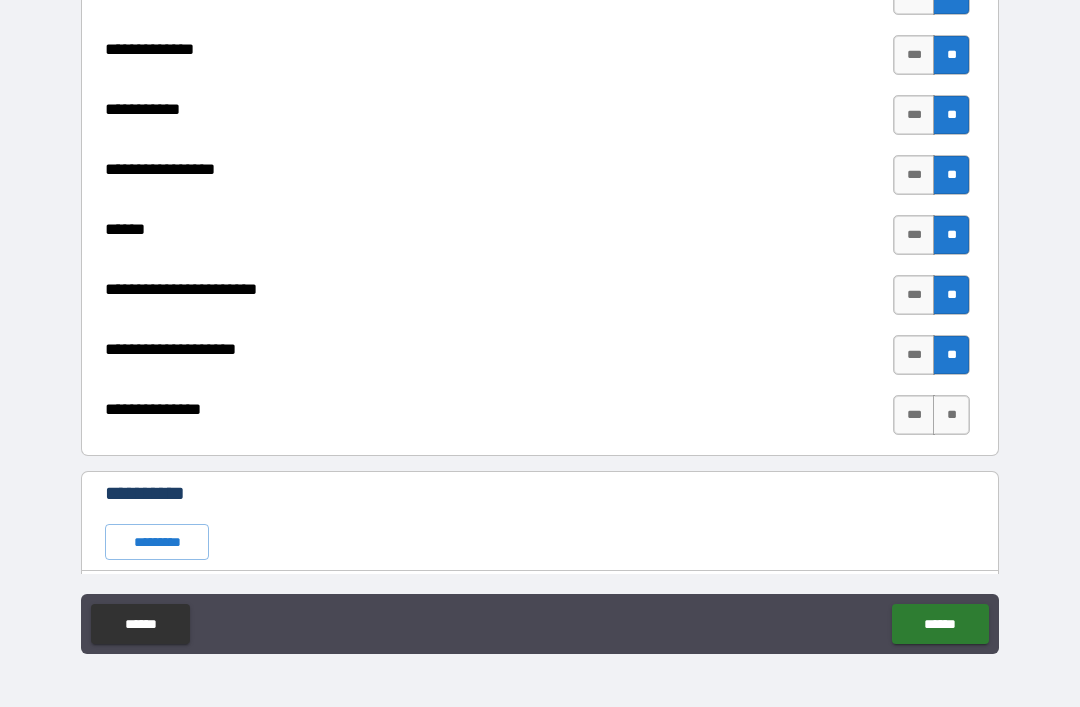 click on "**" at bounding box center (951, 415) 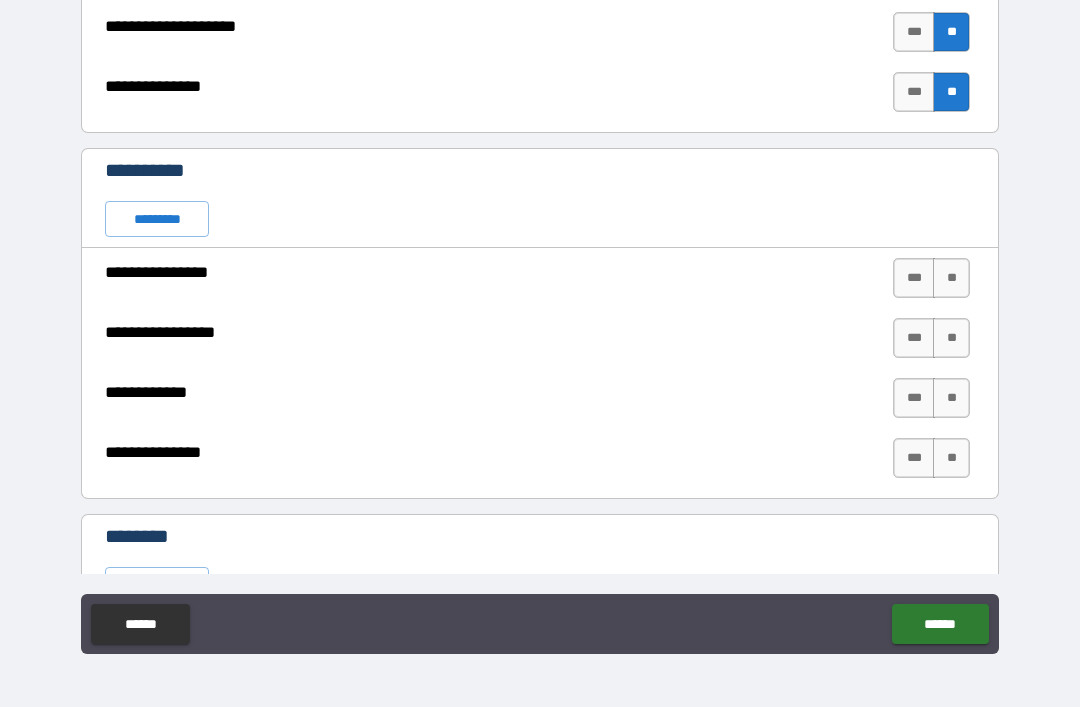 scroll, scrollTop: 1516, scrollLeft: 0, axis: vertical 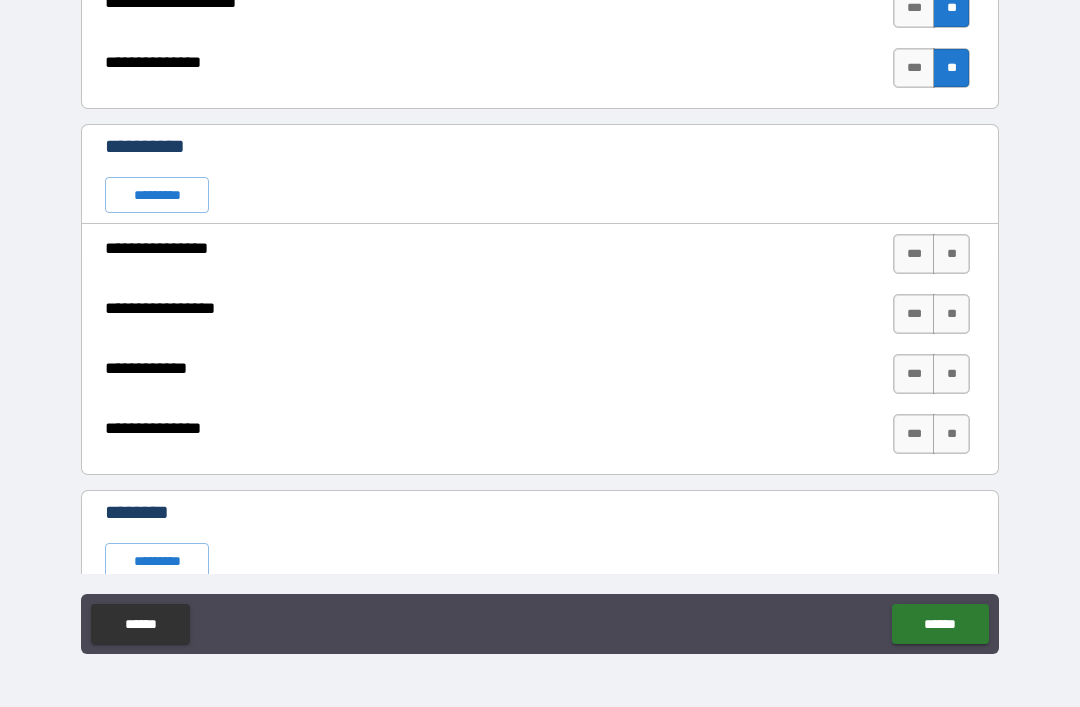 click on "**" at bounding box center [951, 254] 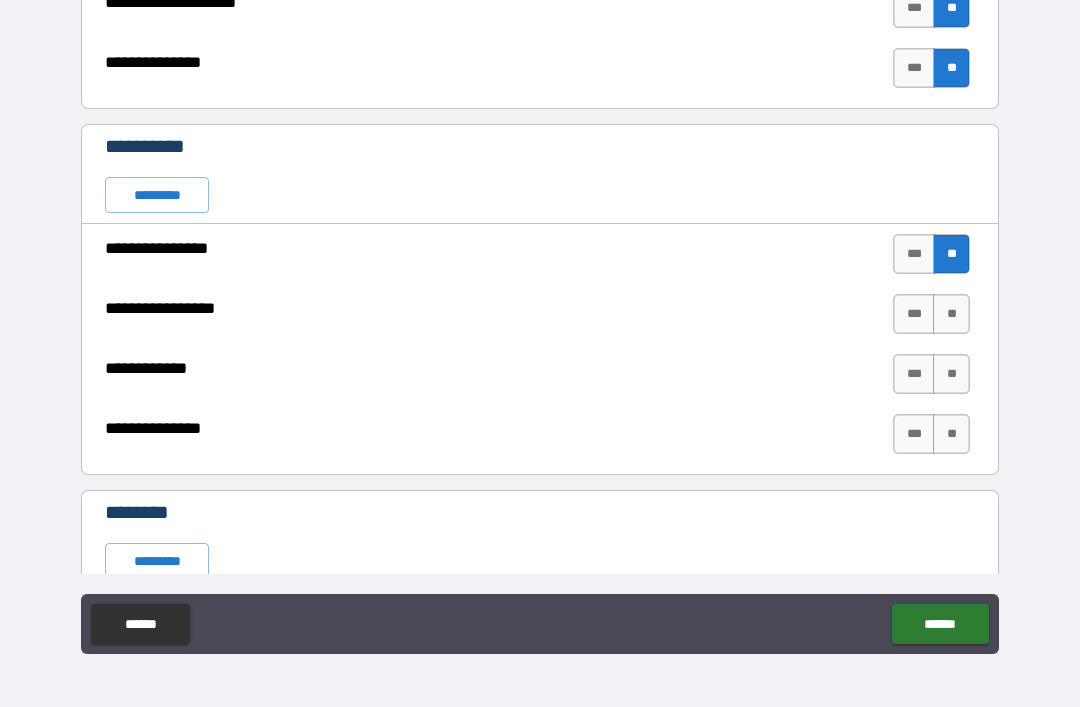 click on "**" at bounding box center [951, 314] 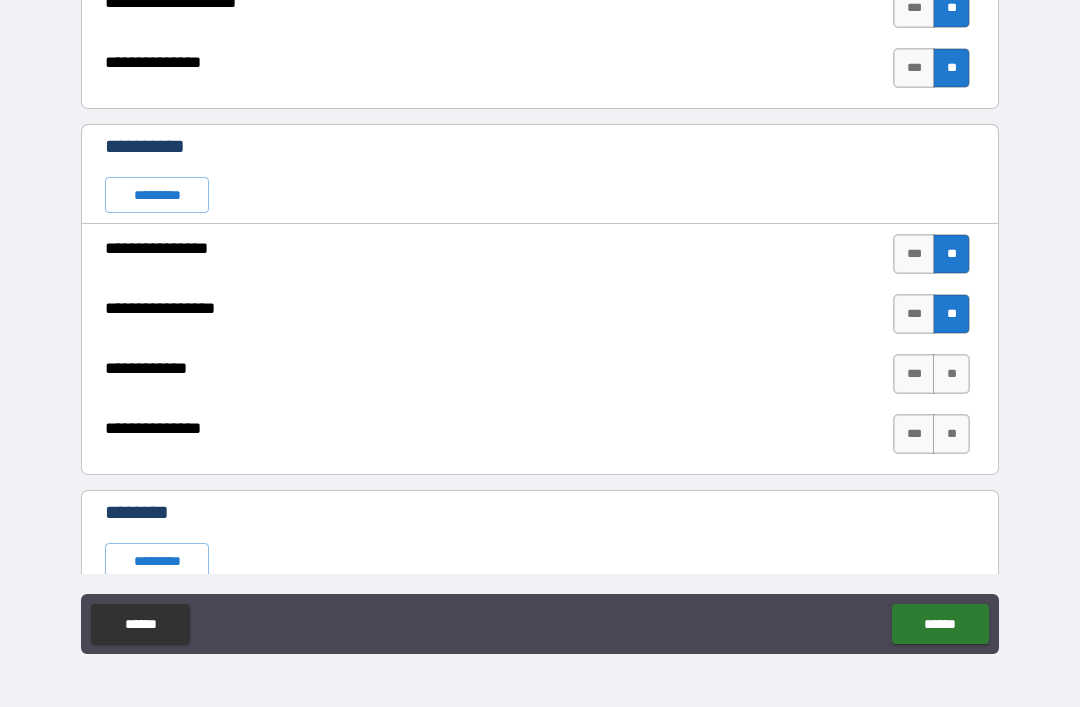 click on "**" at bounding box center [951, 374] 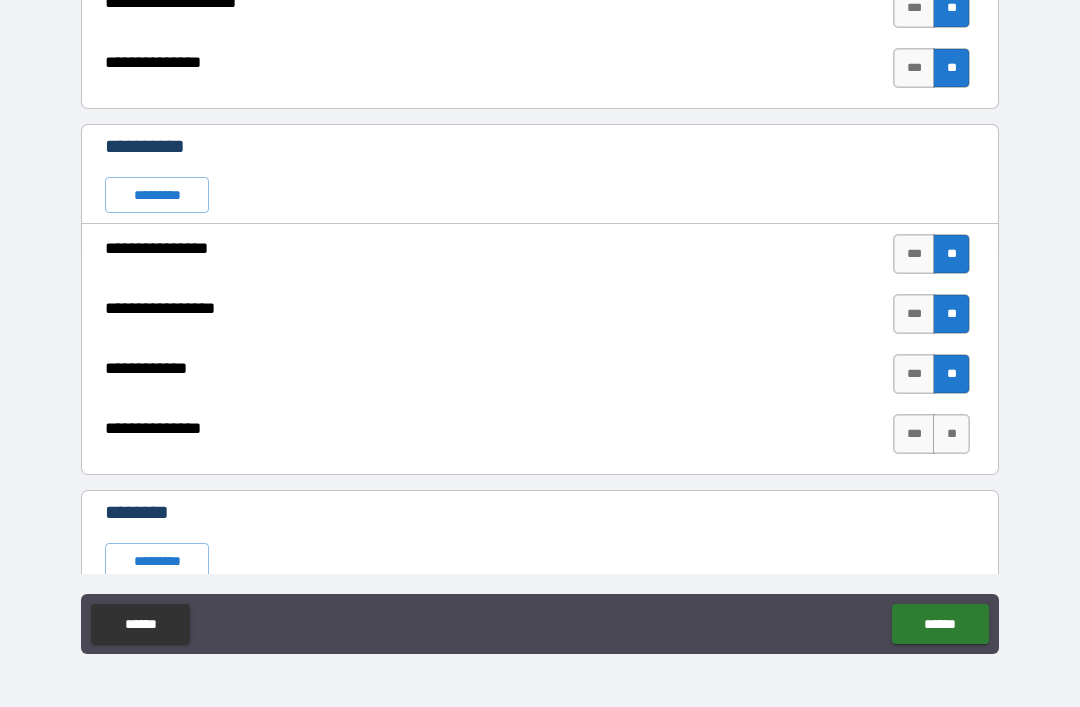 click on "**" at bounding box center [951, 434] 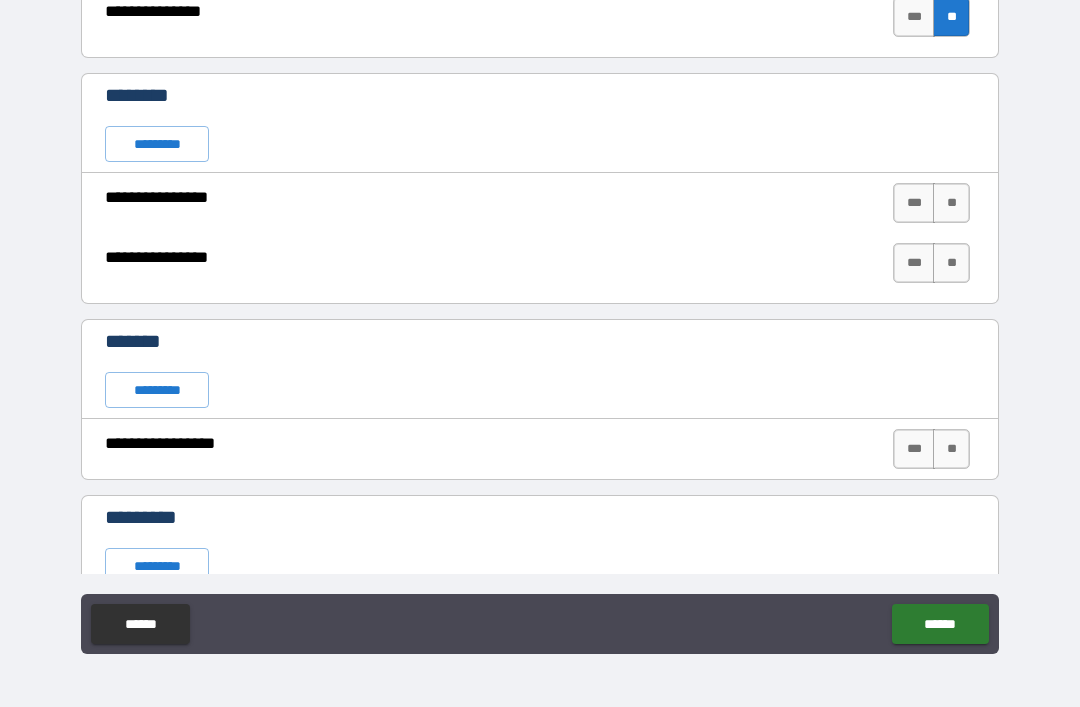 scroll, scrollTop: 1938, scrollLeft: 0, axis: vertical 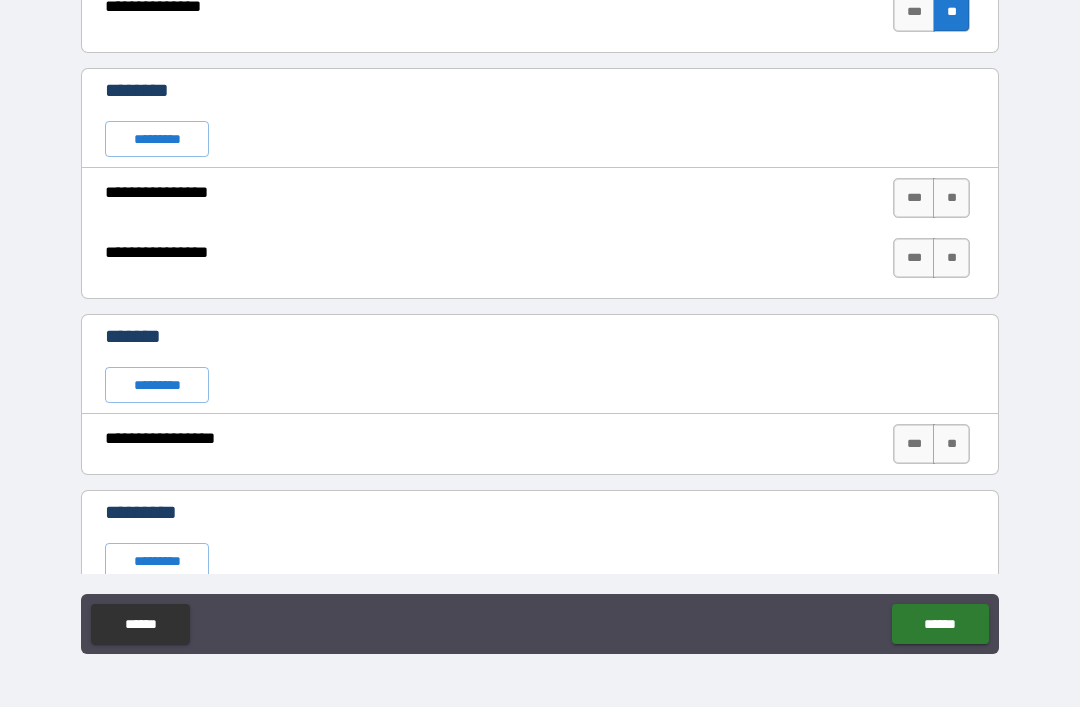 click on "*********" at bounding box center [157, 139] 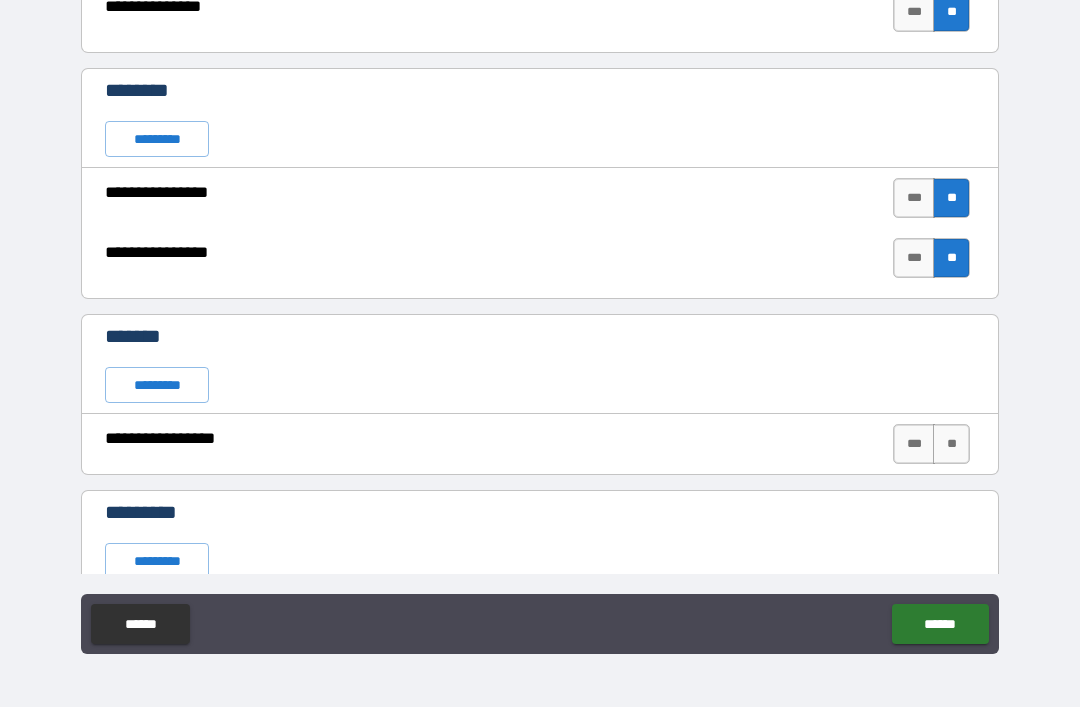 click on "*********" at bounding box center (157, 139) 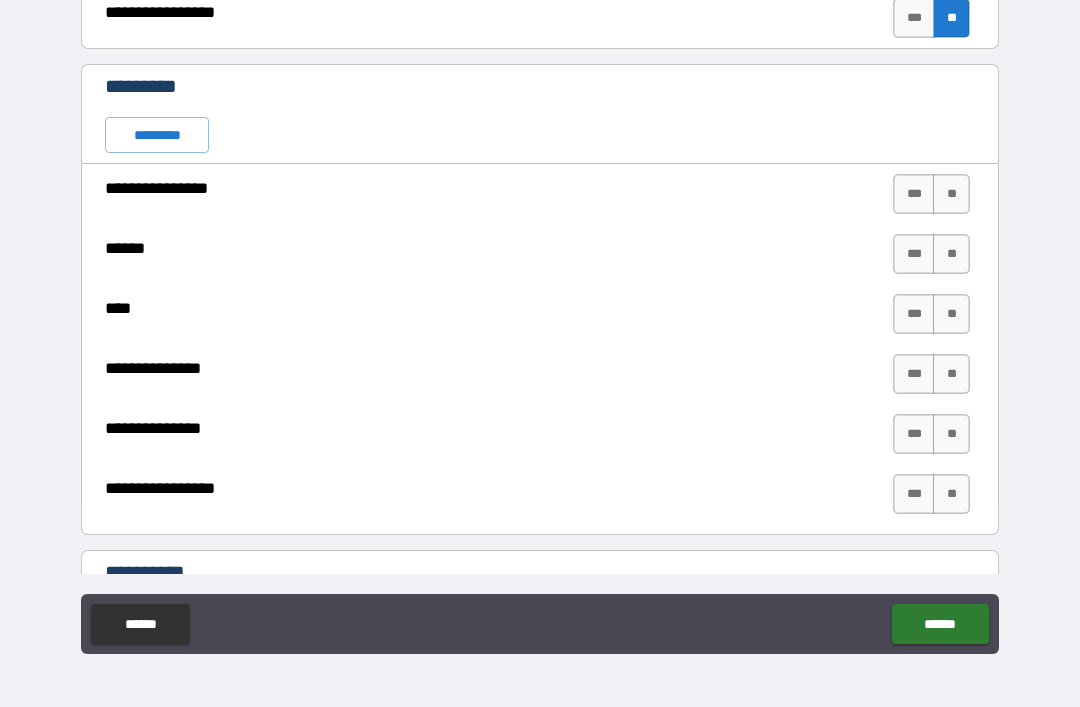 scroll, scrollTop: 2374, scrollLeft: 0, axis: vertical 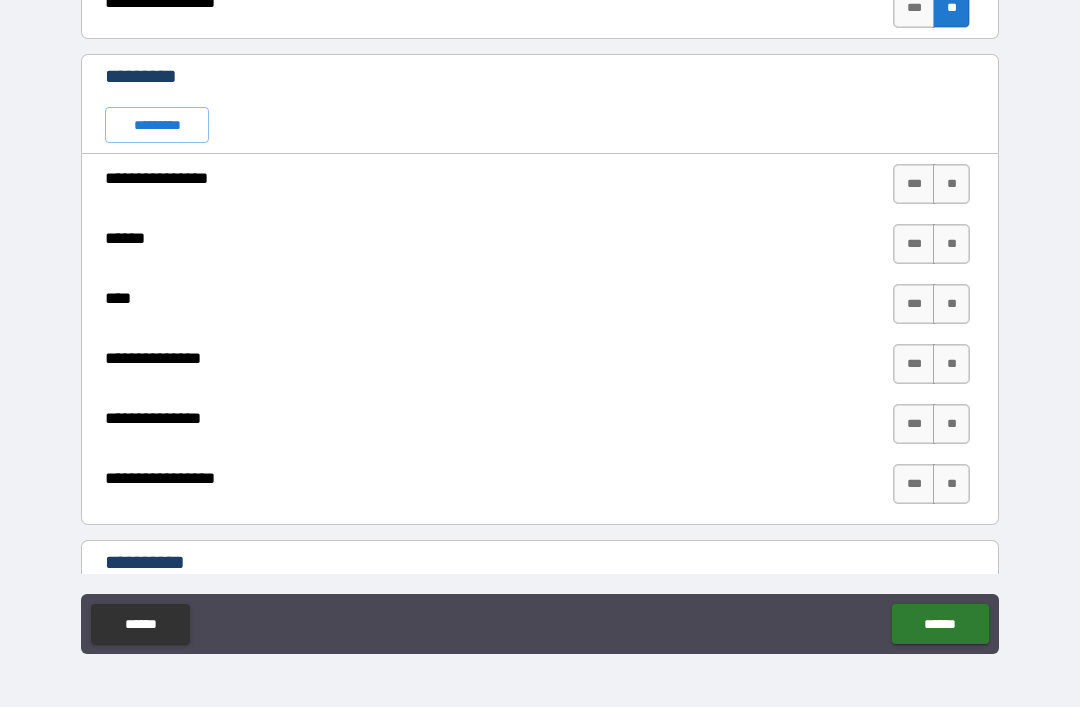 click on "*********" at bounding box center [157, 125] 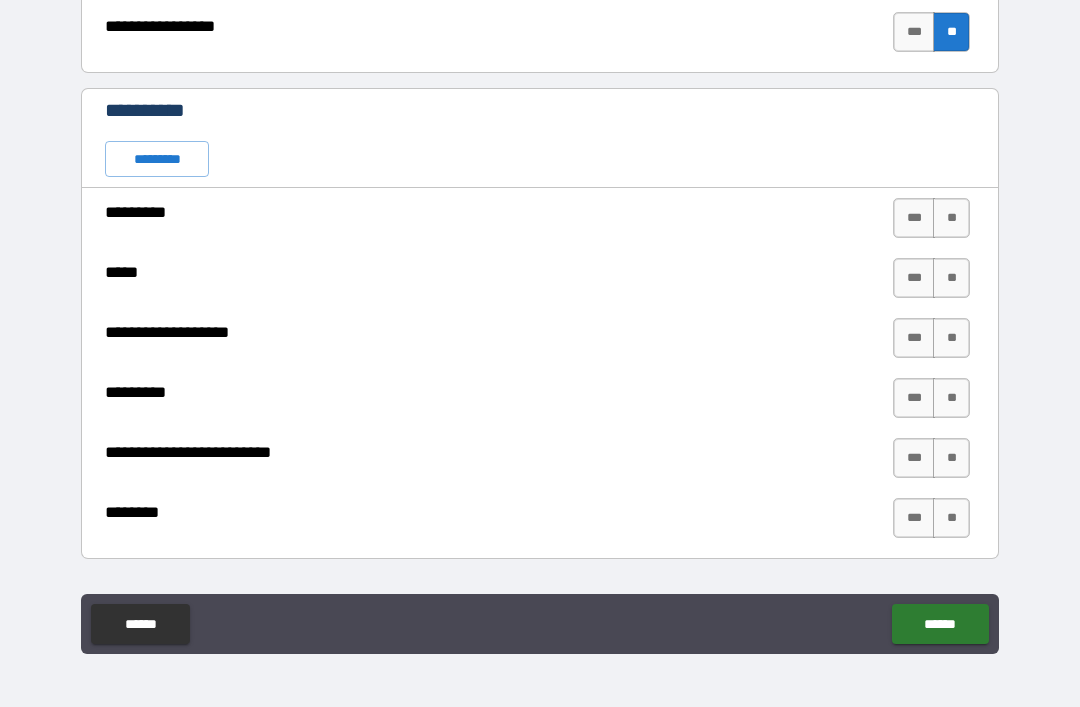 scroll, scrollTop: 2830, scrollLeft: 0, axis: vertical 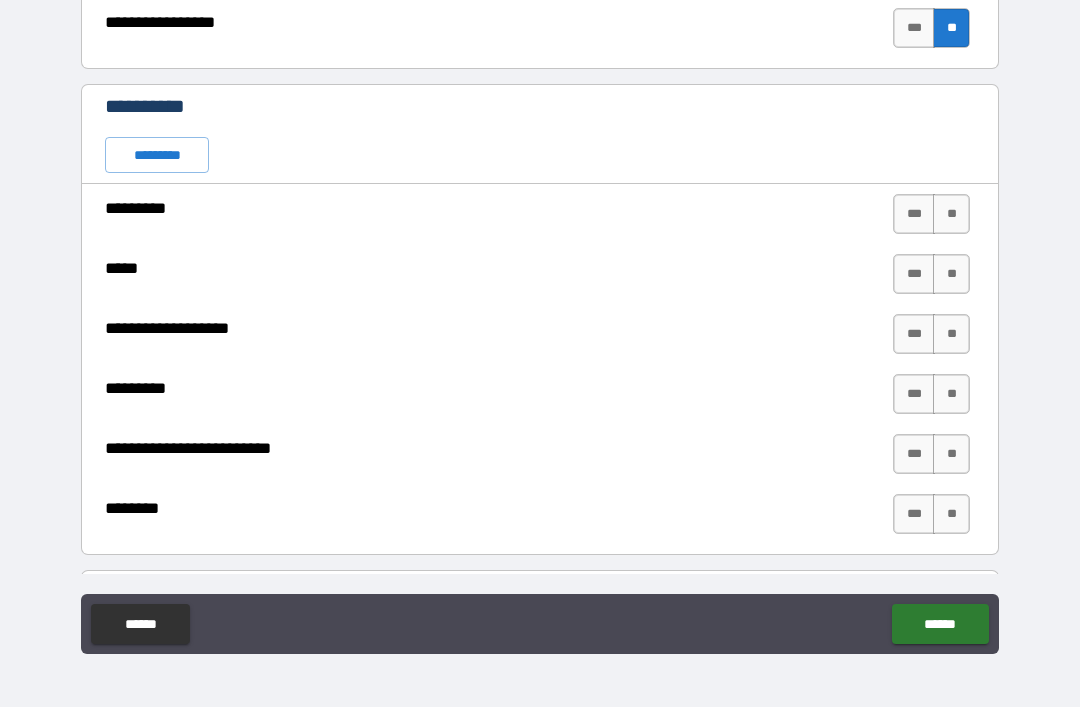 click on "*********" at bounding box center [157, 155] 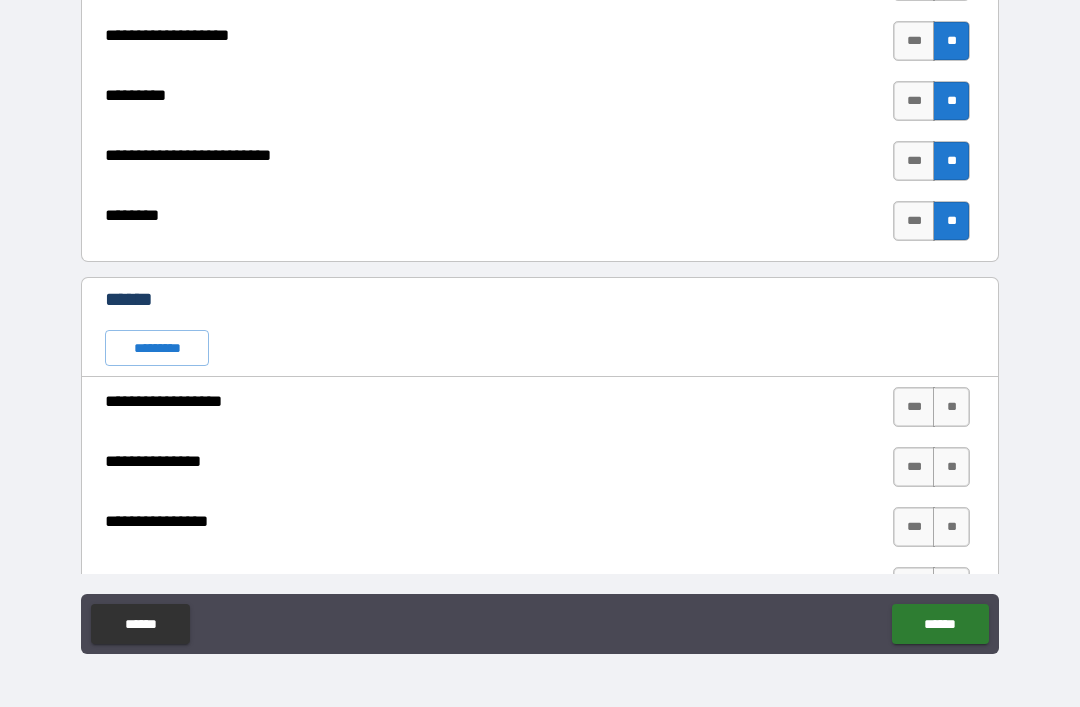 scroll, scrollTop: 3128, scrollLeft: 0, axis: vertical 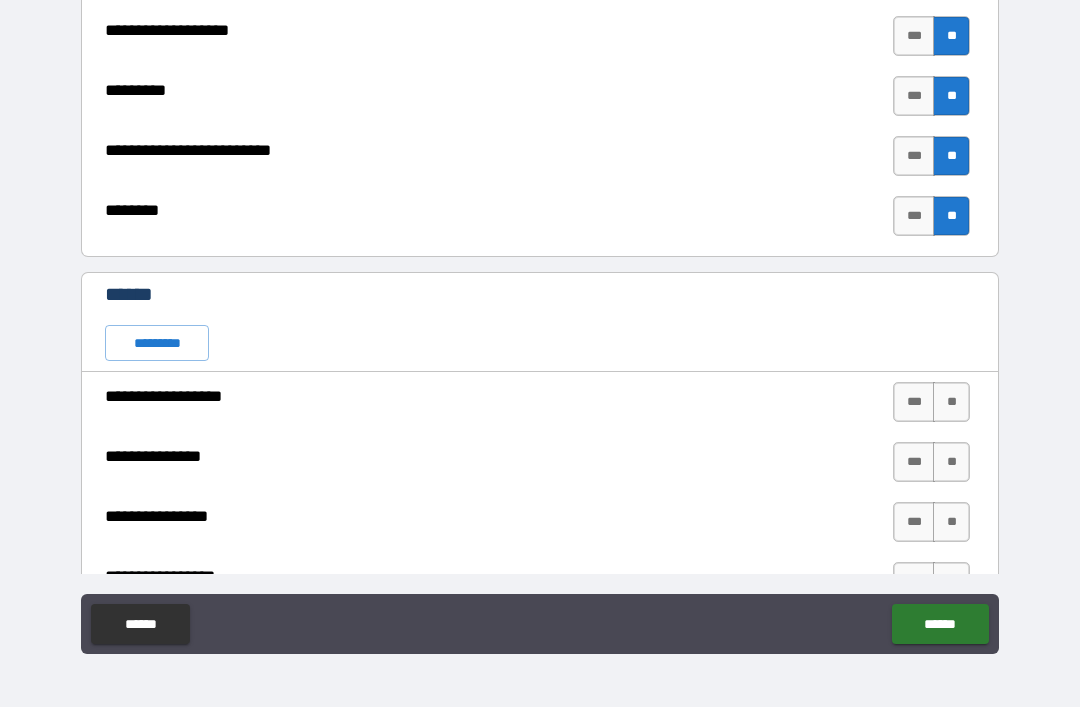 click on "*********" at bounding box center [157, 343] 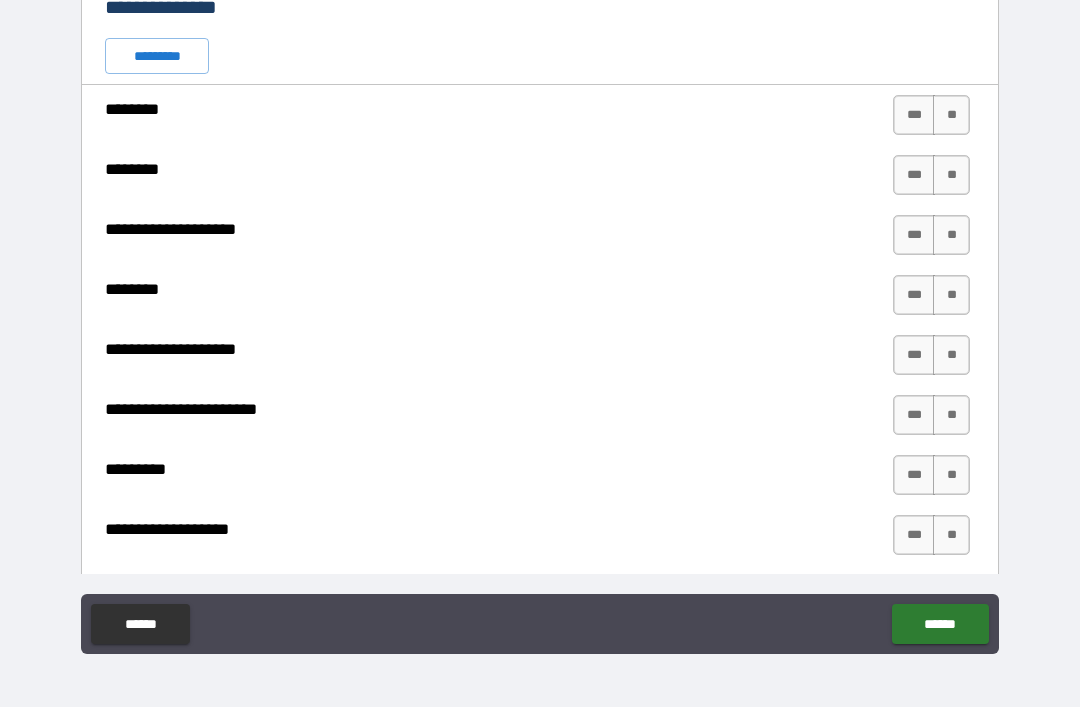 scroll, scrollTop: 4026, scrollLeft: 0, axis: vertical 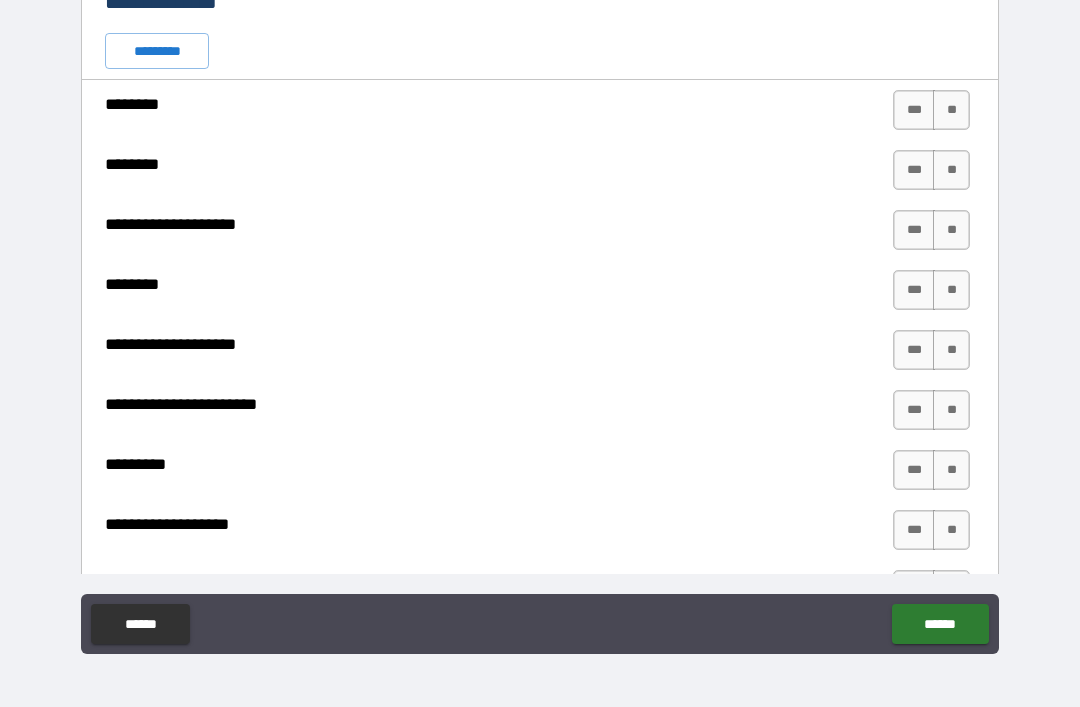 click on "***" at bounding box center [914, 470] 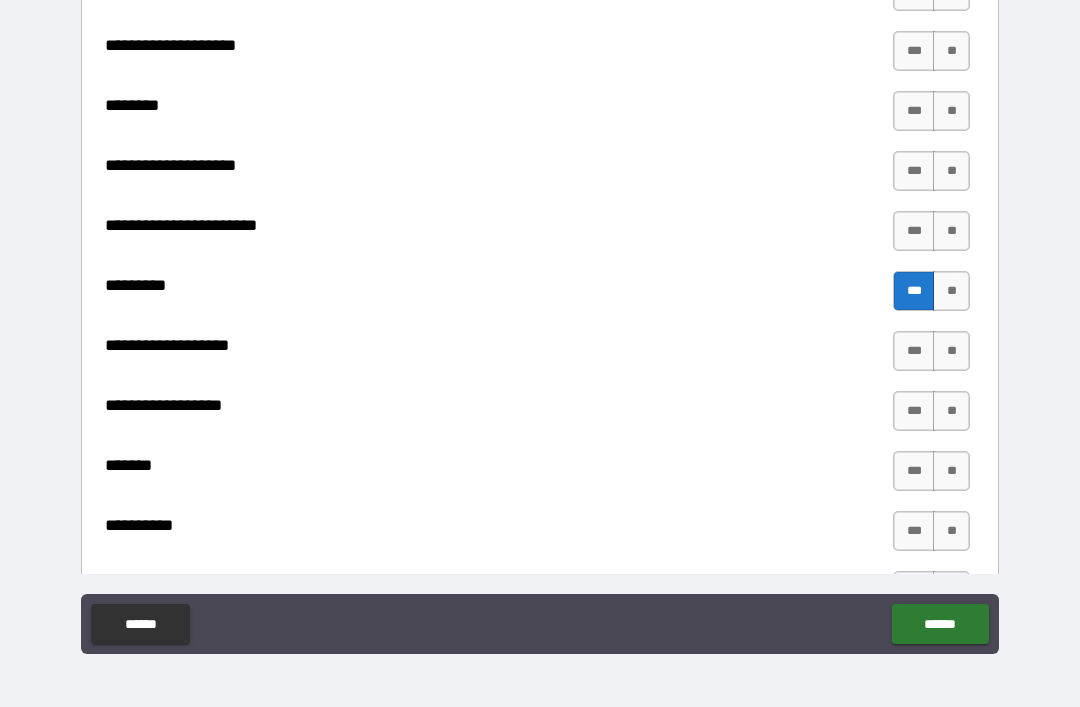 scroll, scrollTop: 4206, scrollLeft: 0, axis: vertical 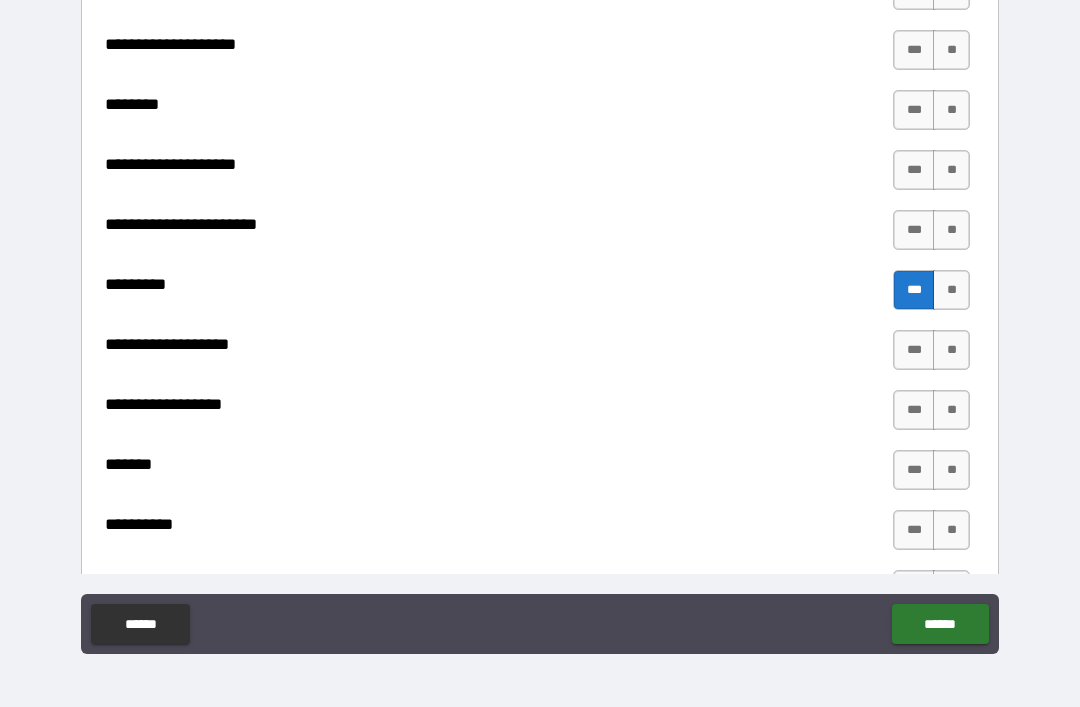 click on "**" at bounding box center (951, 350) 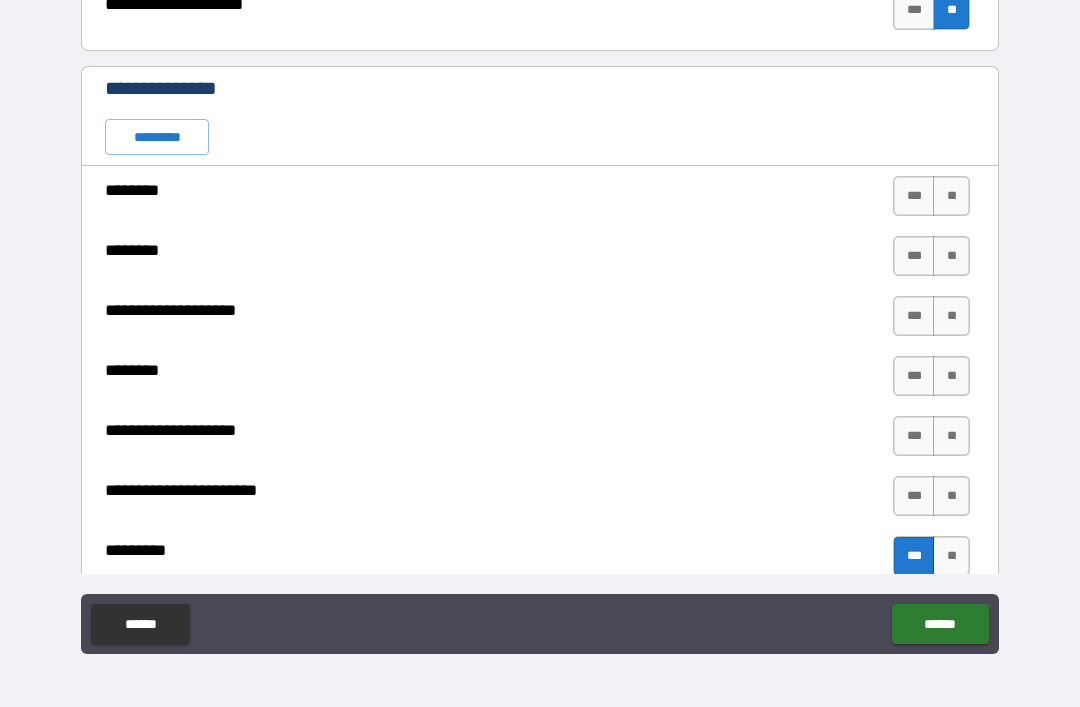 scroll, scrollTop: 3941, scrollLeft: 0, axis: vertical 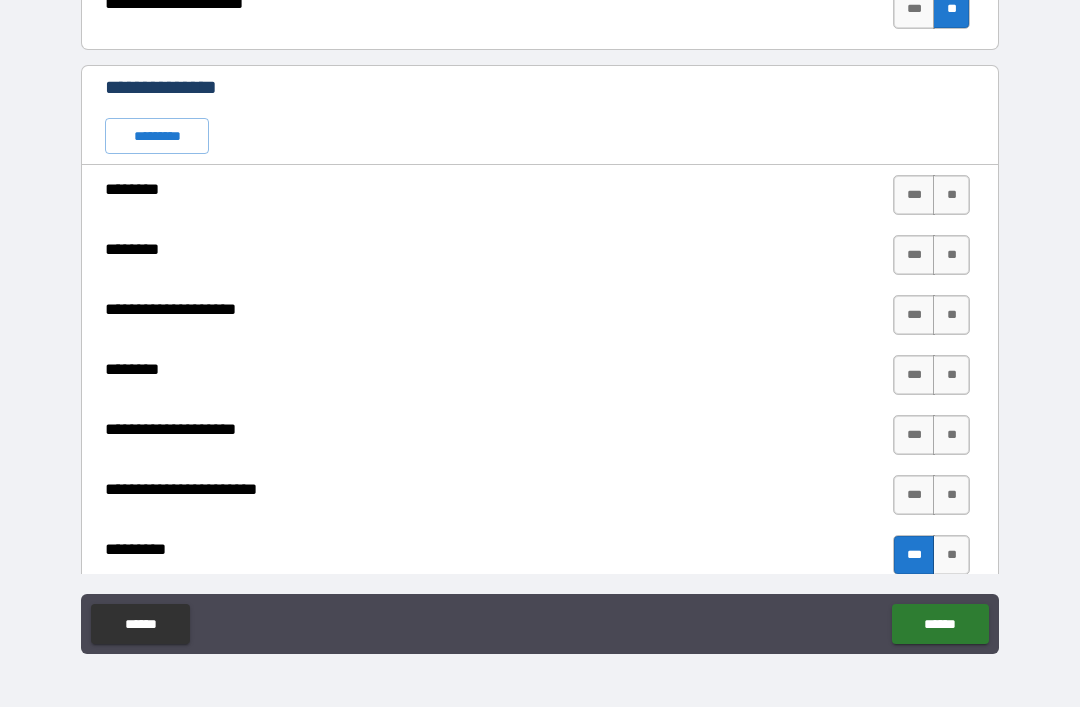 click on "*********" at bounding box center [157, 136] 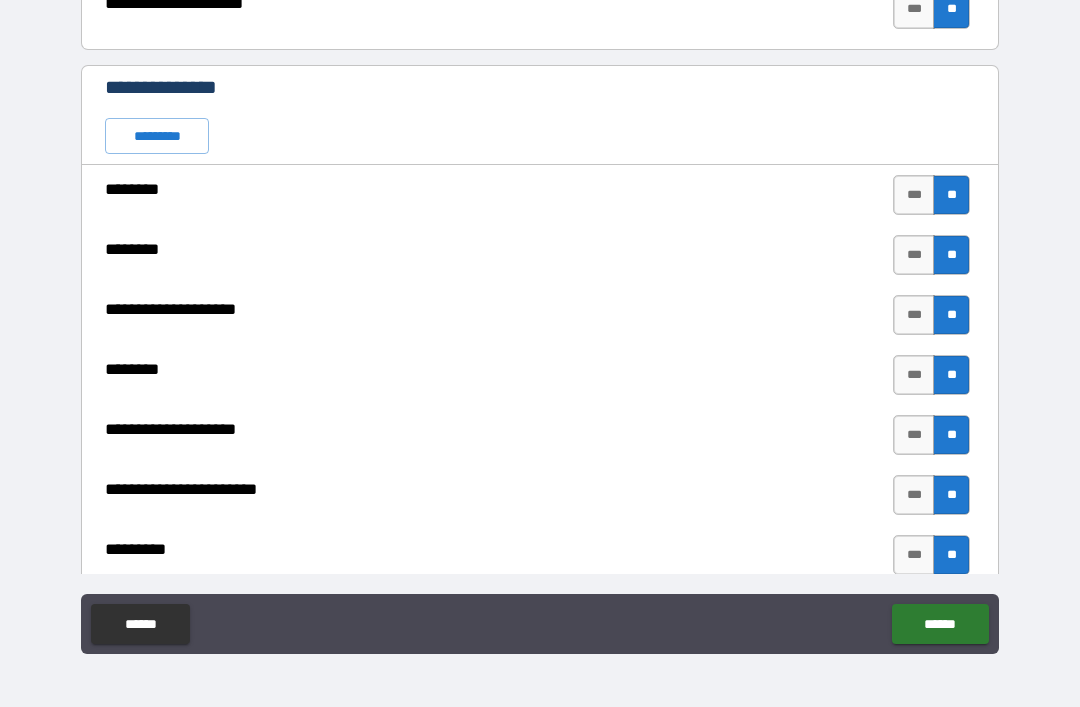 type on "*" 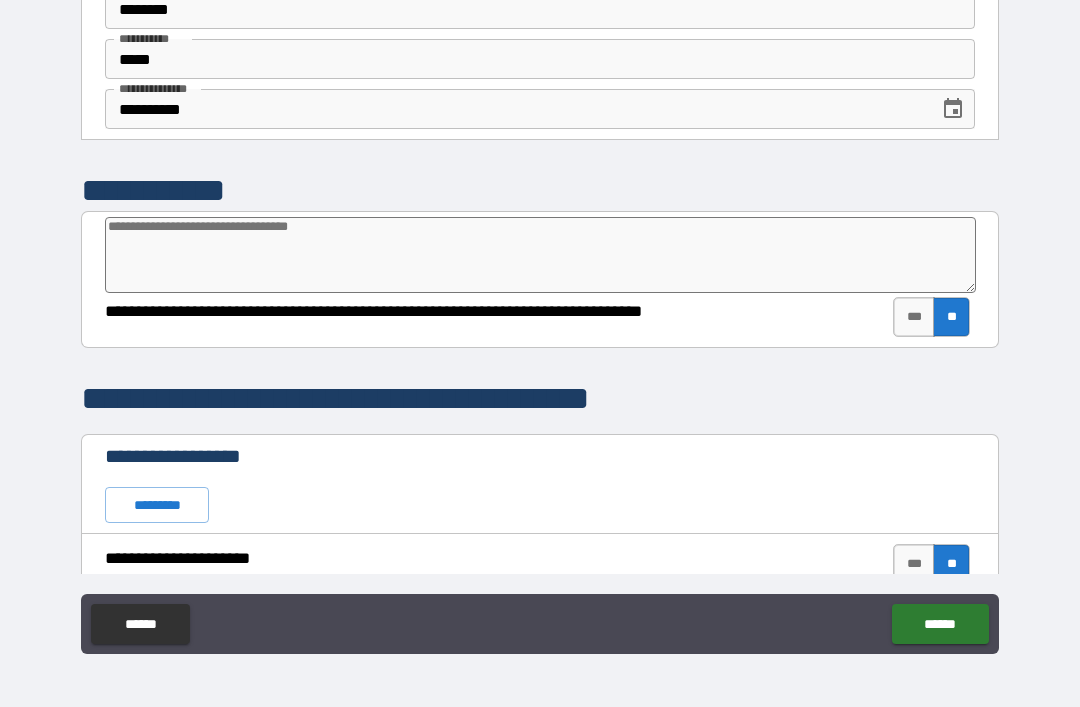 scroll, scrollTop: 0, scrollLeft: 0, axis: both 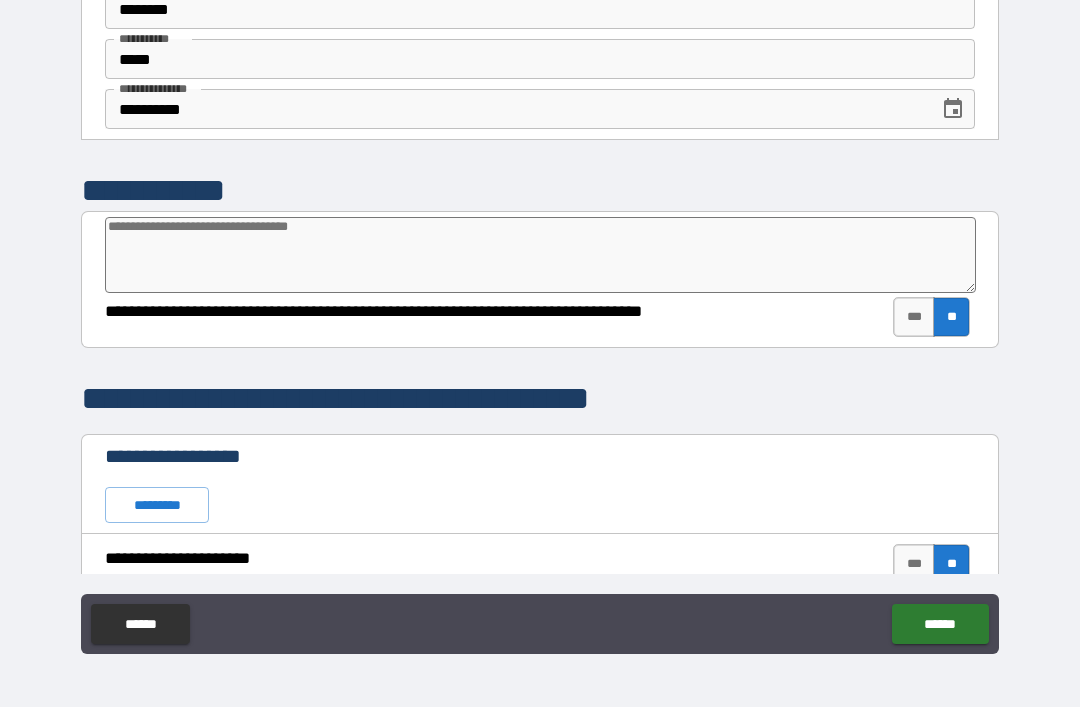 click at bounding box center [540, 255] 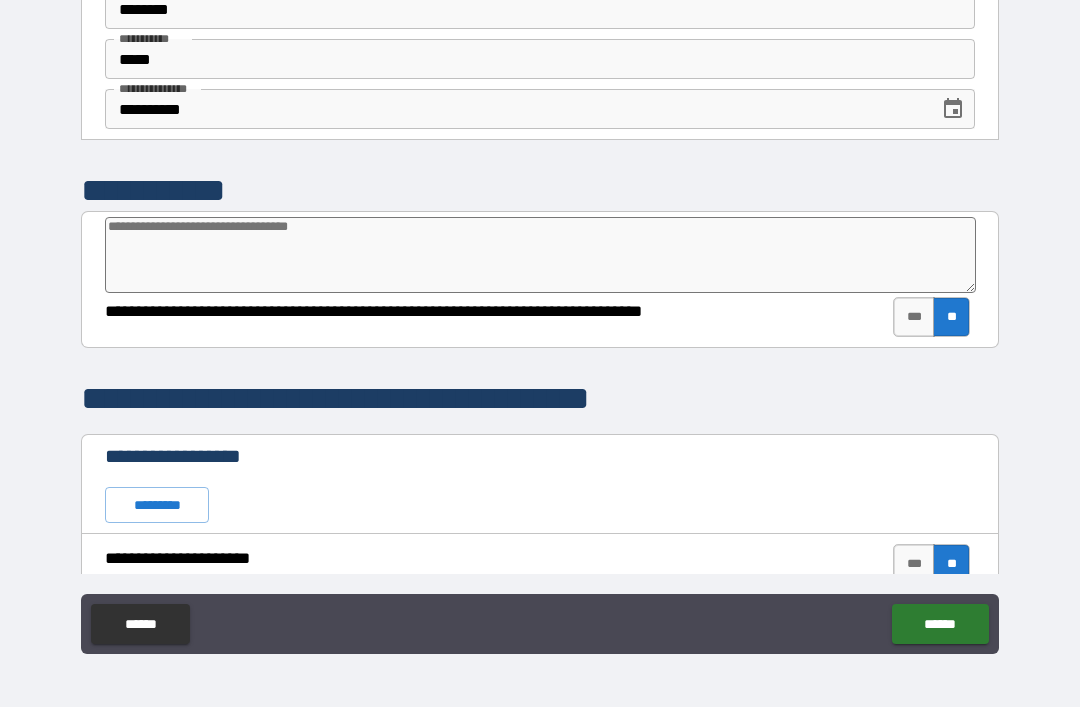 type on "*" 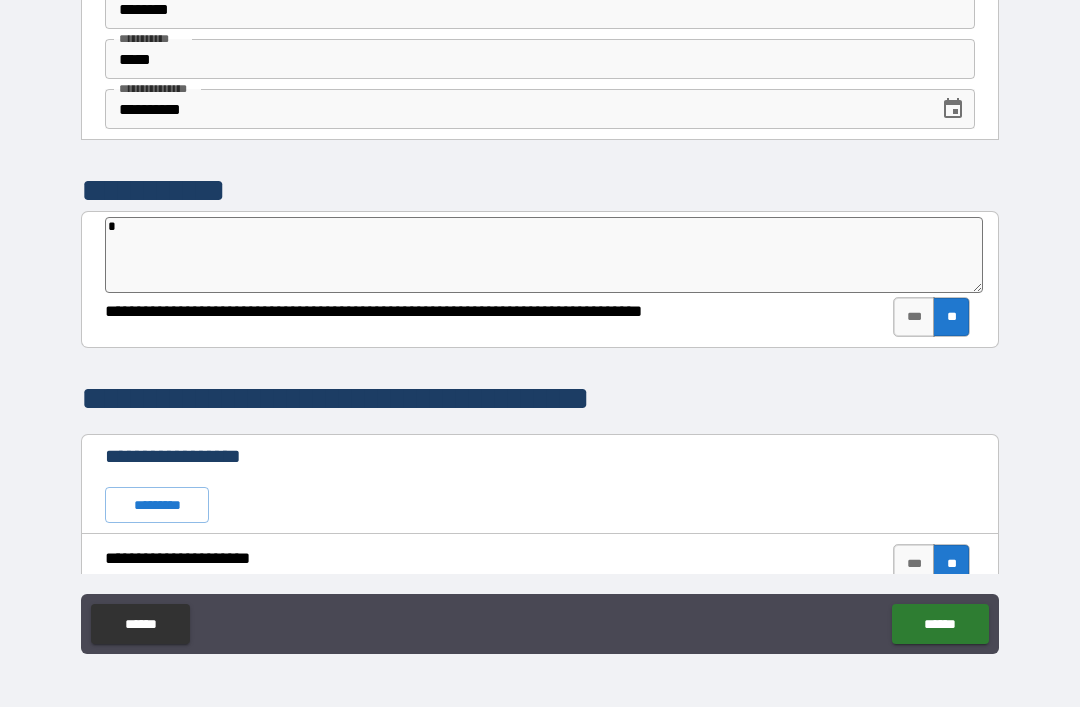 type on "*" 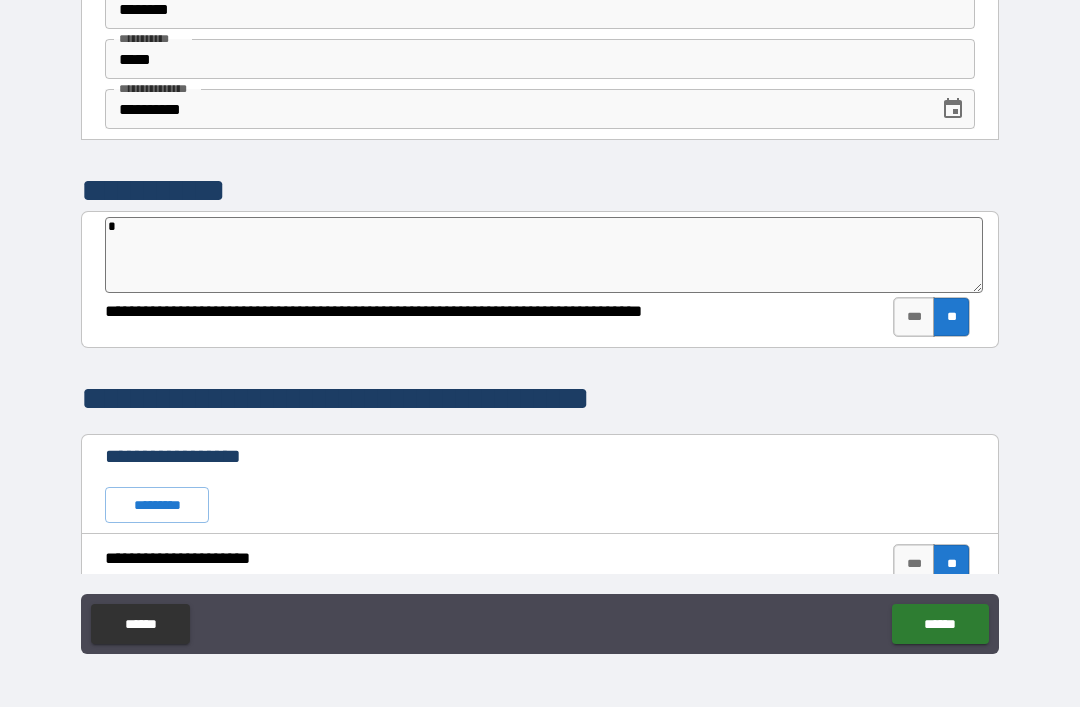 type on "**" 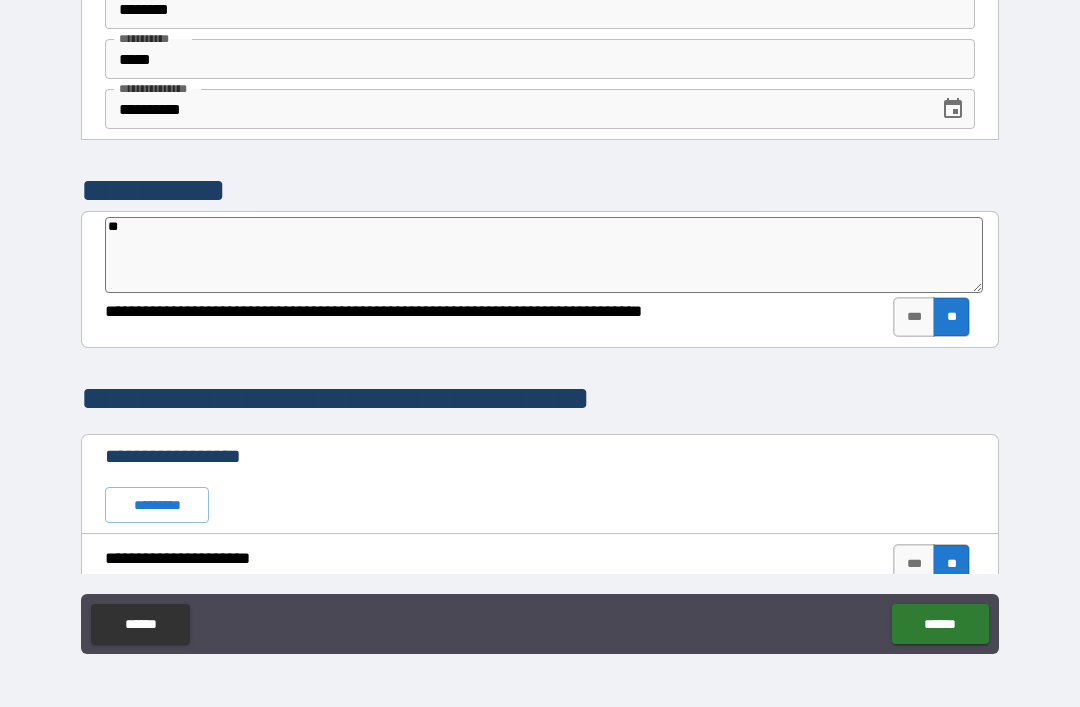 type on "*" 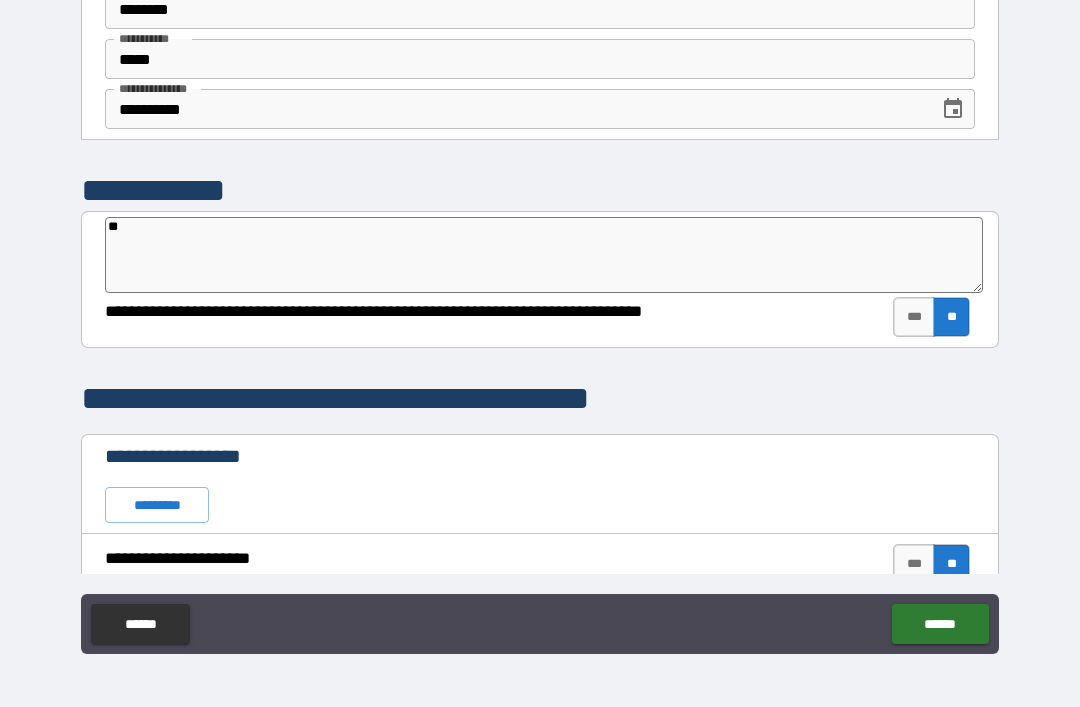 type on "***" 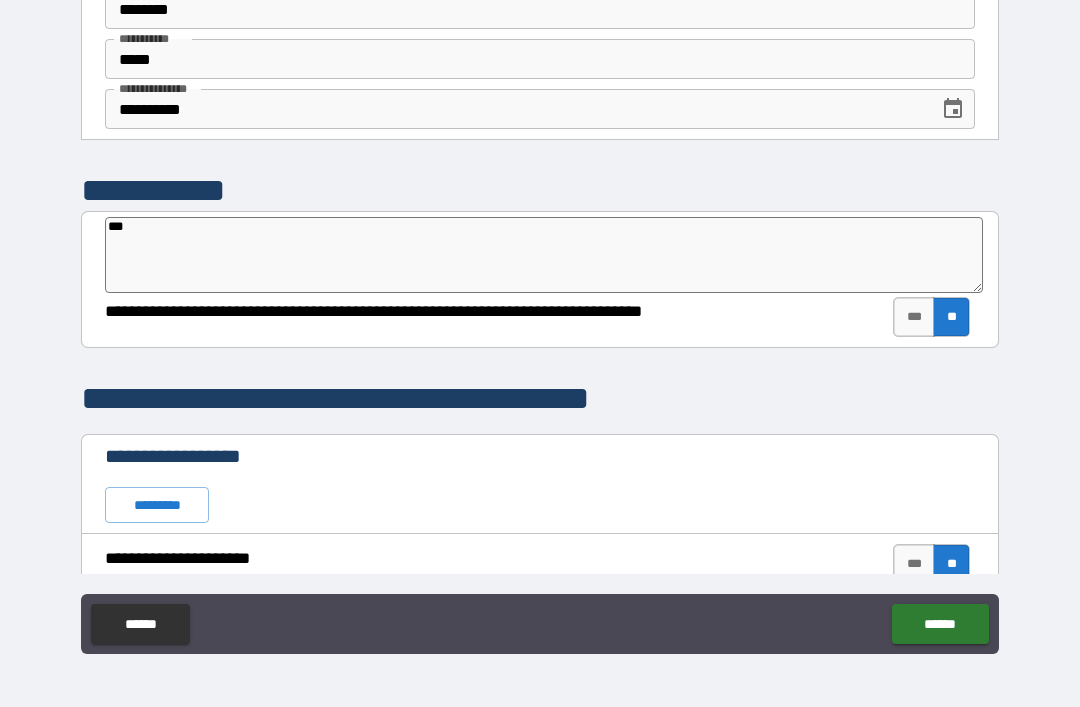 type on "*" 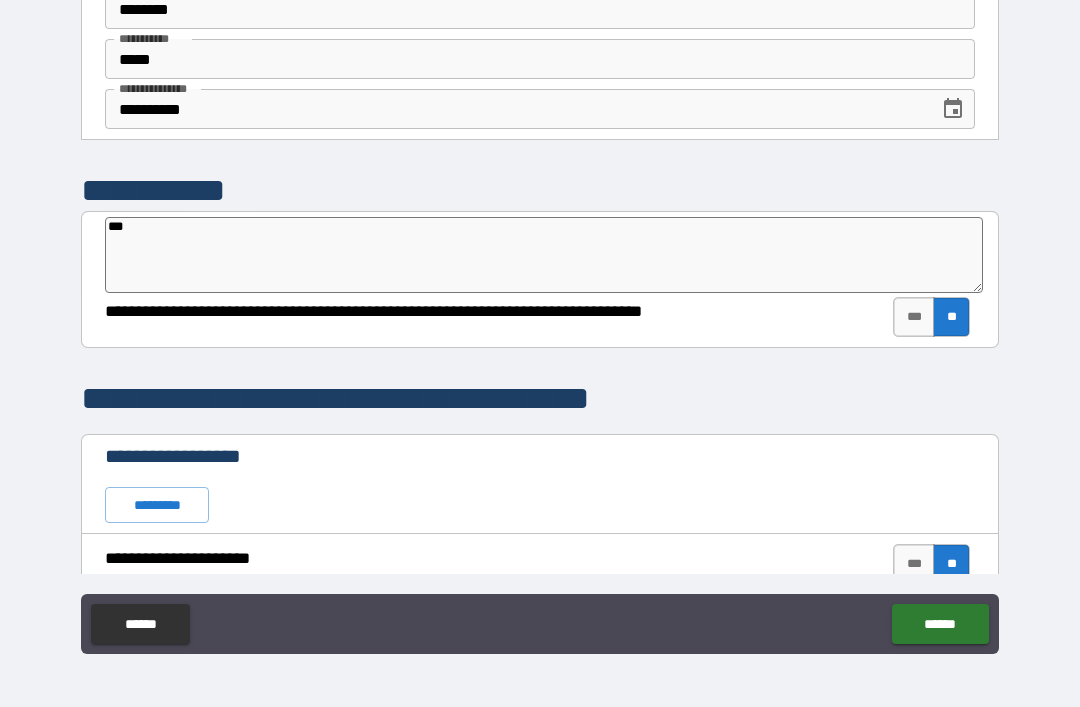 type on "****" 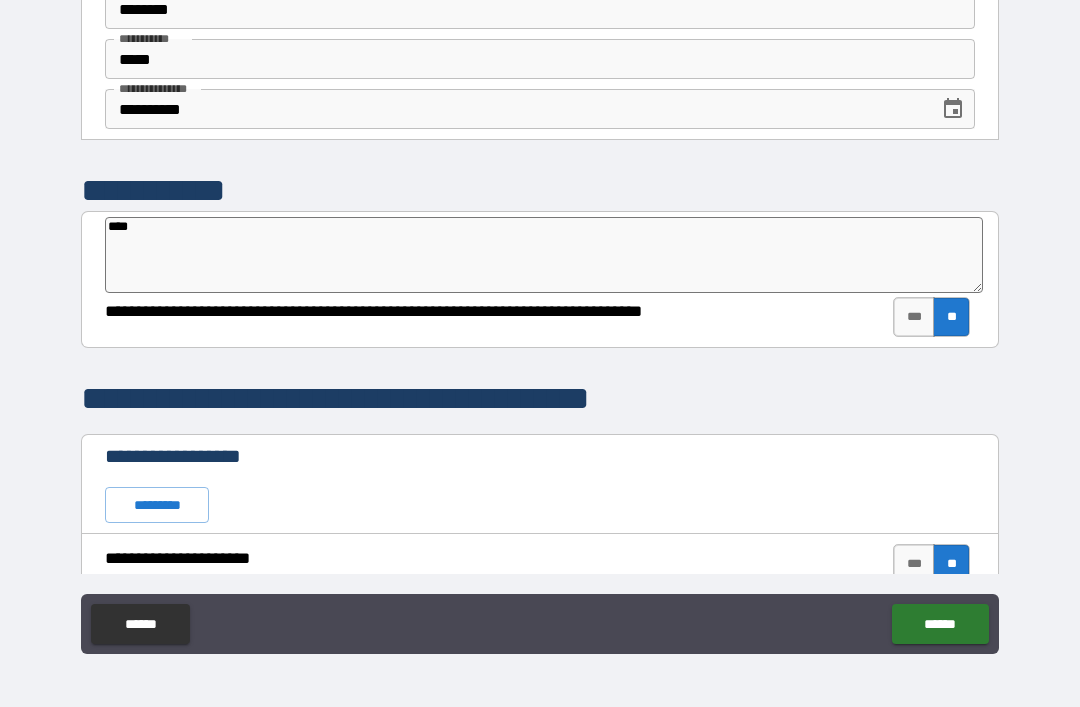 type on "*" 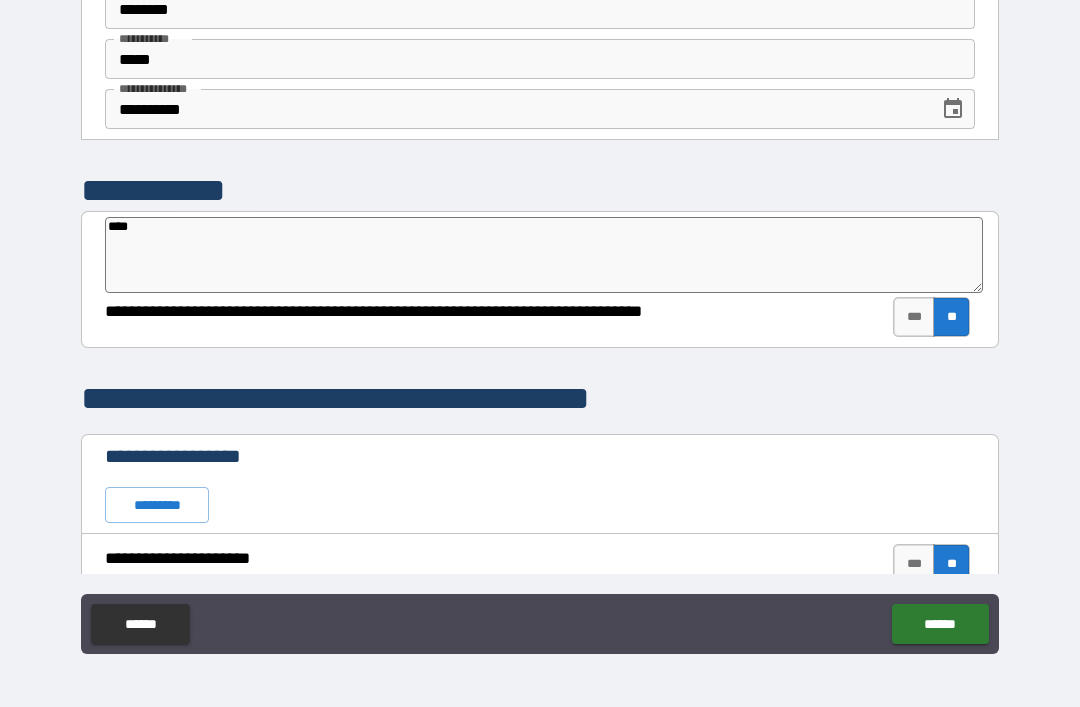 type on "*****" 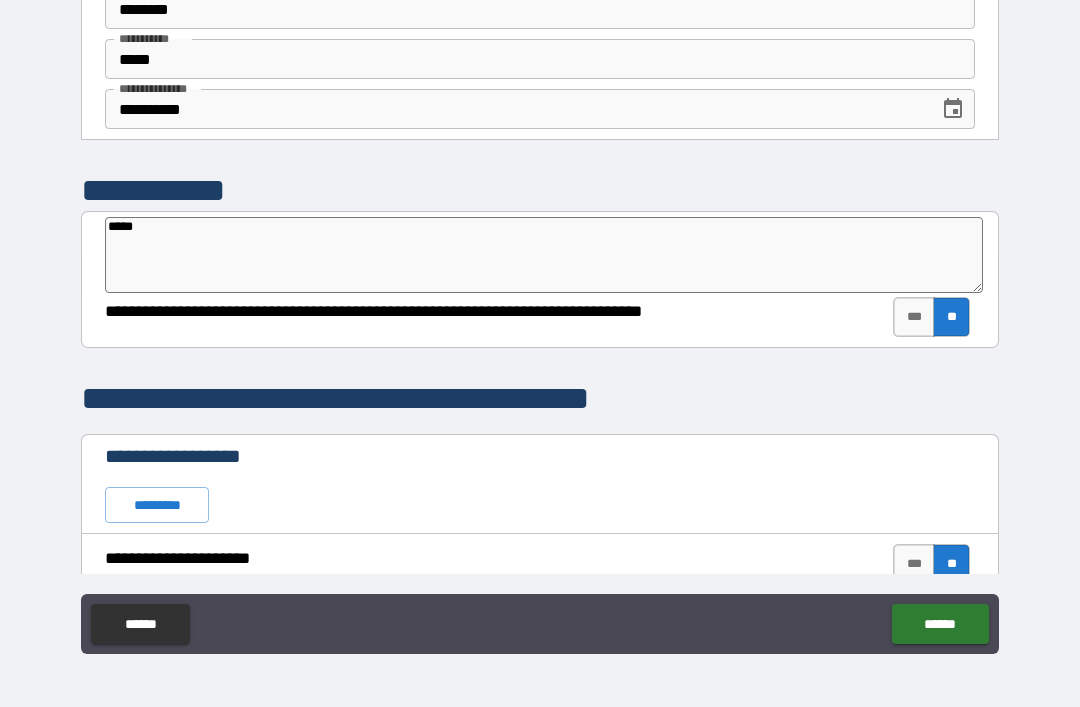 type on "*" 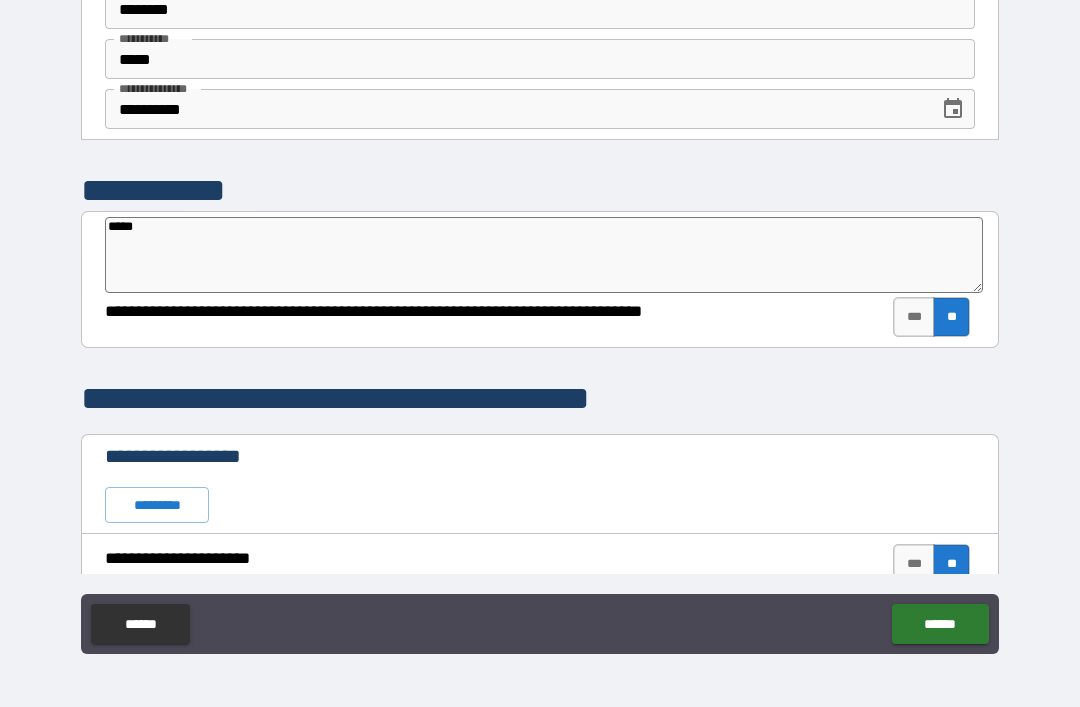 type on "*****" 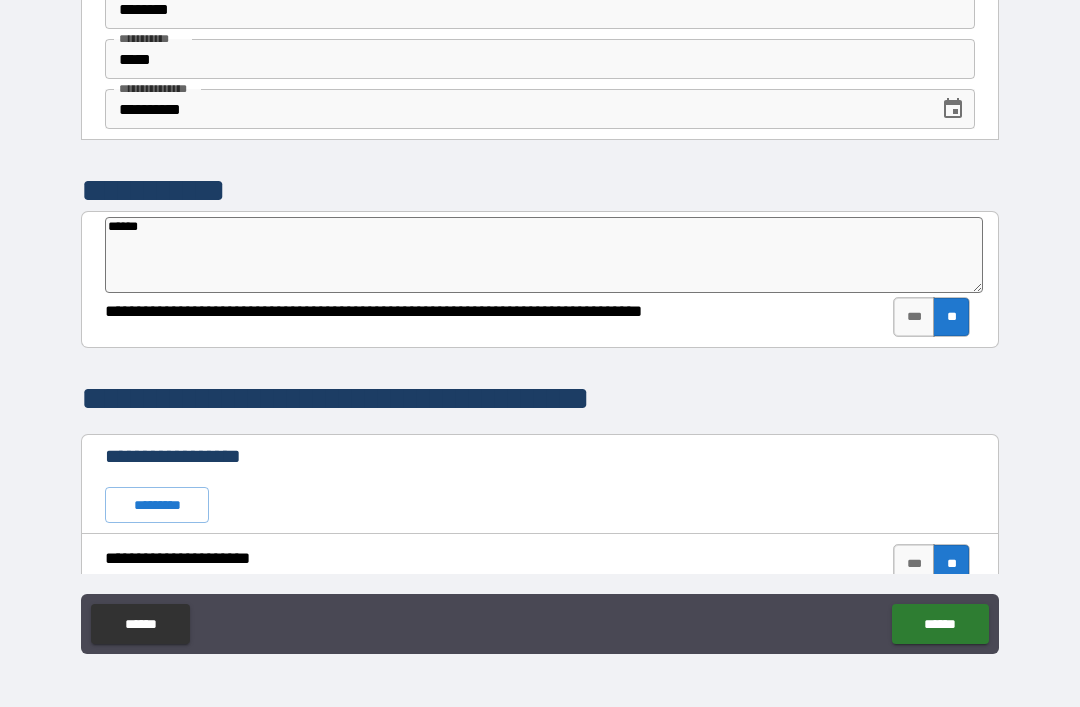 type on "*" 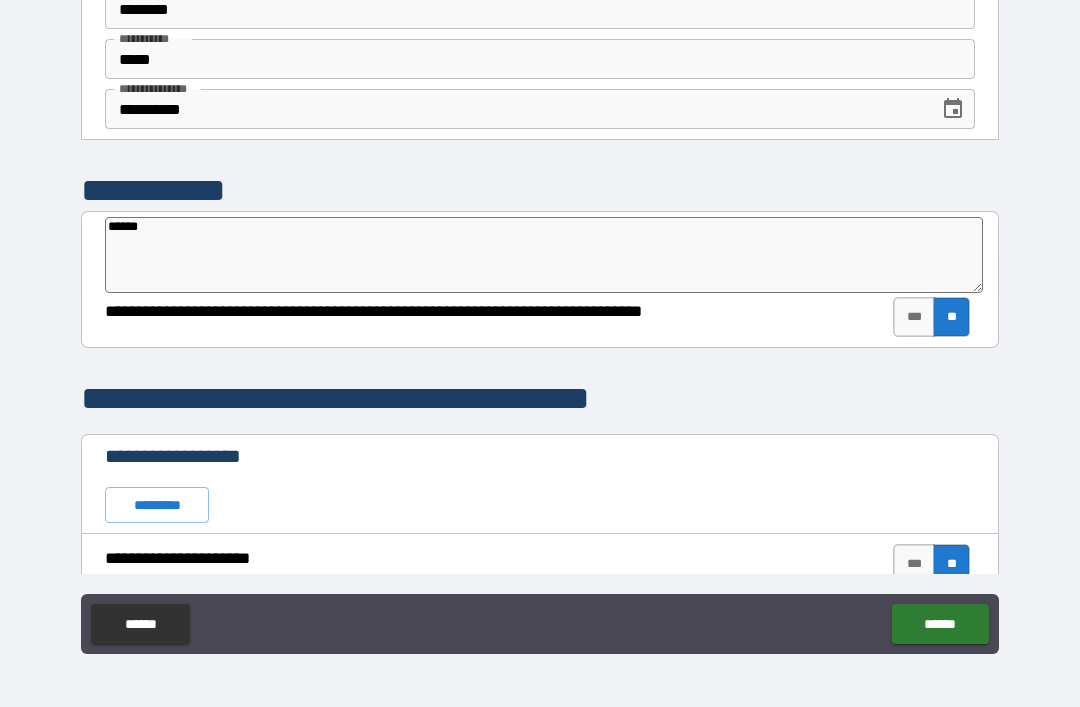 type on "*******" 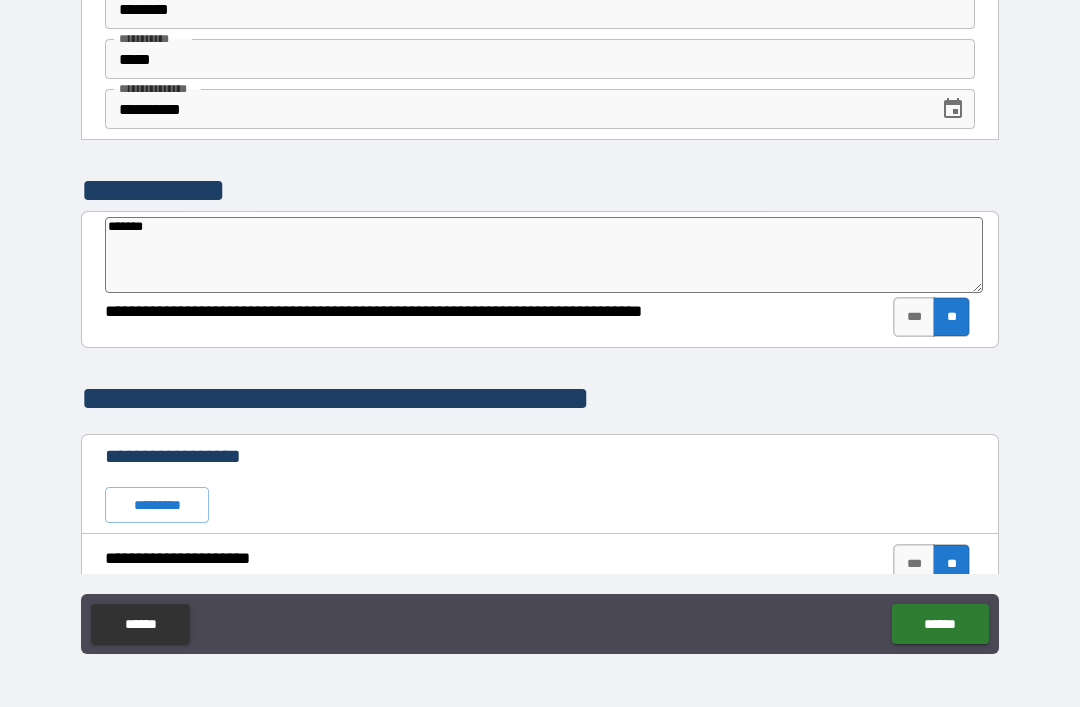 type on "*" 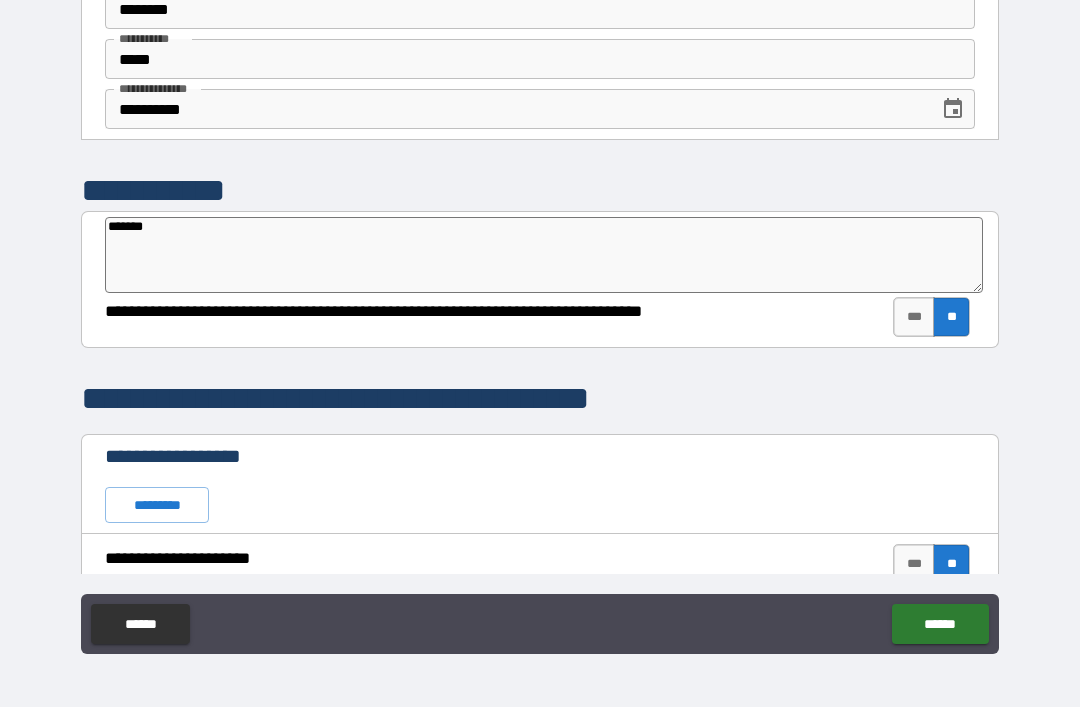 type on "********" 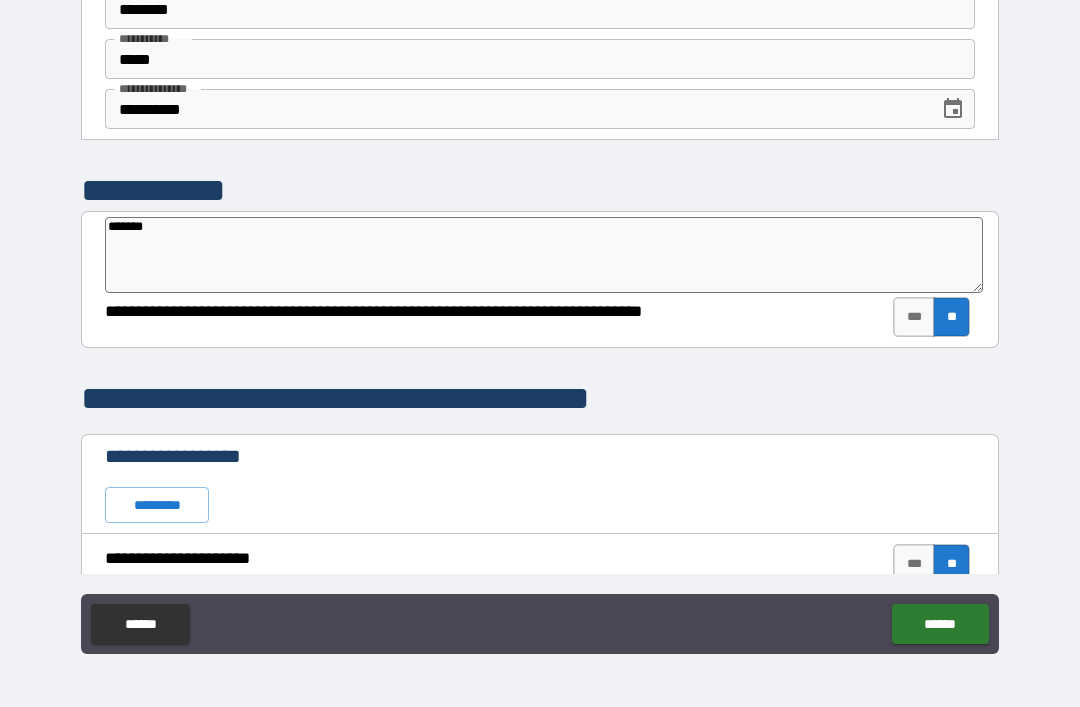 type on "*" 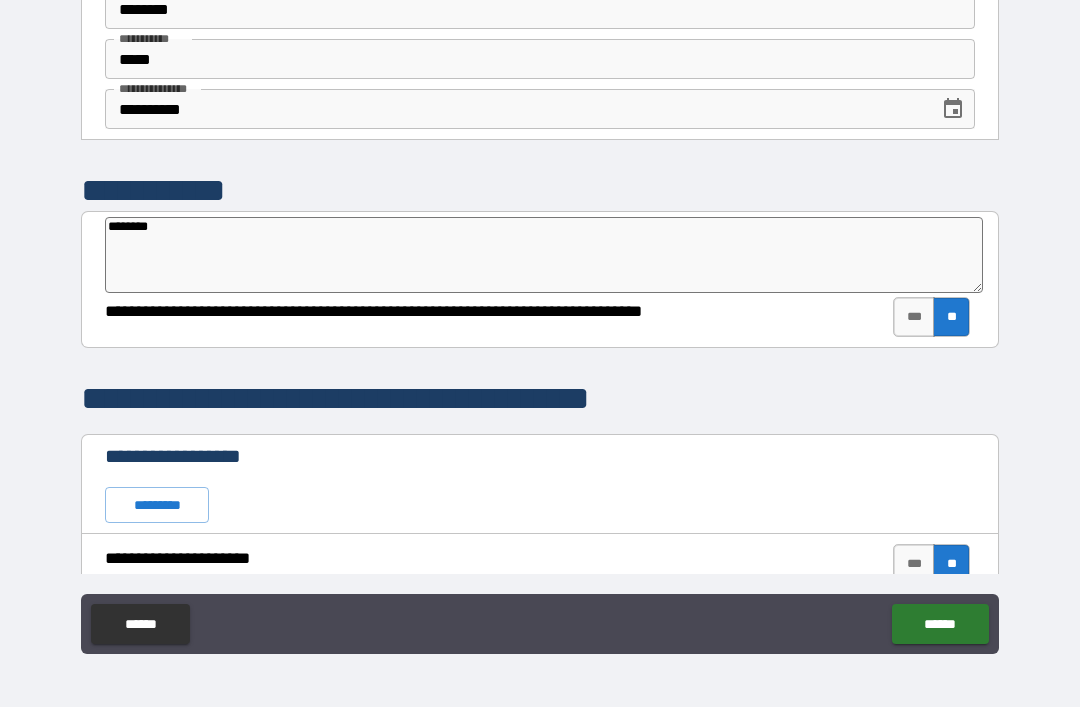type on "*********" 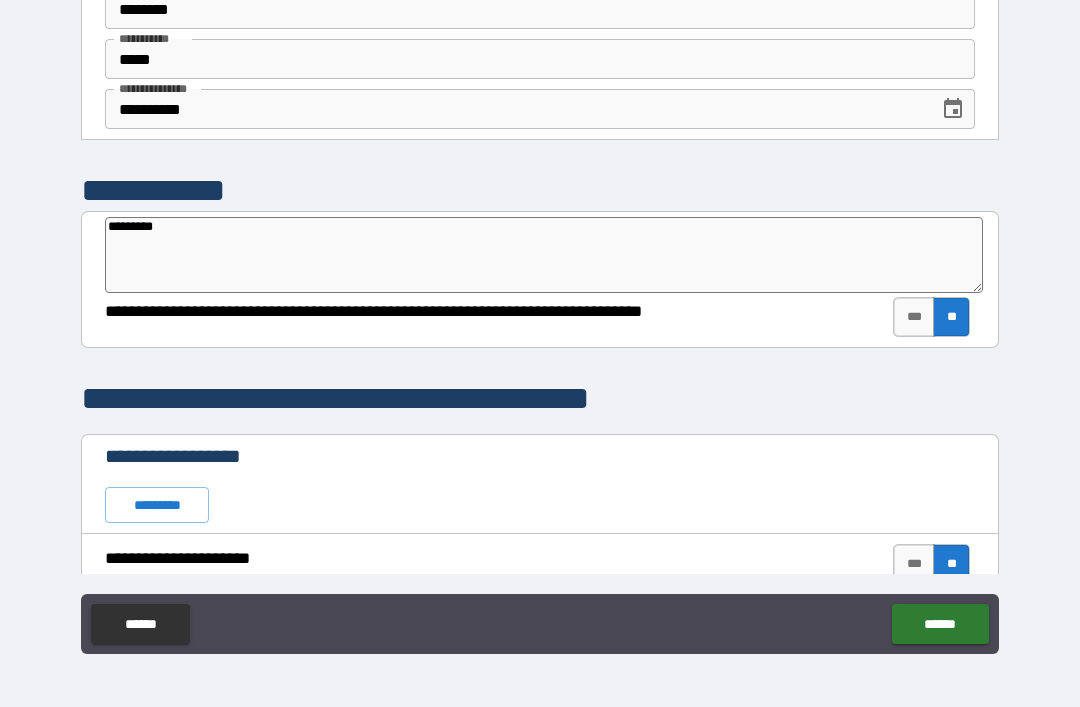 type on "*" 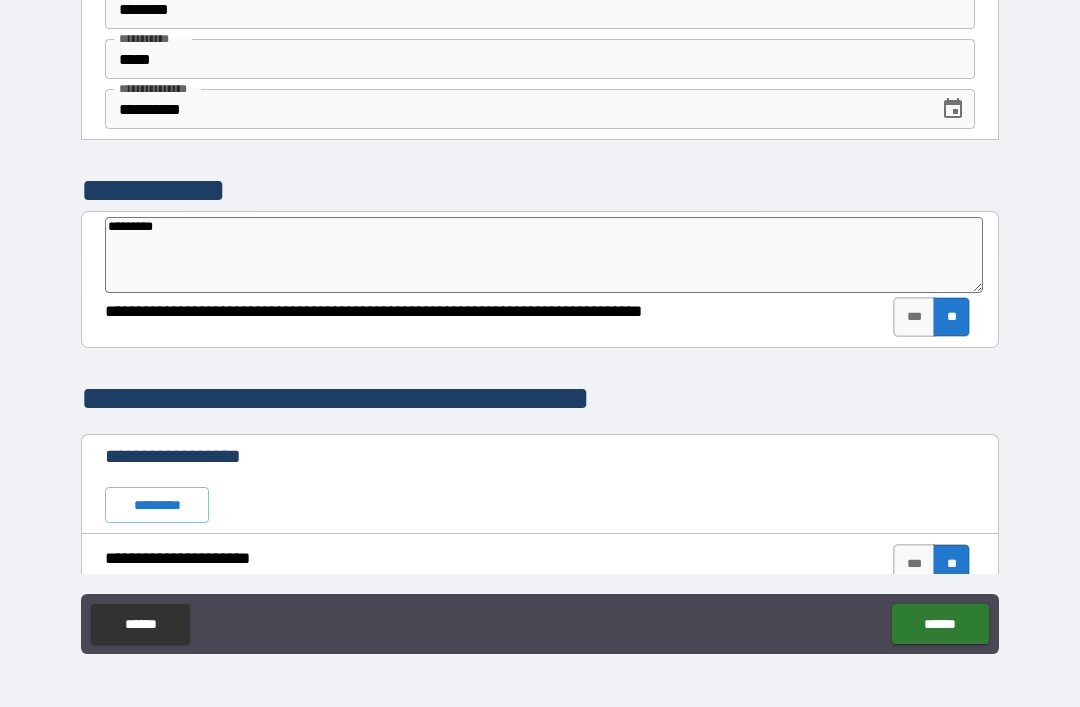 type on "*********" 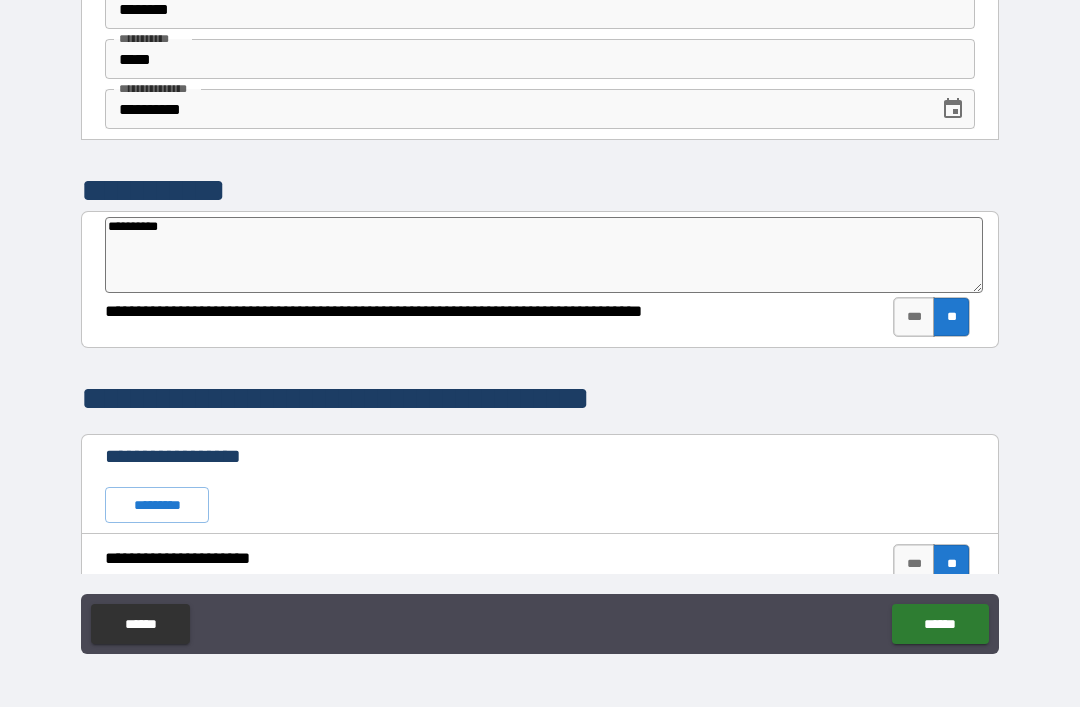 type on "*" 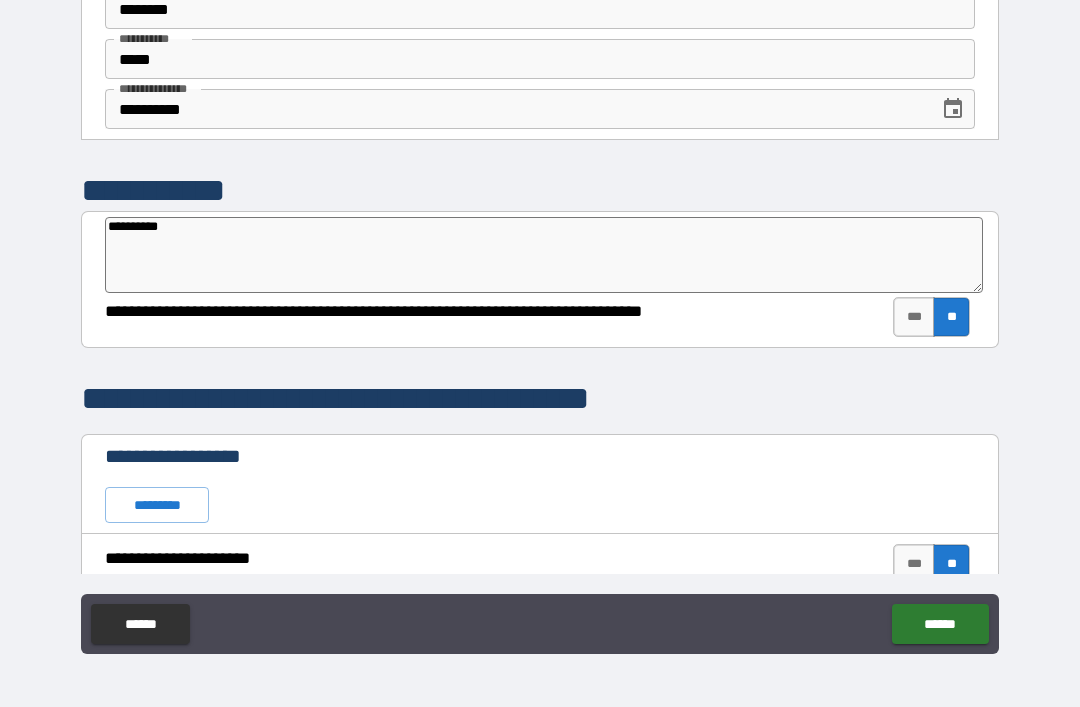 type on "**********" 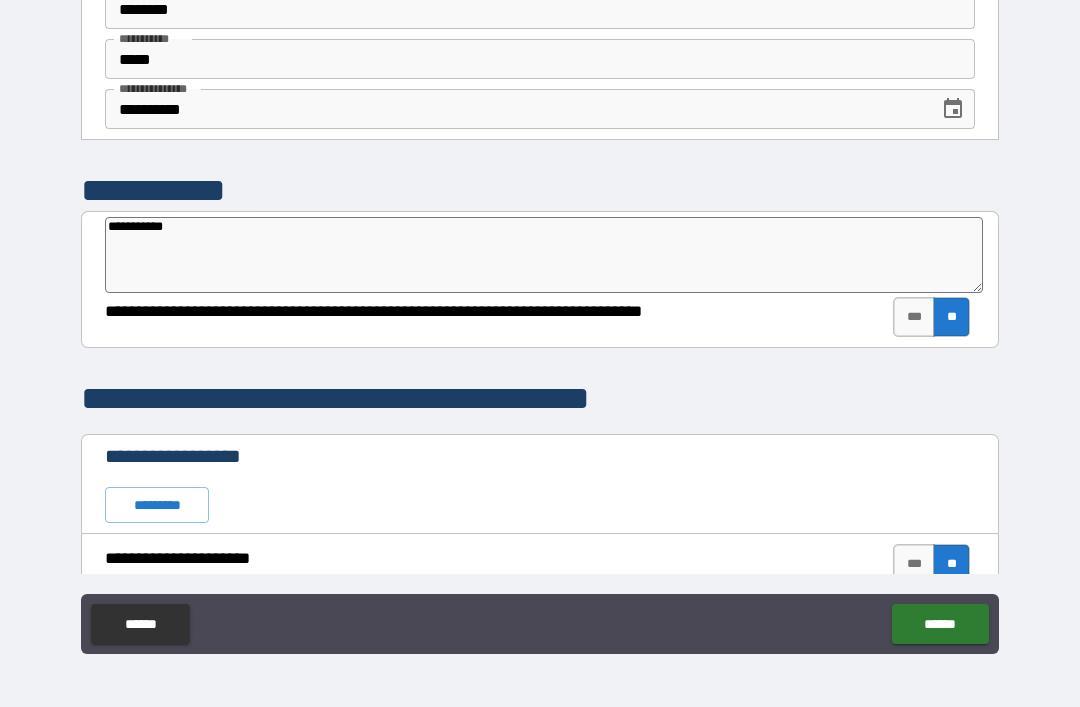 type on "*" 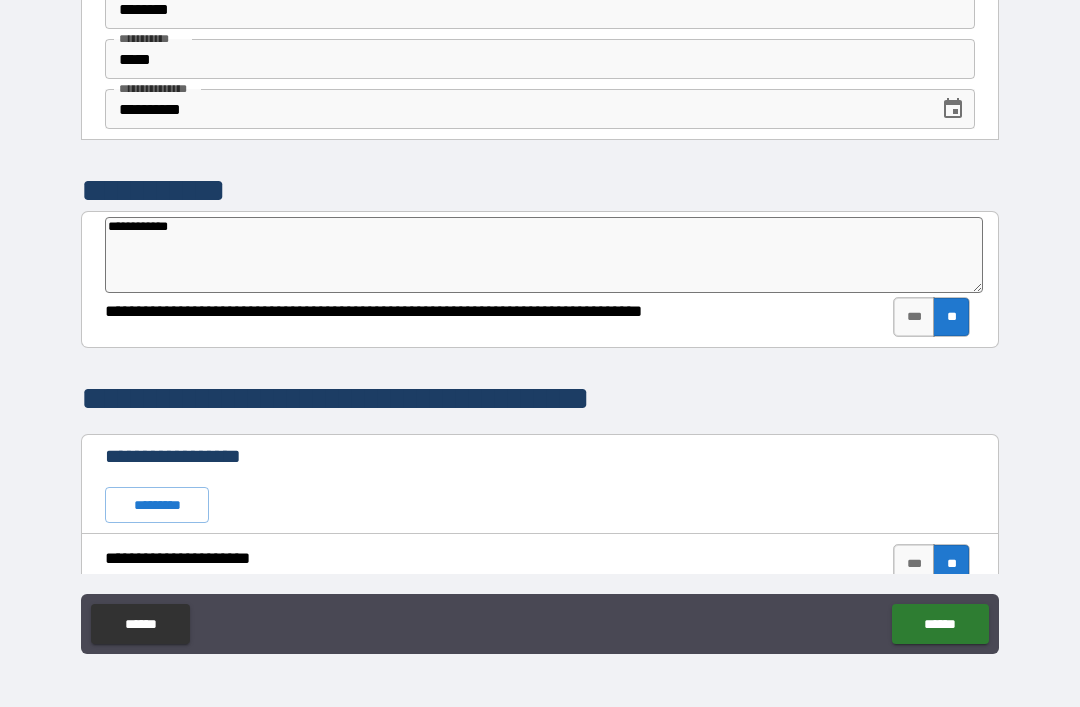 type on "*" 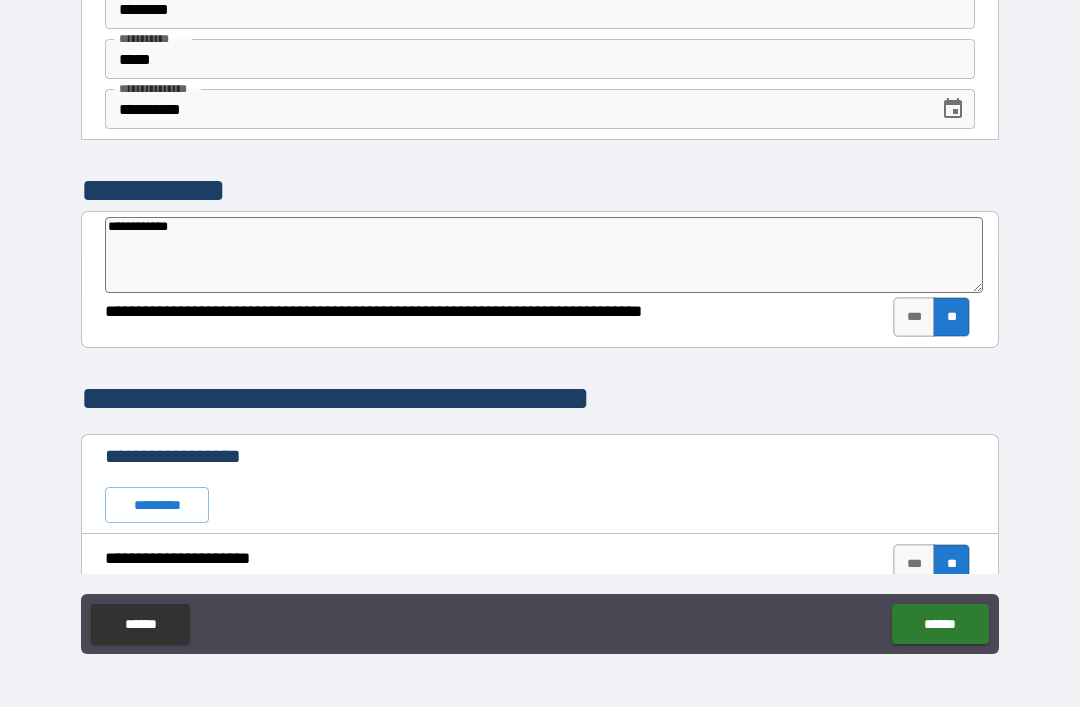 type on "**********" 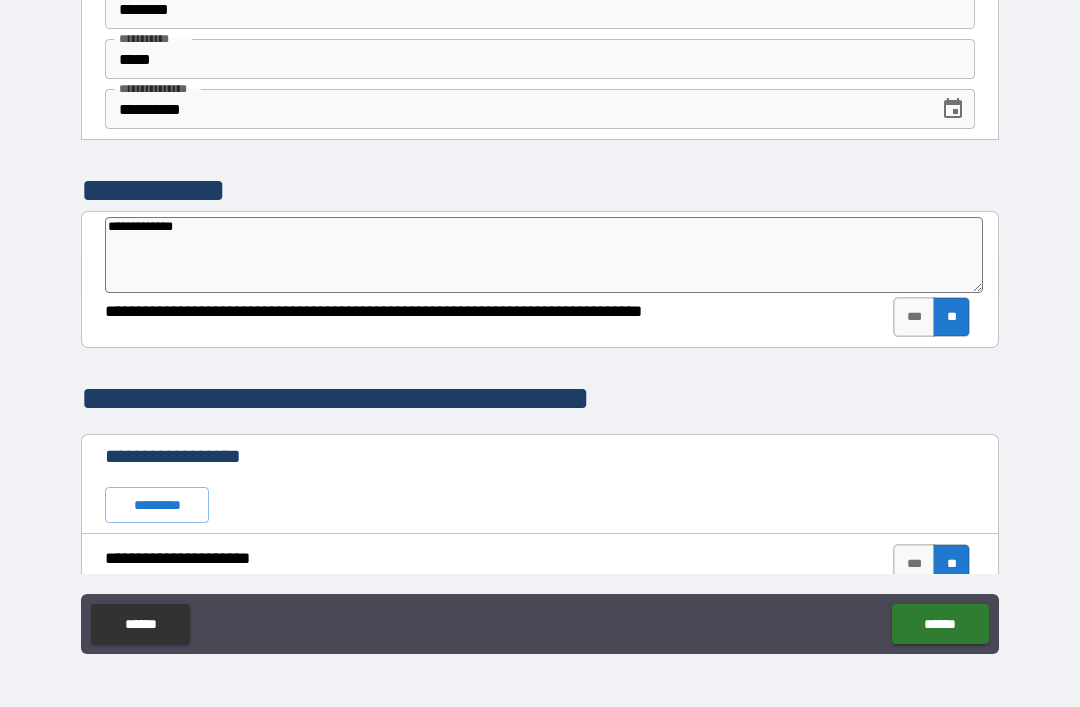 type on "*" 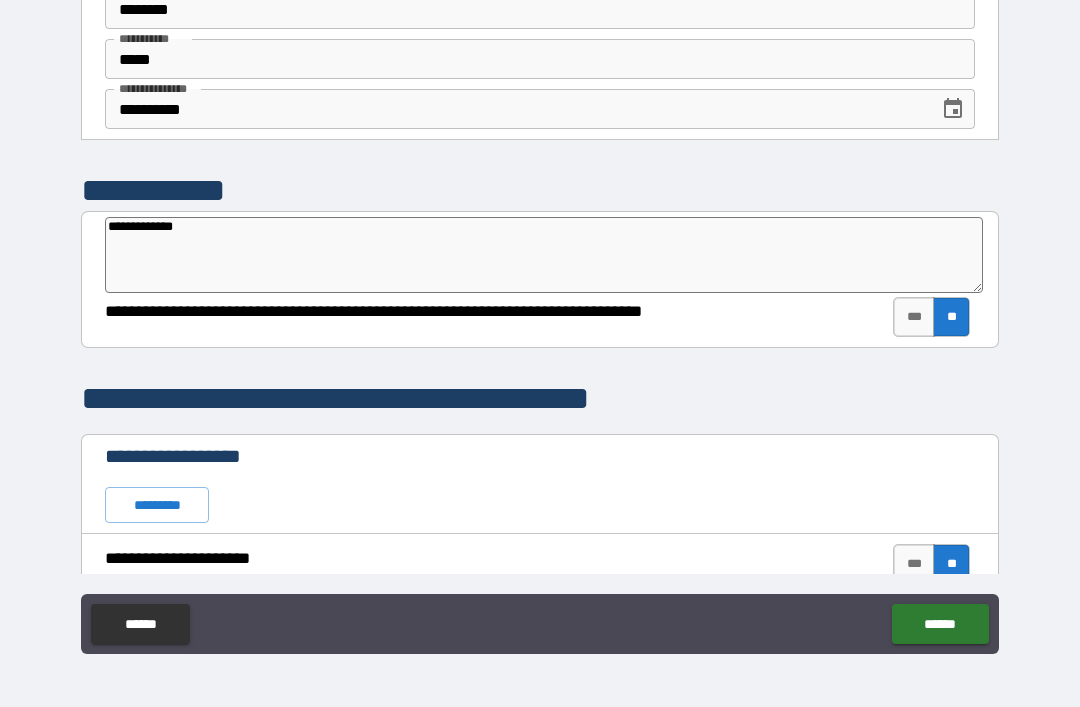 type on "**********" 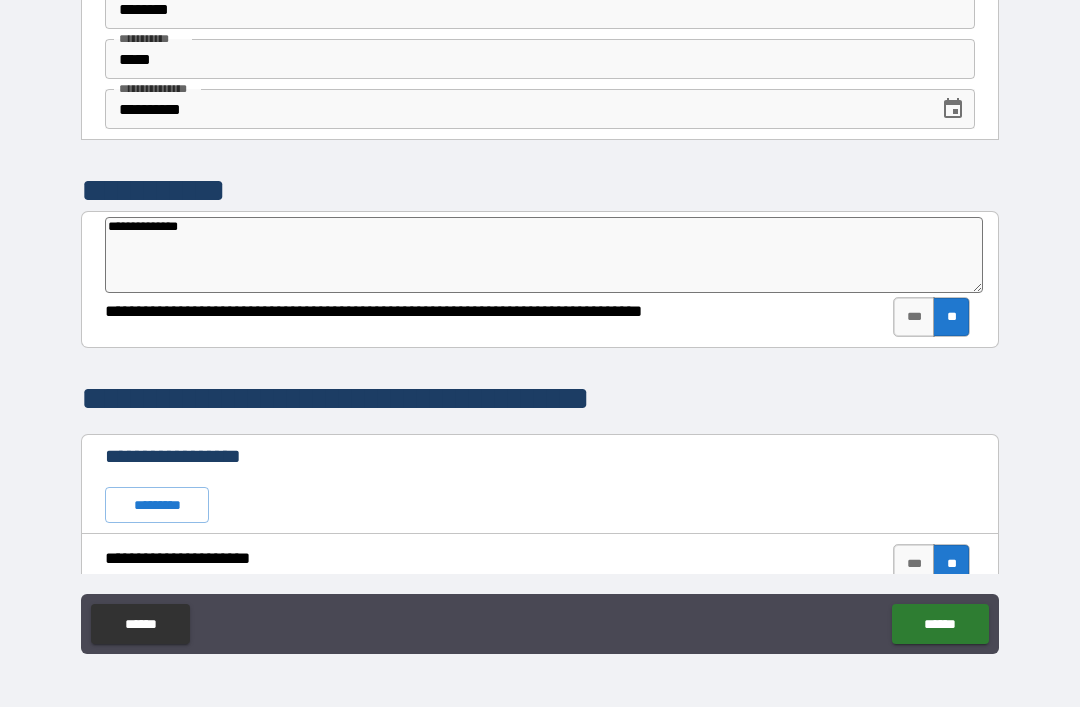 type on "*" 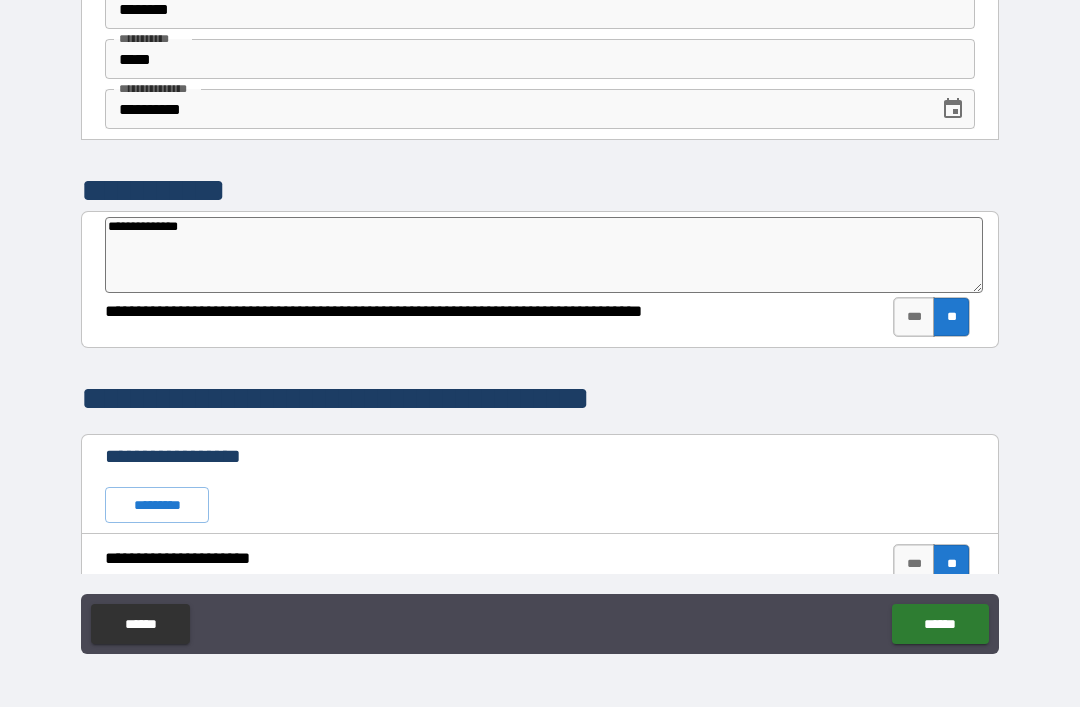 type on "**********" 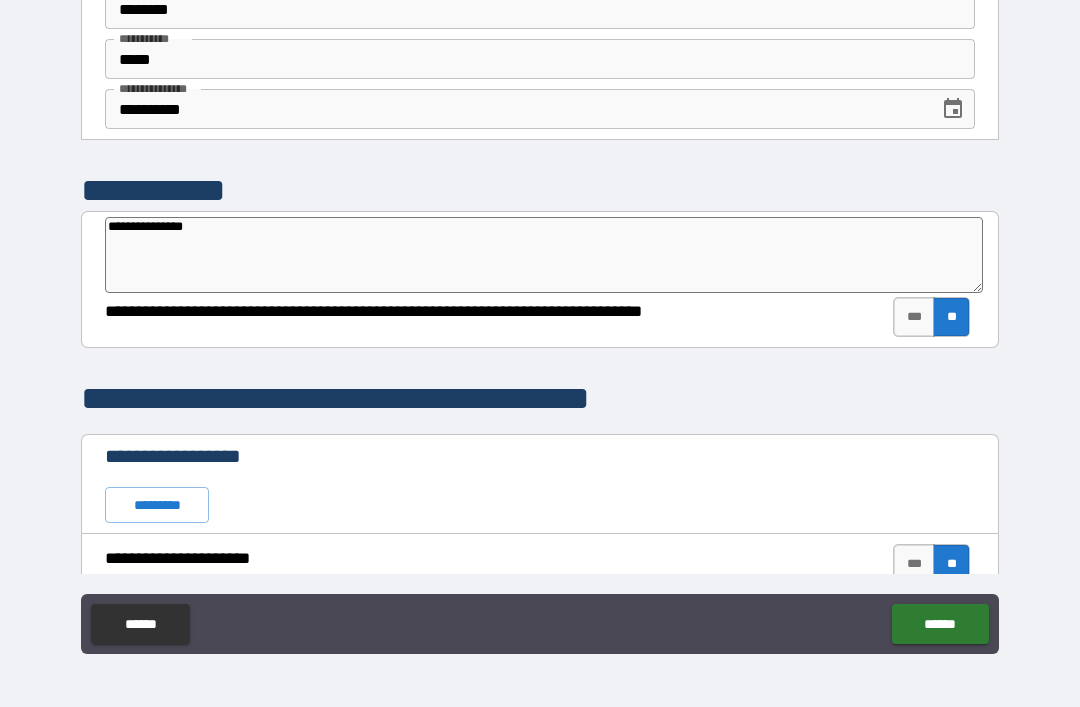type on "*" 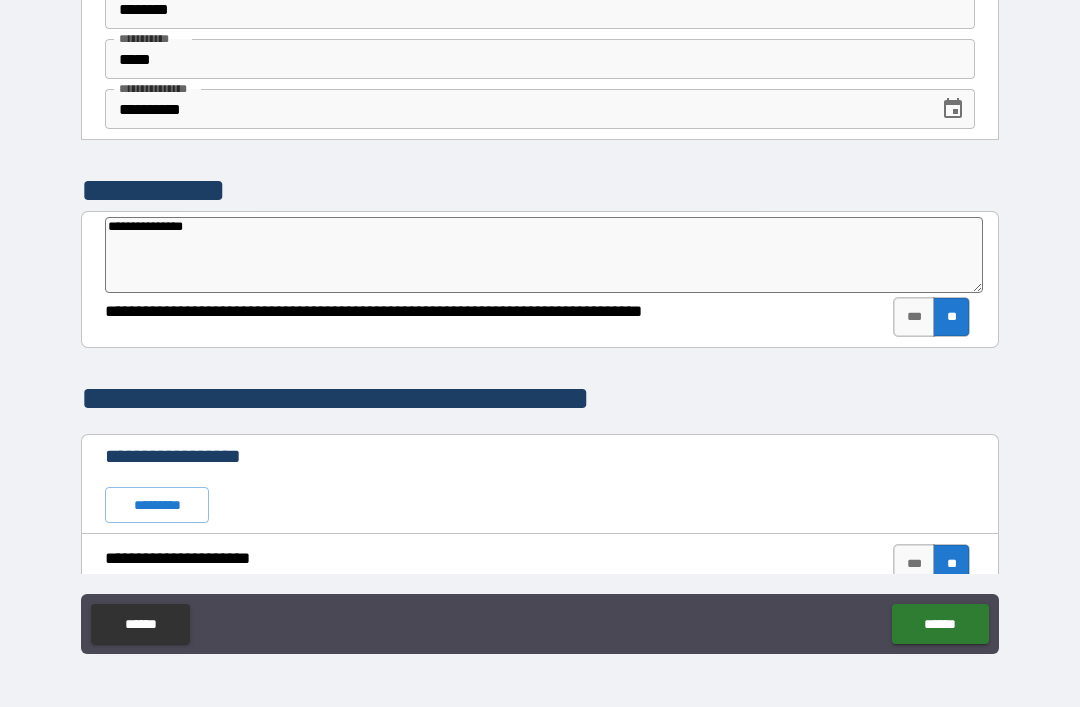 type on "**********" 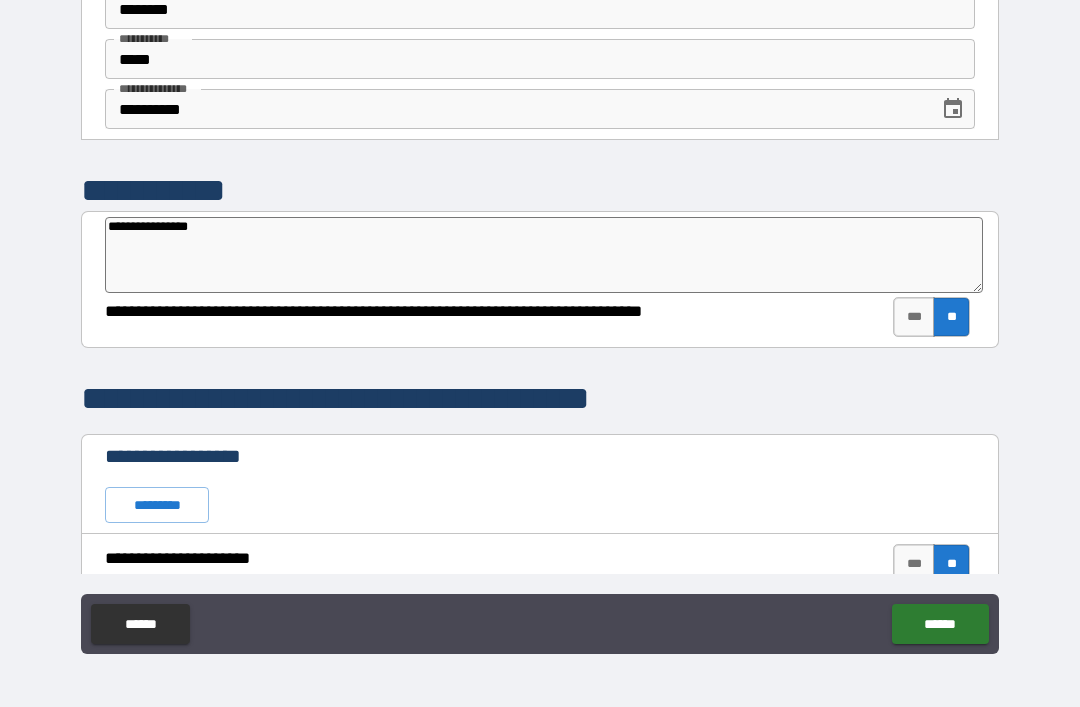 type on "*" 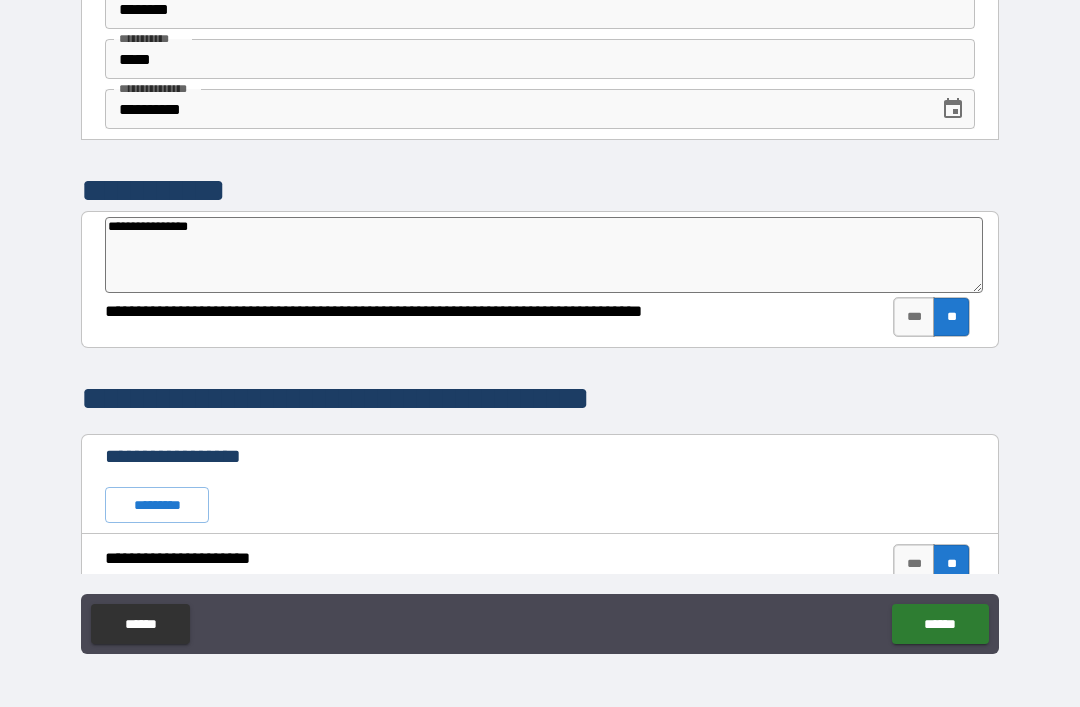 type on "**********" 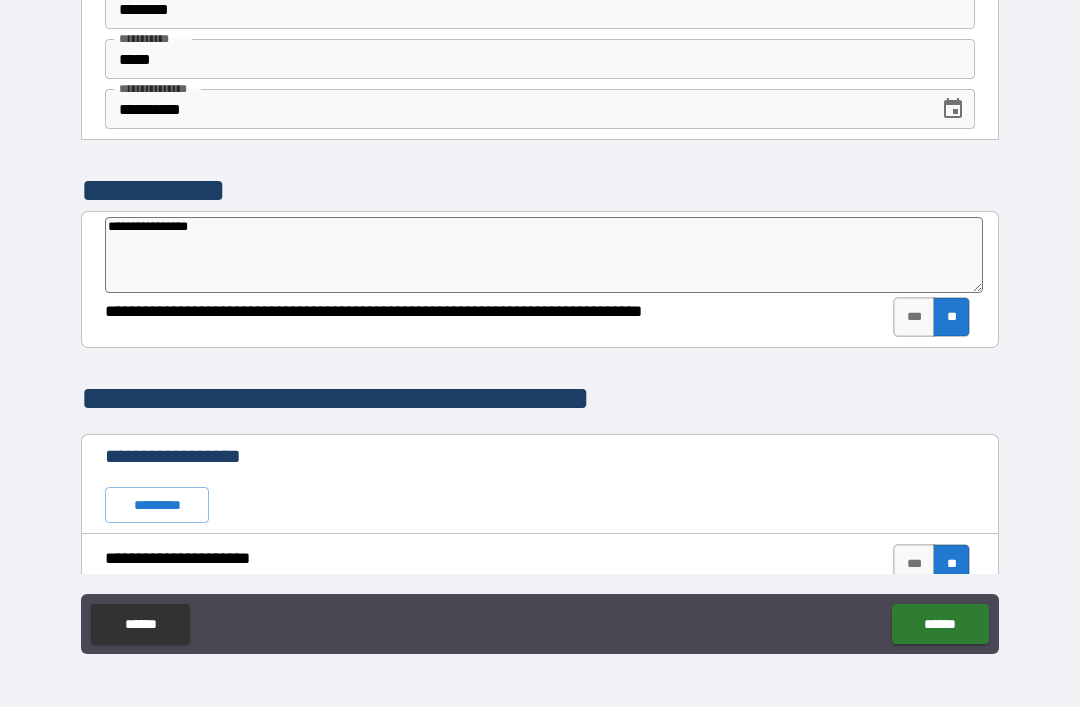 type on "*" 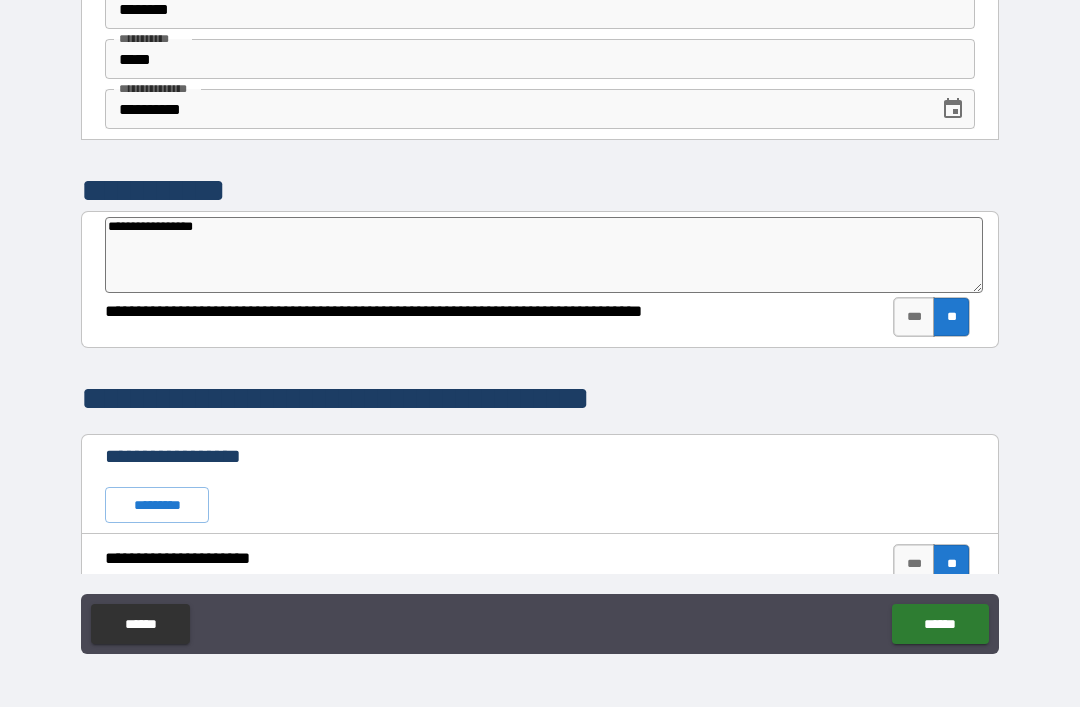 type on "**********" 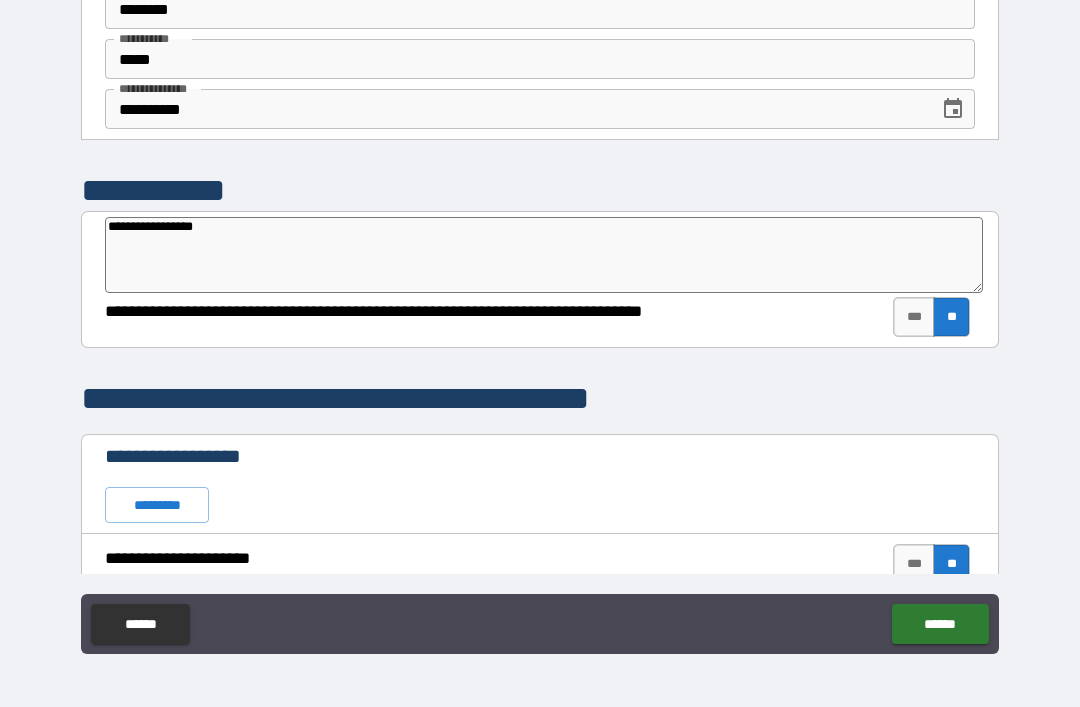 type on "*" 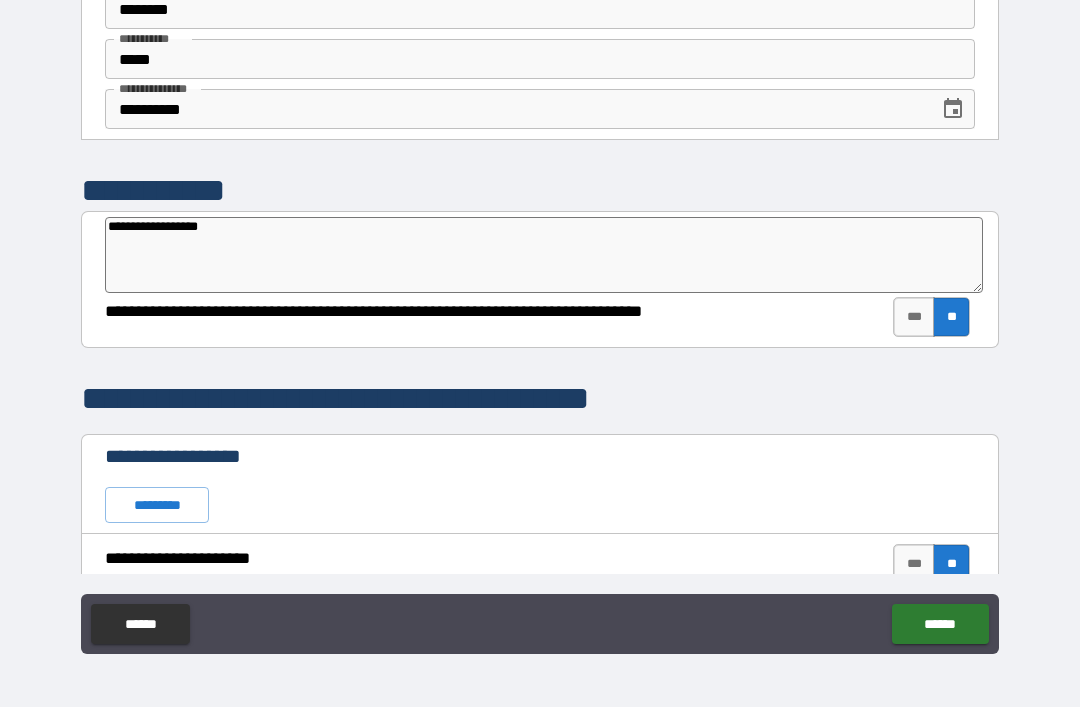 type on "**********" 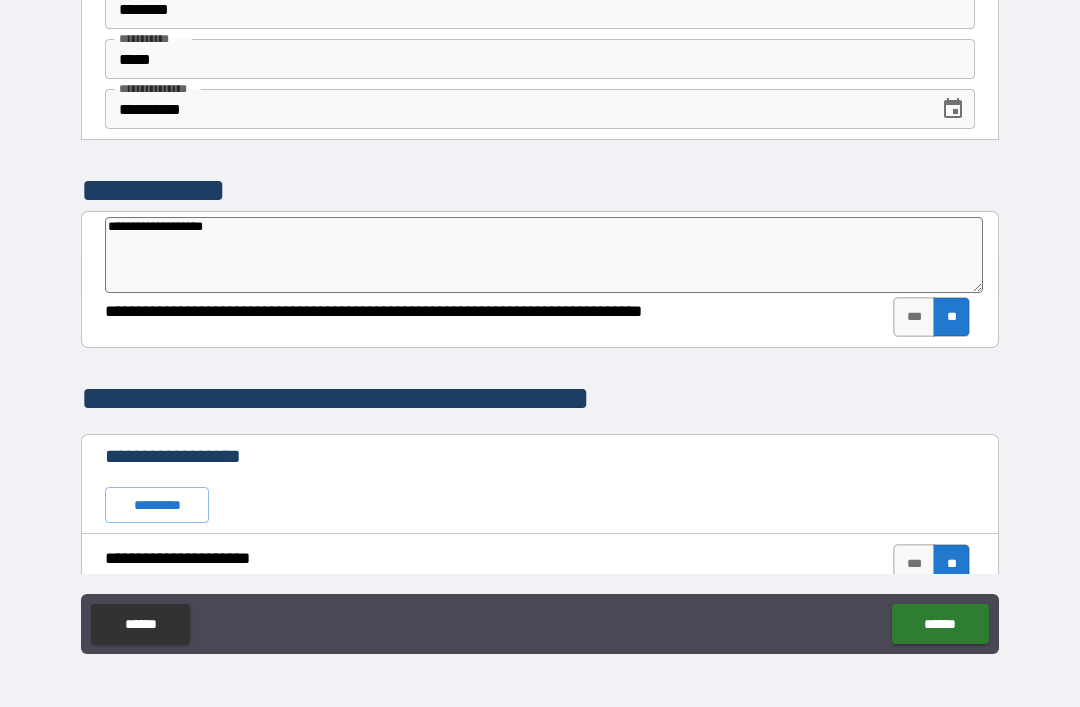 type on "*" 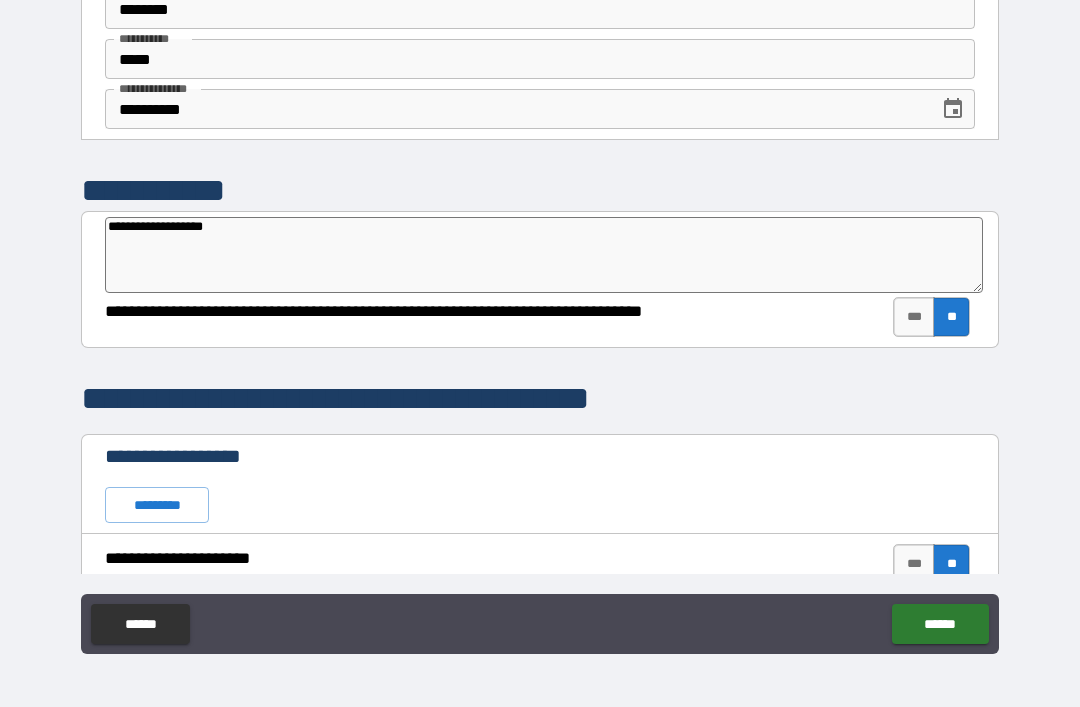 scroll, scrollTop: 469, scrollLeft: 0, axis: vertical 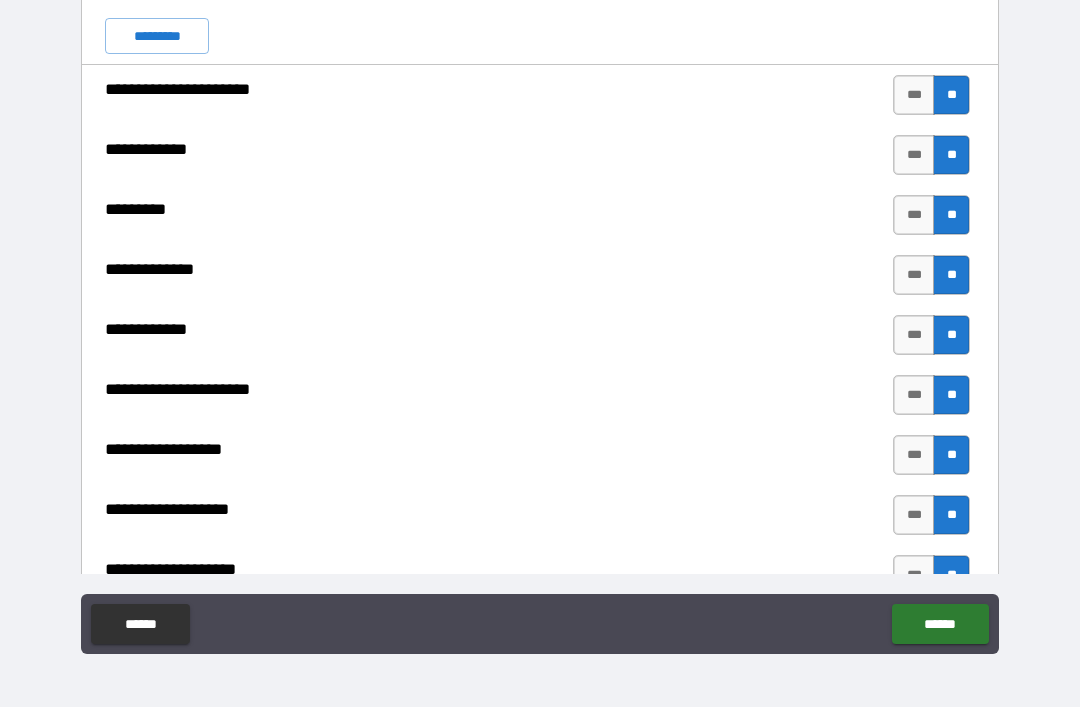 type on "**********" 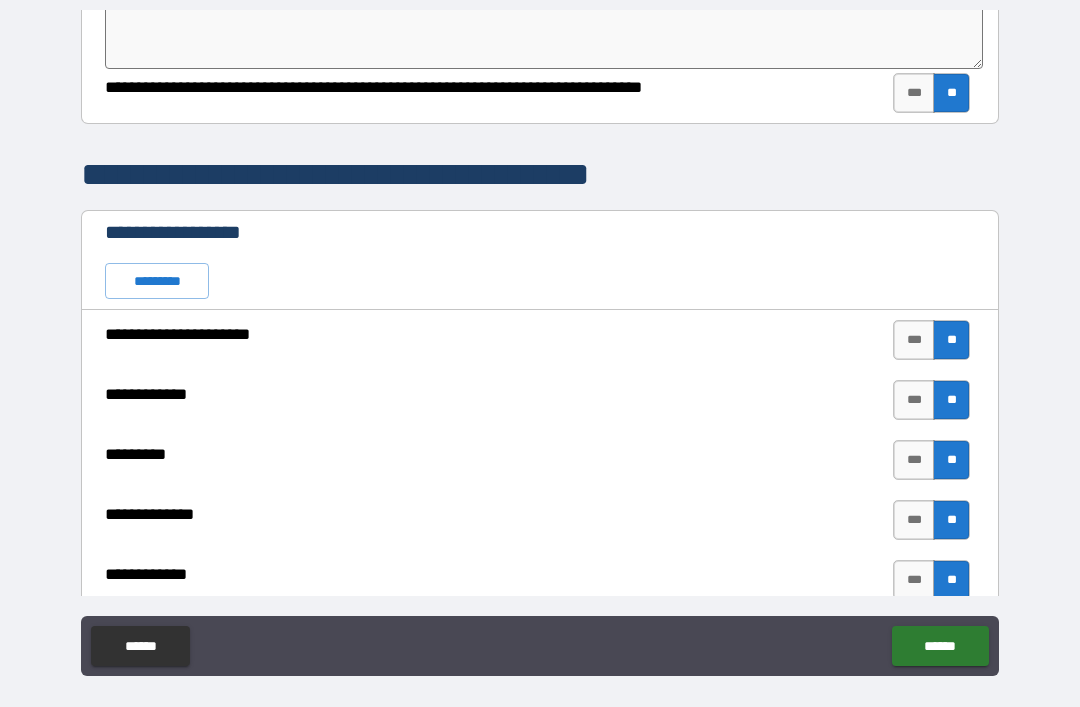 scroll, scrollTop: 0, scrollLeft: 0, axis: both 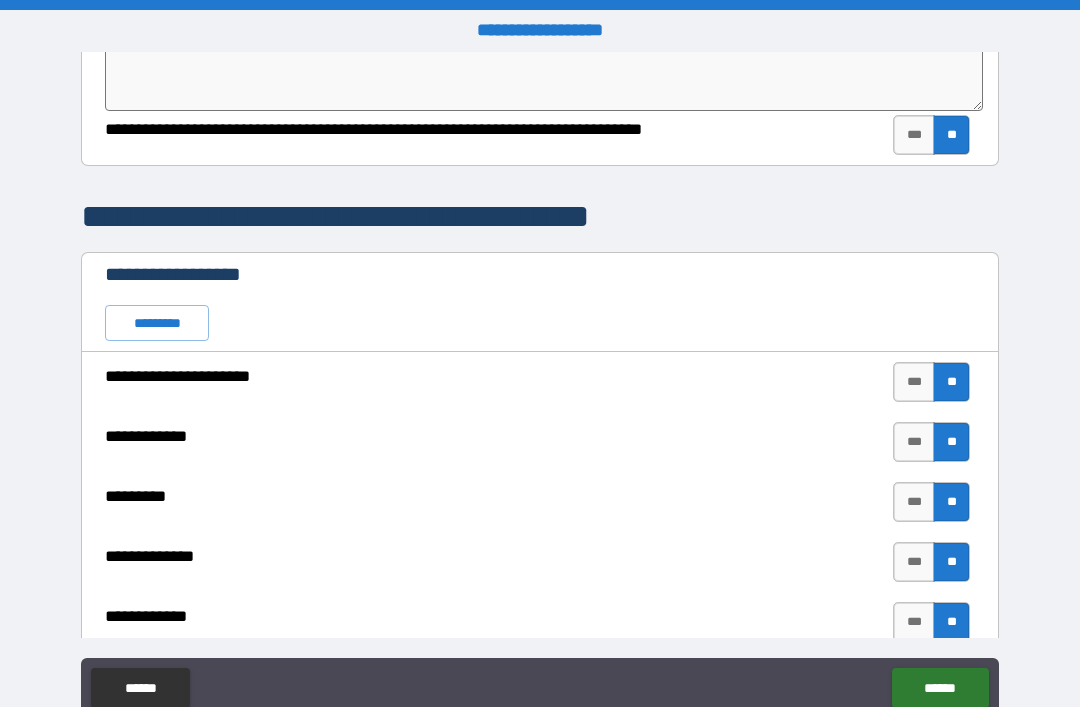 type on "*" 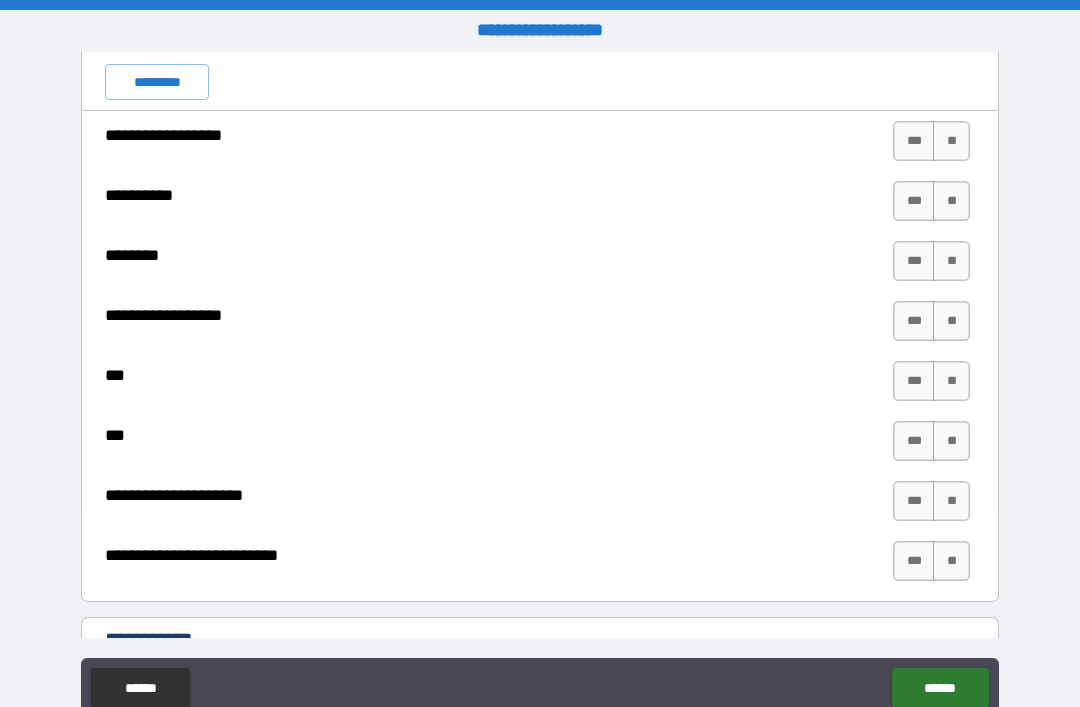 scroll, scrollTop: 5090, scrollLeft: 0, axis: vertical 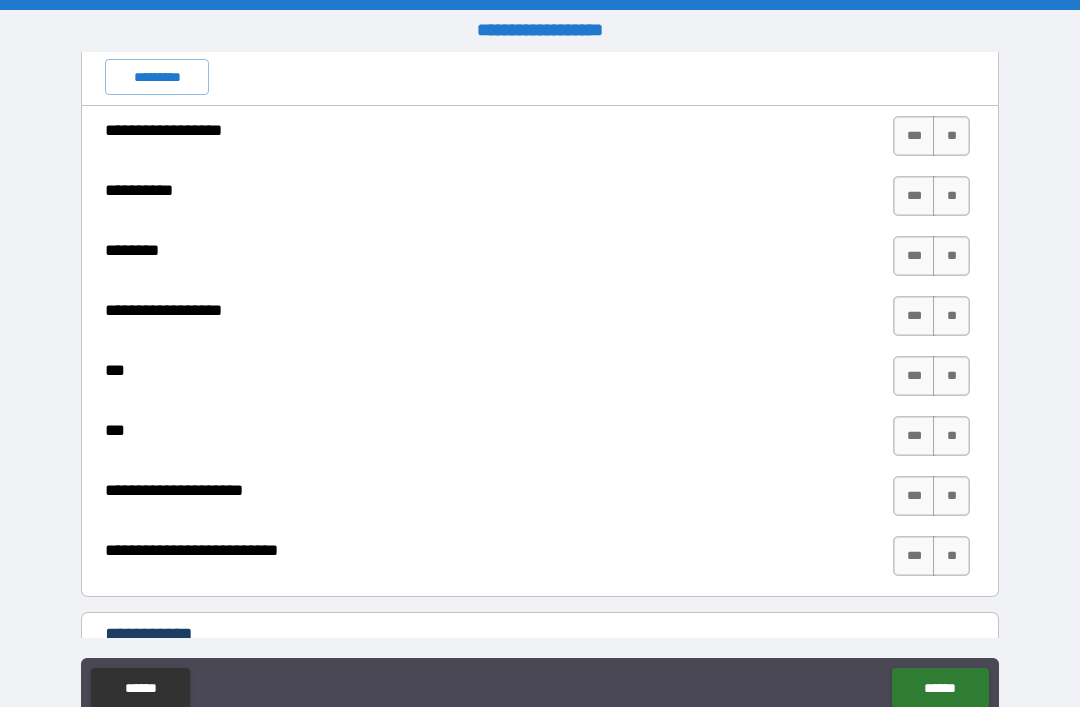 click on "*********" at bounding box center (157, 77) 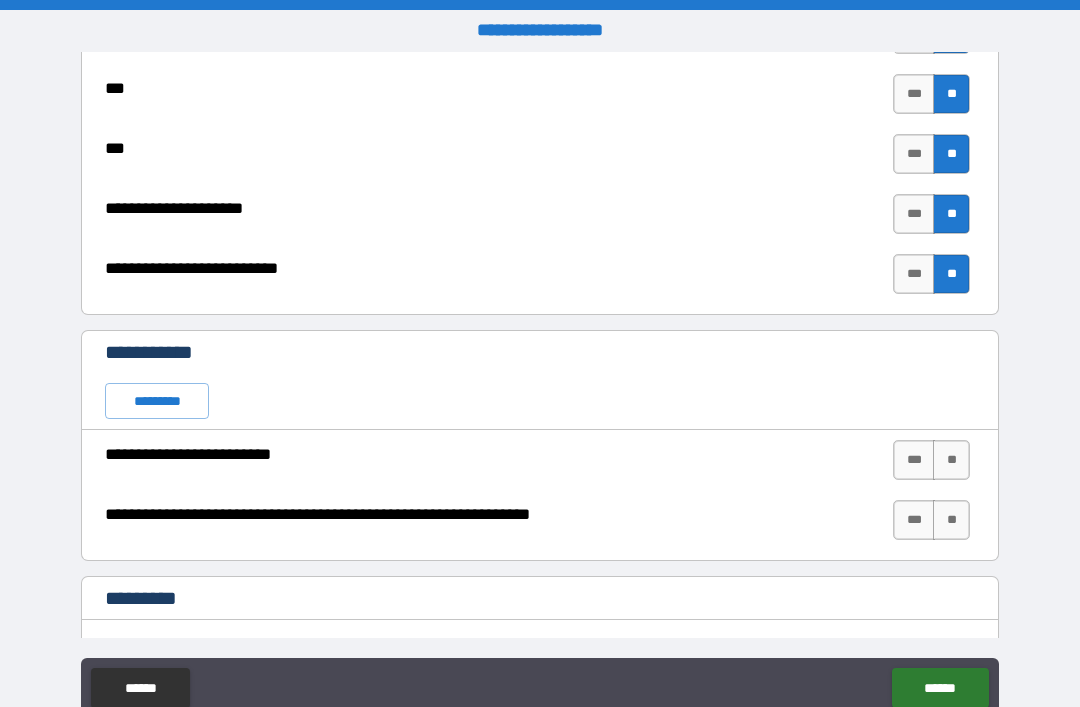 scroll, scrollTop: 5382, scrollLeft: 0, axis: vertical 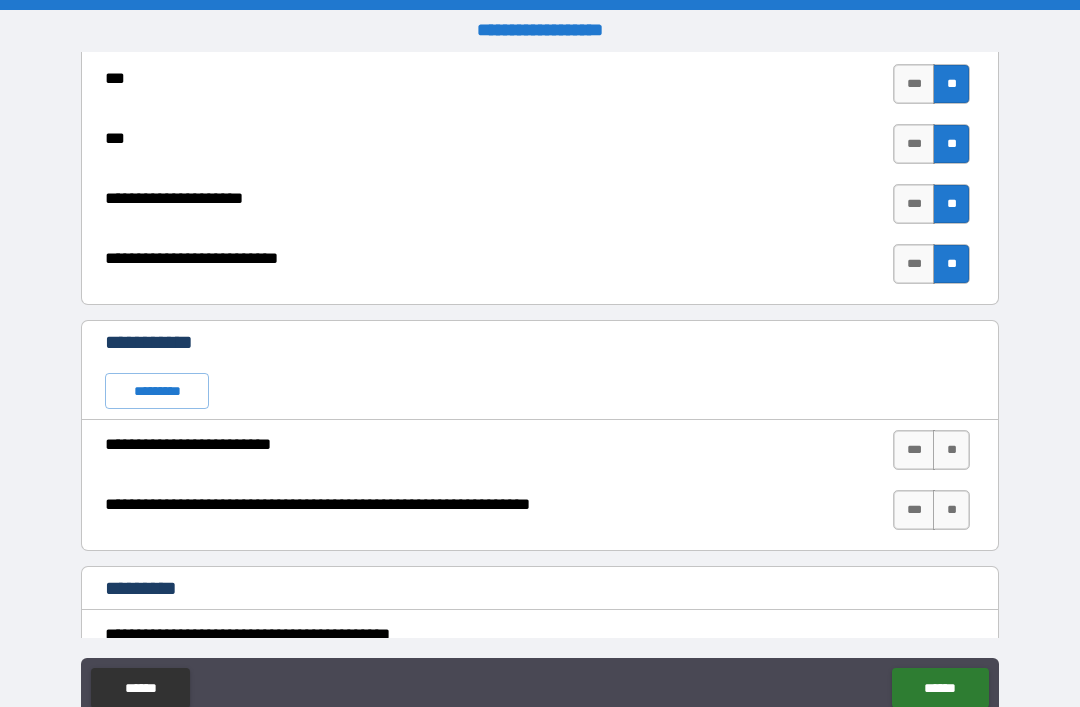 click on "*********" at bounding box center (157, 391) 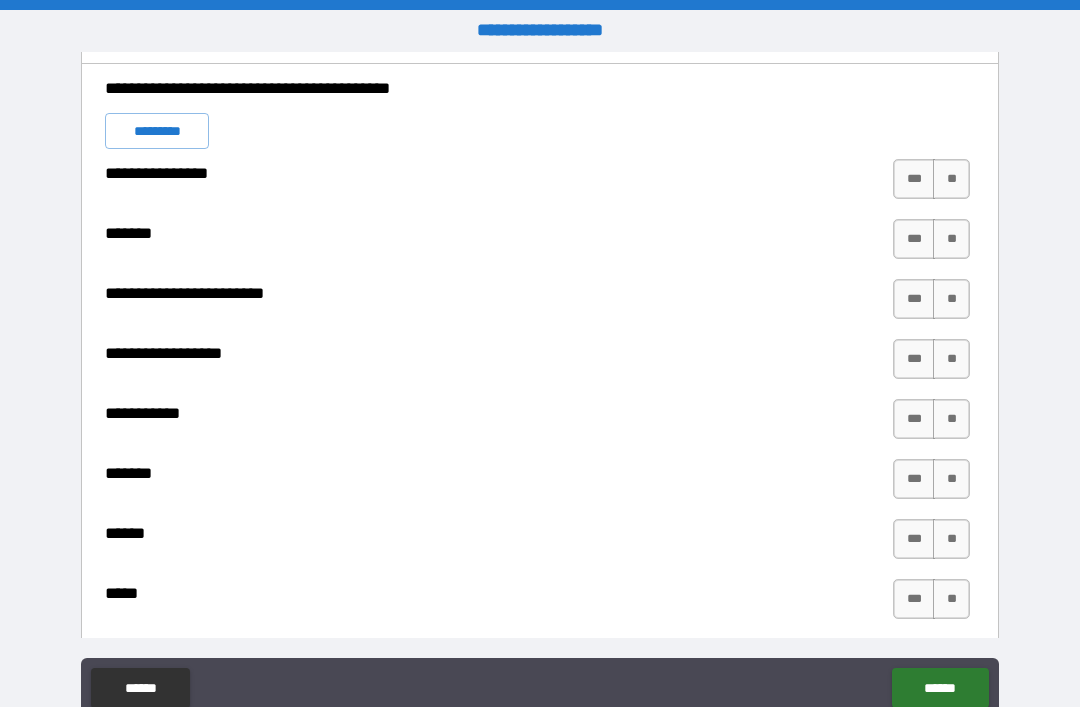 scroll, scrollTop: 5930, scrollLeft: 0, axis: vertical 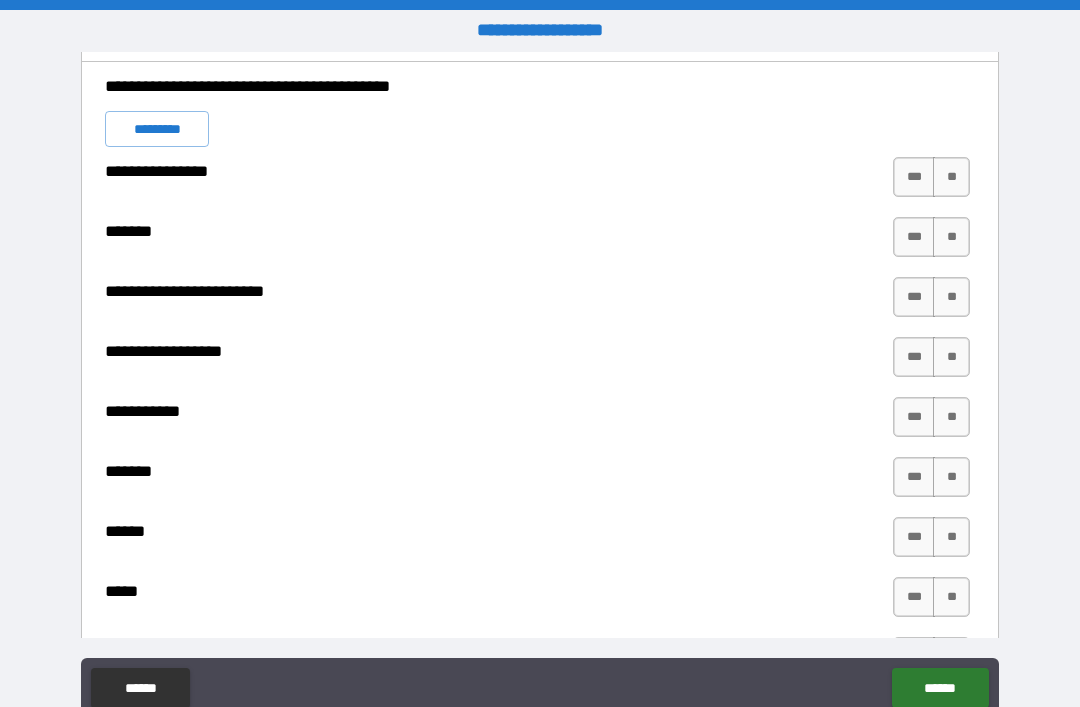 click on "*********" at bounding box center (157, 129) 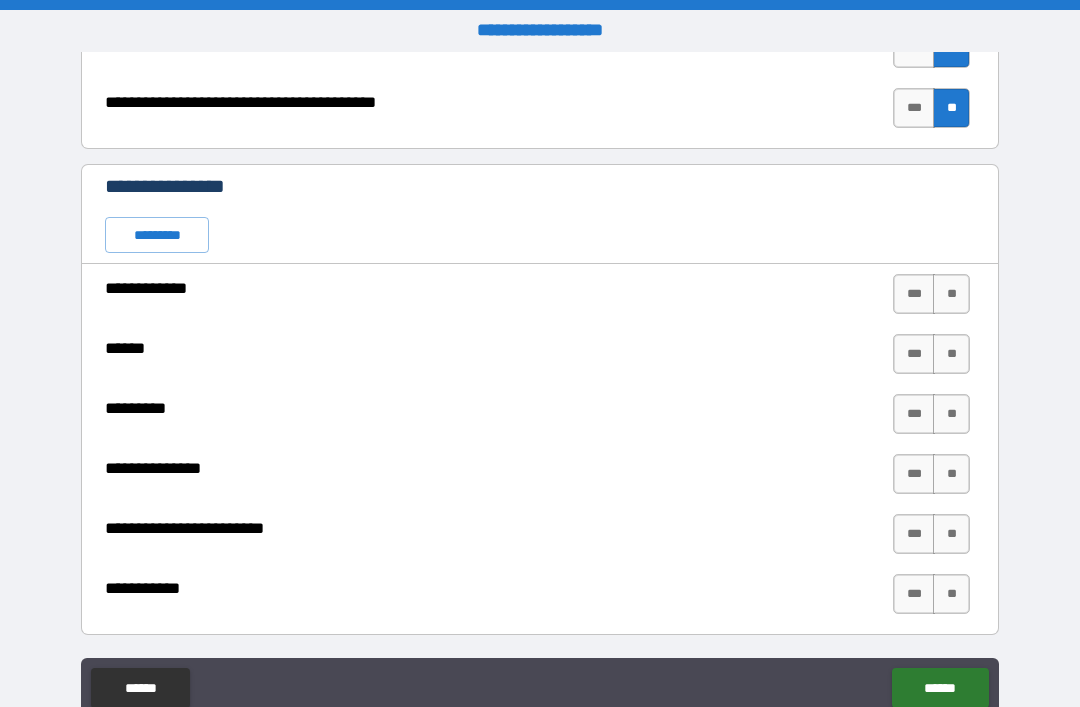 scroll, scrollTop: 6659, scrollLeft: 0, axis: vertical 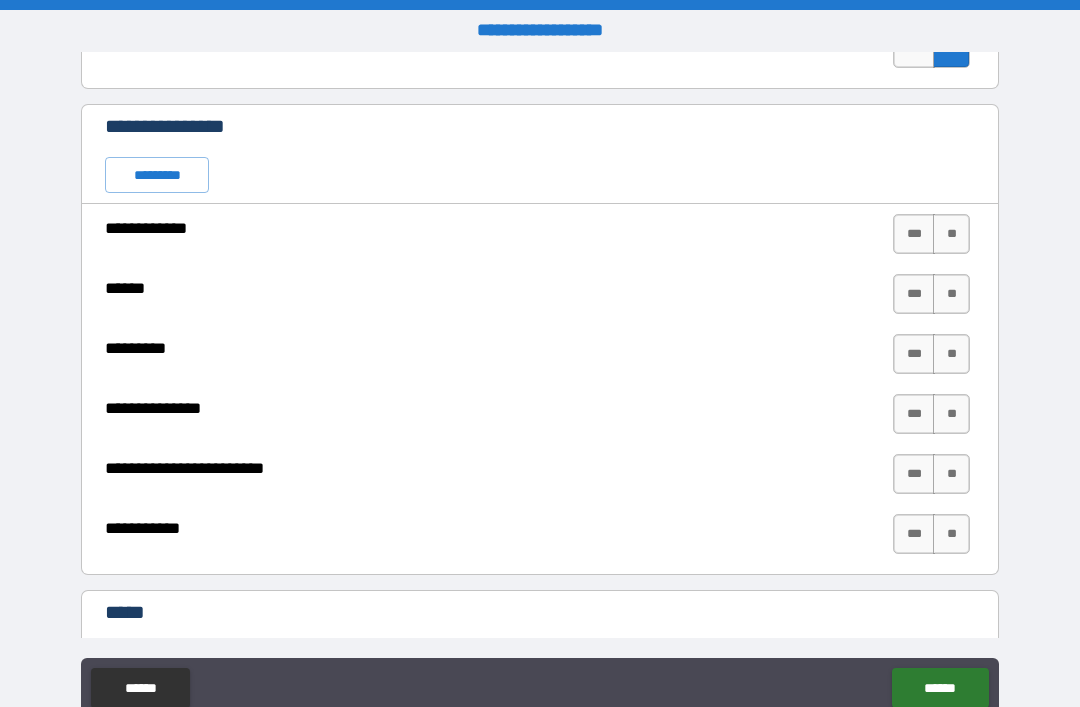 click on "***" at bounding box center [914, 294] 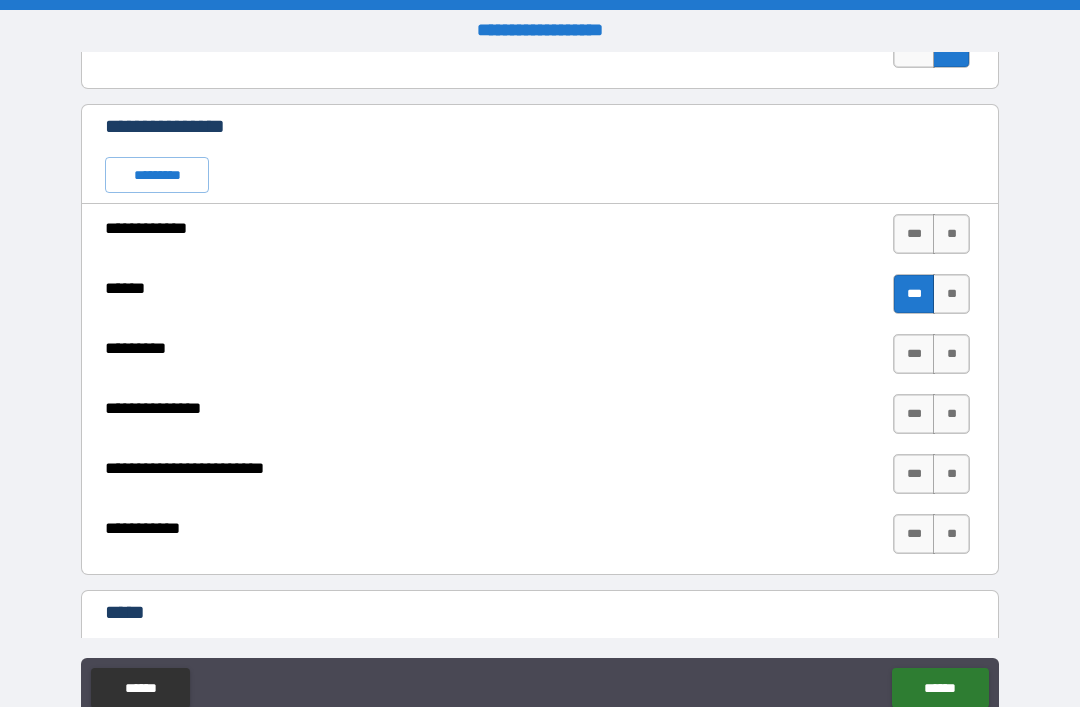 click on "**" at bounding box center [951, 234] 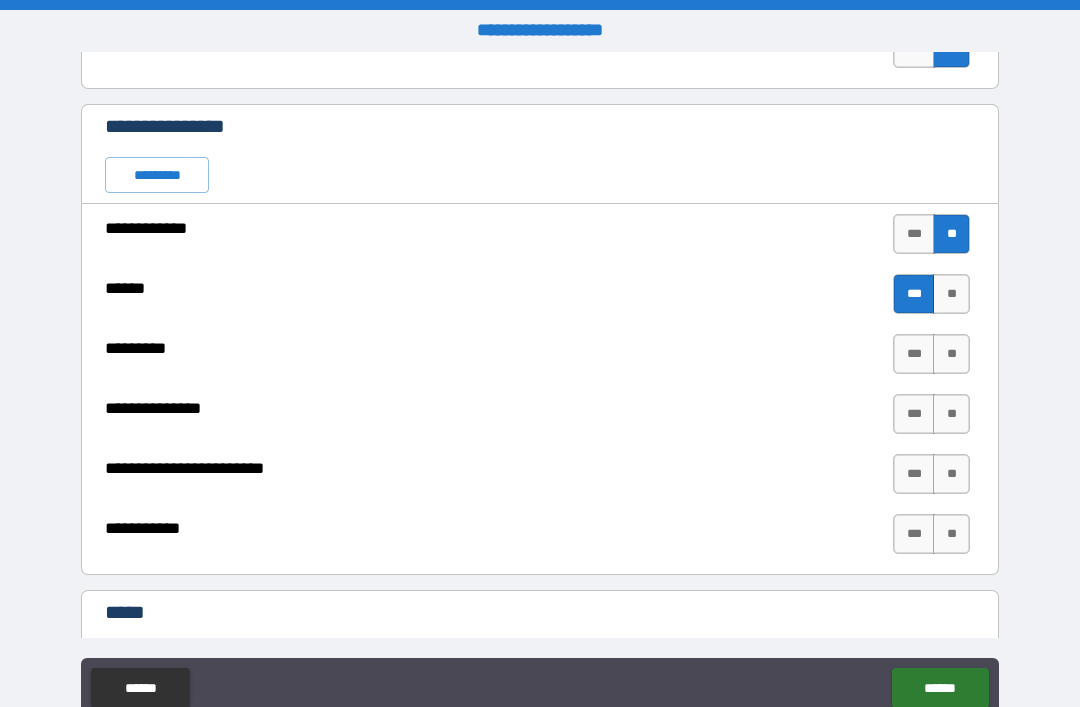 click on "**" at bounding box center (951, 354) 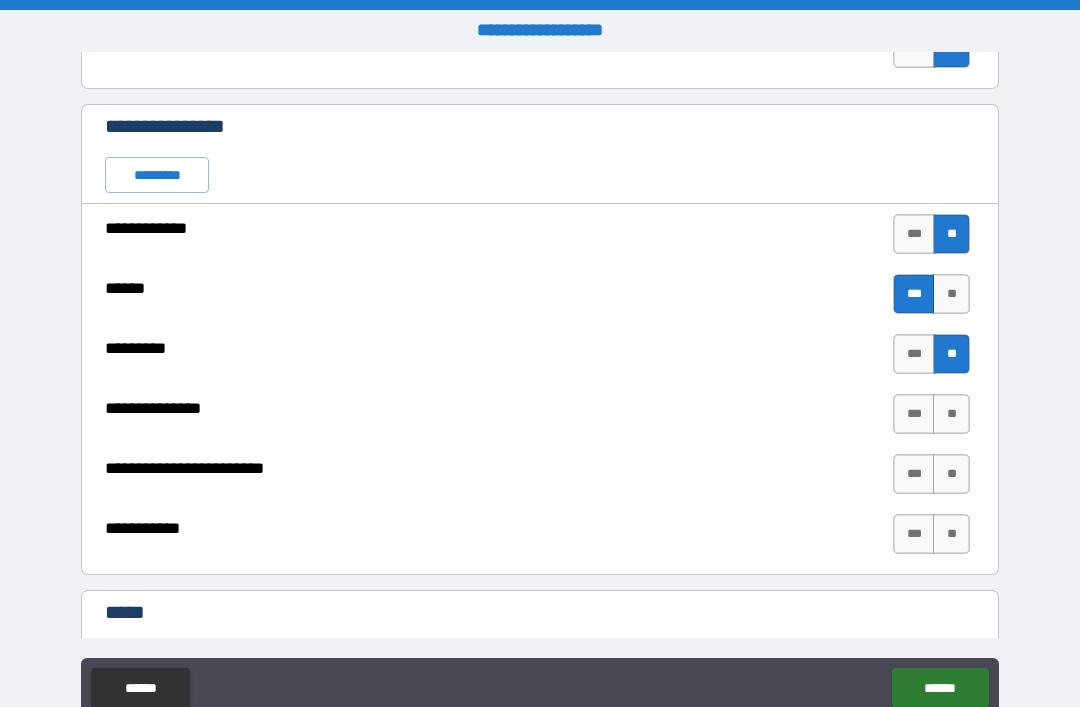 click on "**" at bounding box center (951, 414) 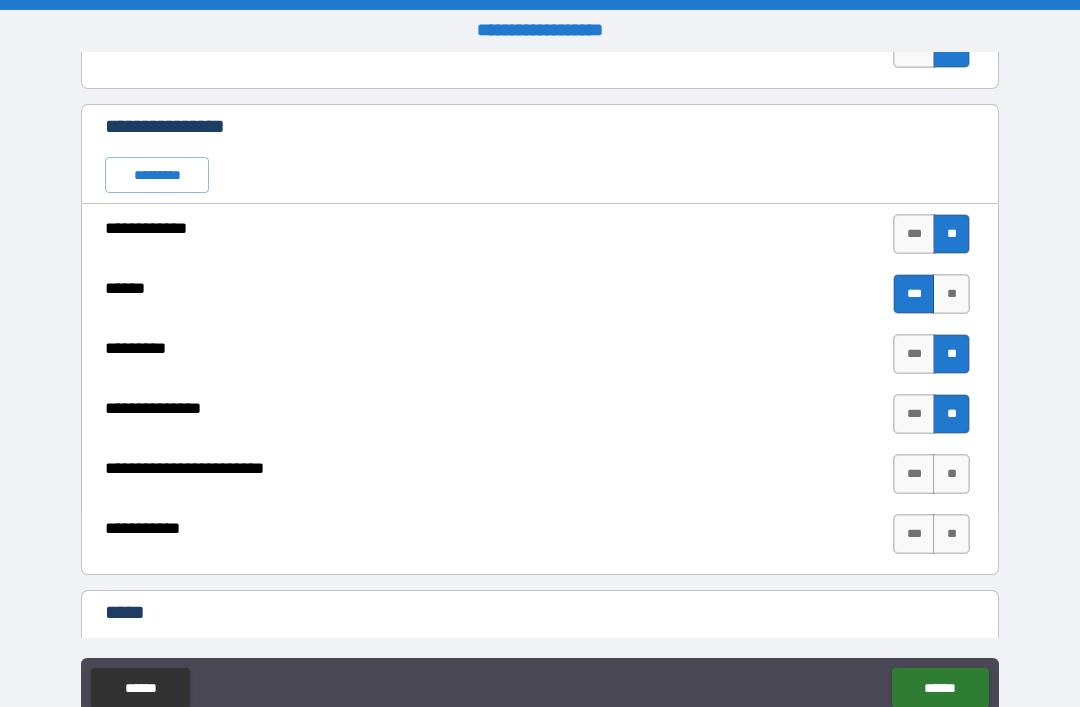 click on "**" at bounding box center (951, 474) 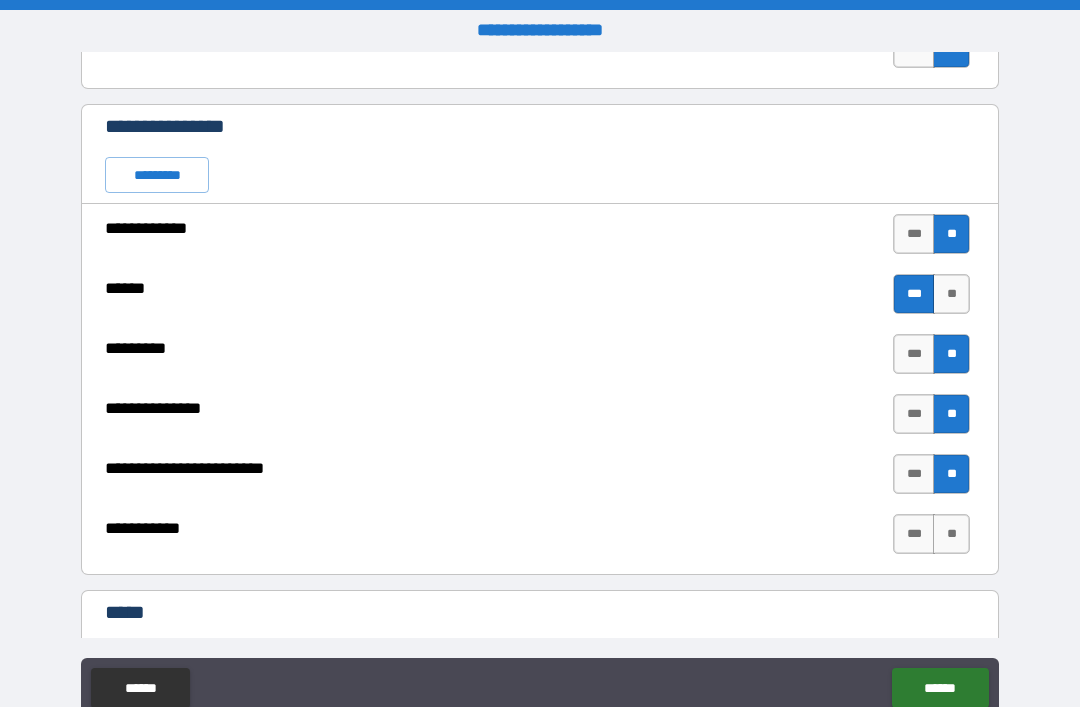 click on "**" at bounding box center [951, 534] 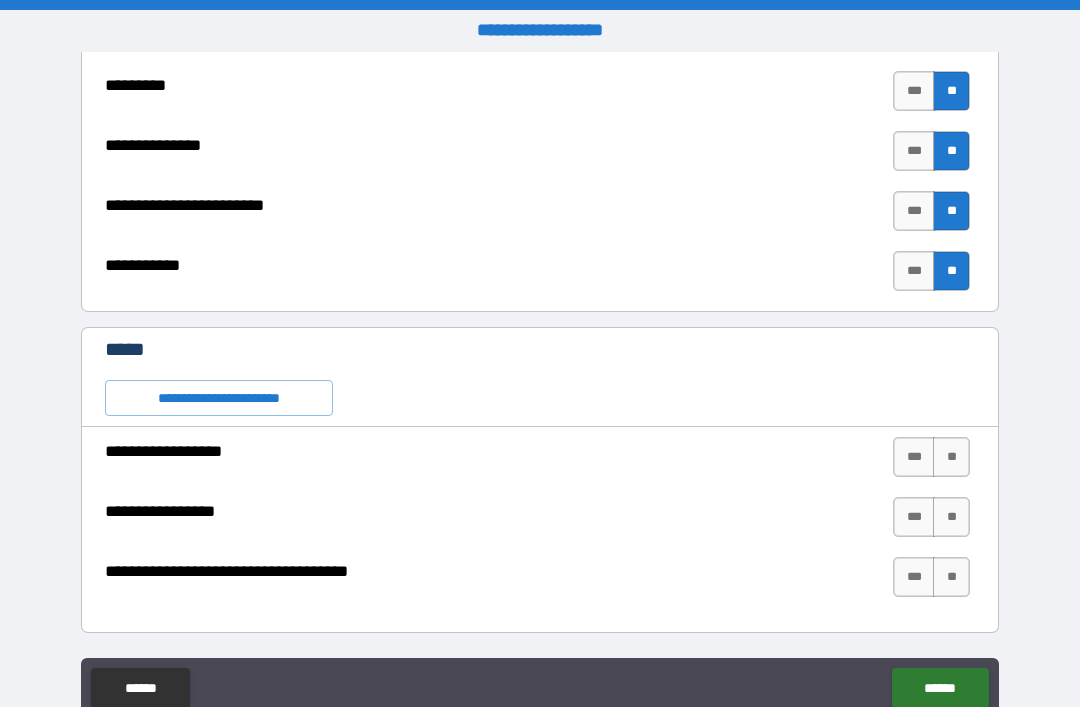 scroll, scrollTop: 6922, scrollLeft: 0, axis: vertical 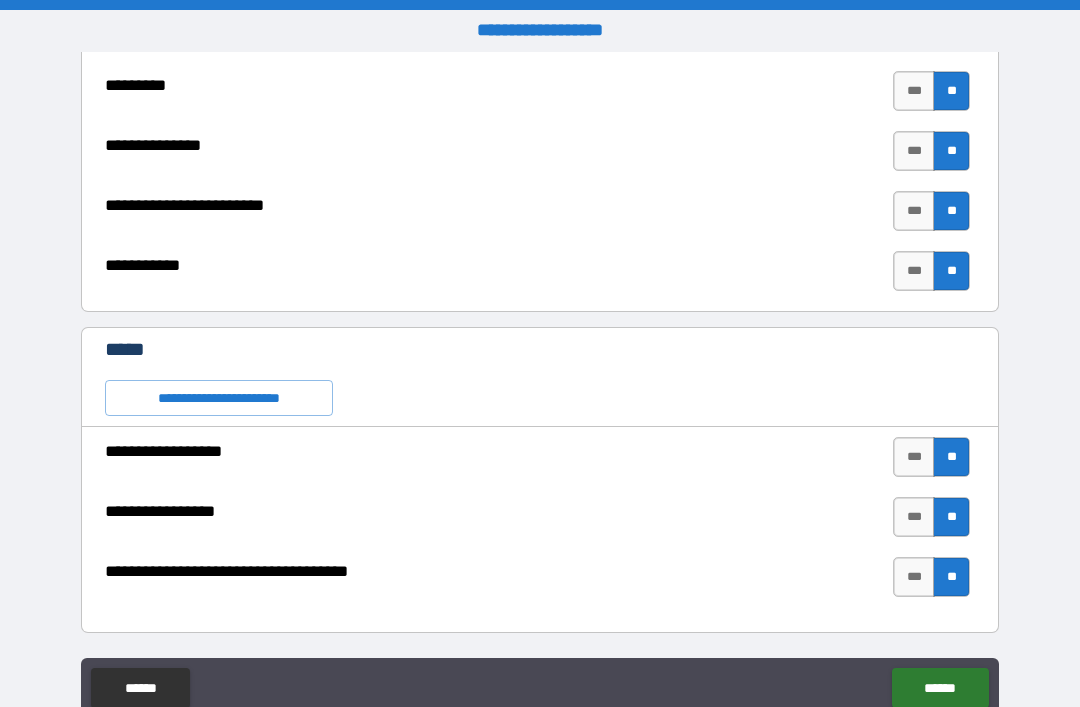 type on "*" 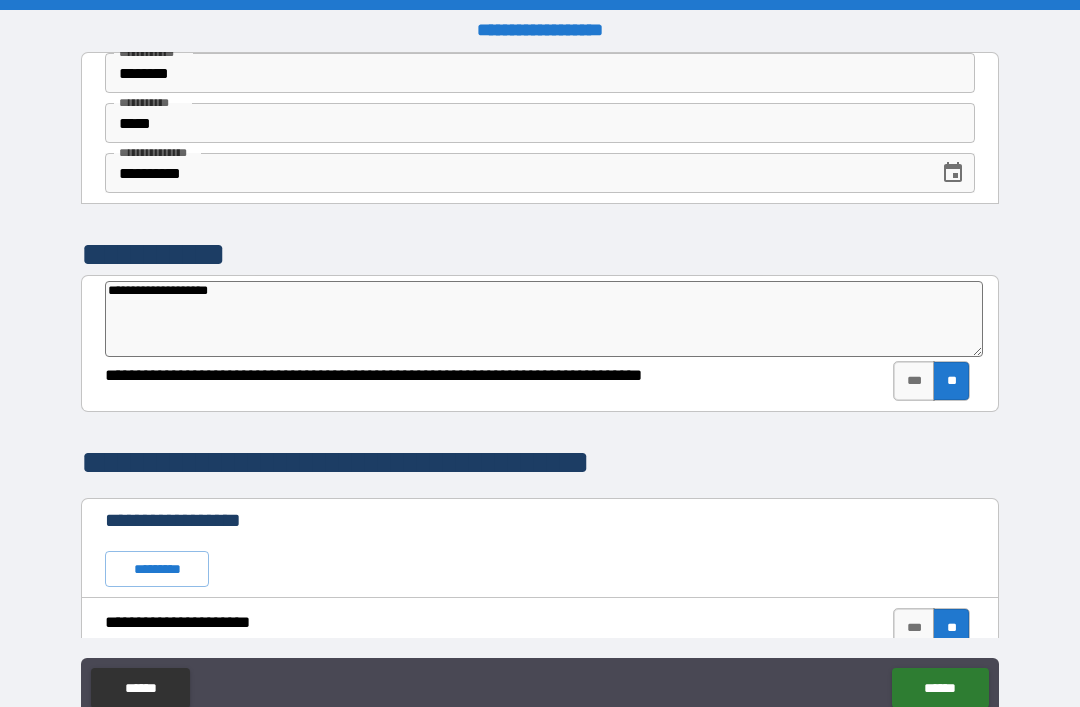 scroll, scrollTop: 0, scrollLeft: 0, axis: both 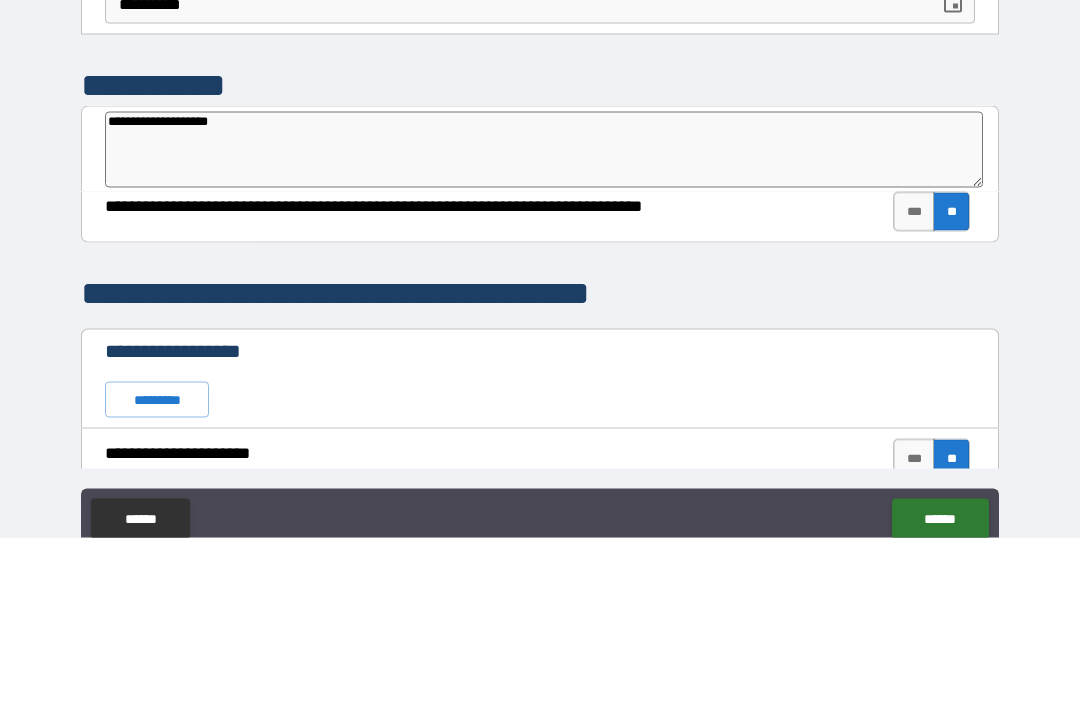 click on "**********" at bounding box center [544, 319] 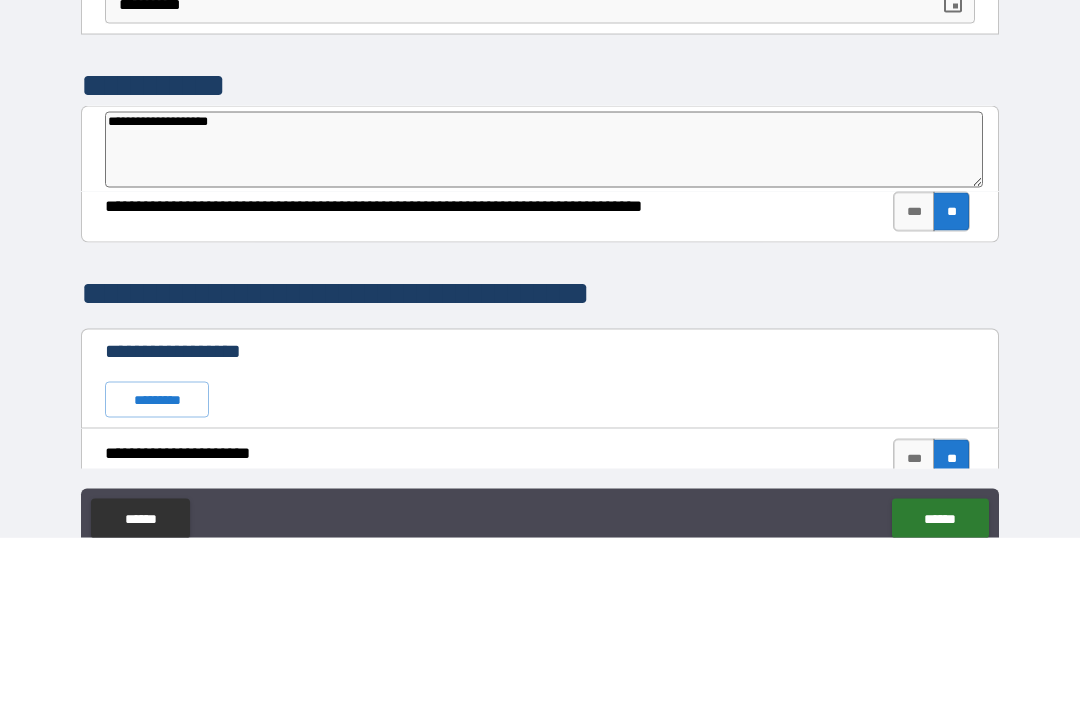 type on "**********" 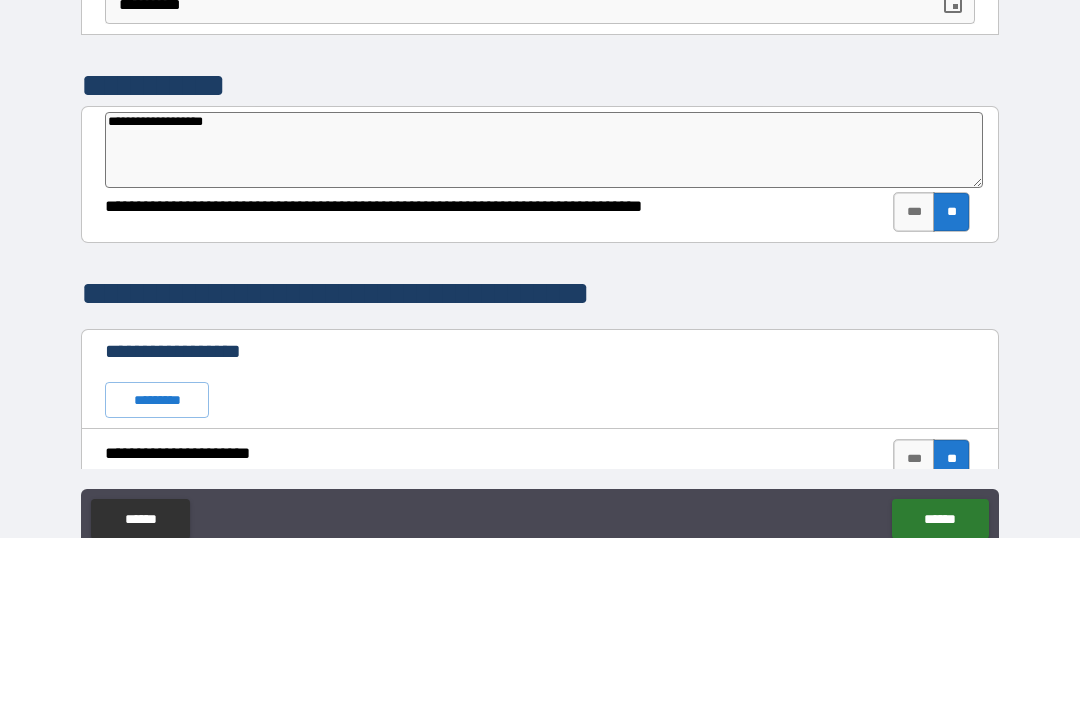 type on "*" 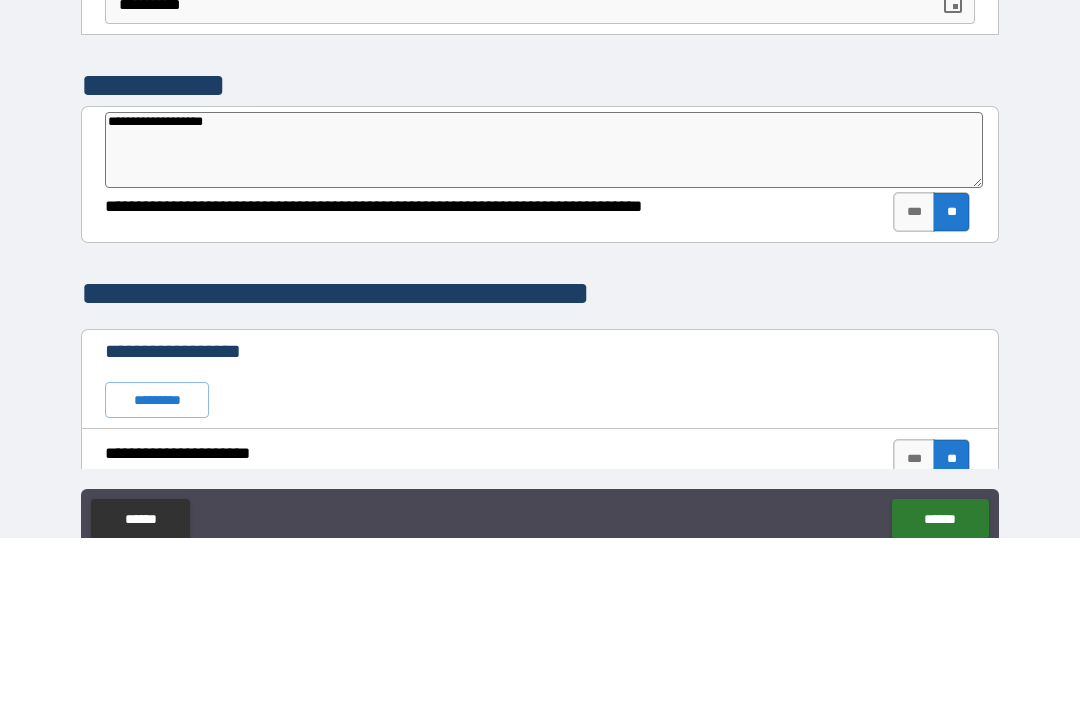 type on "**********" 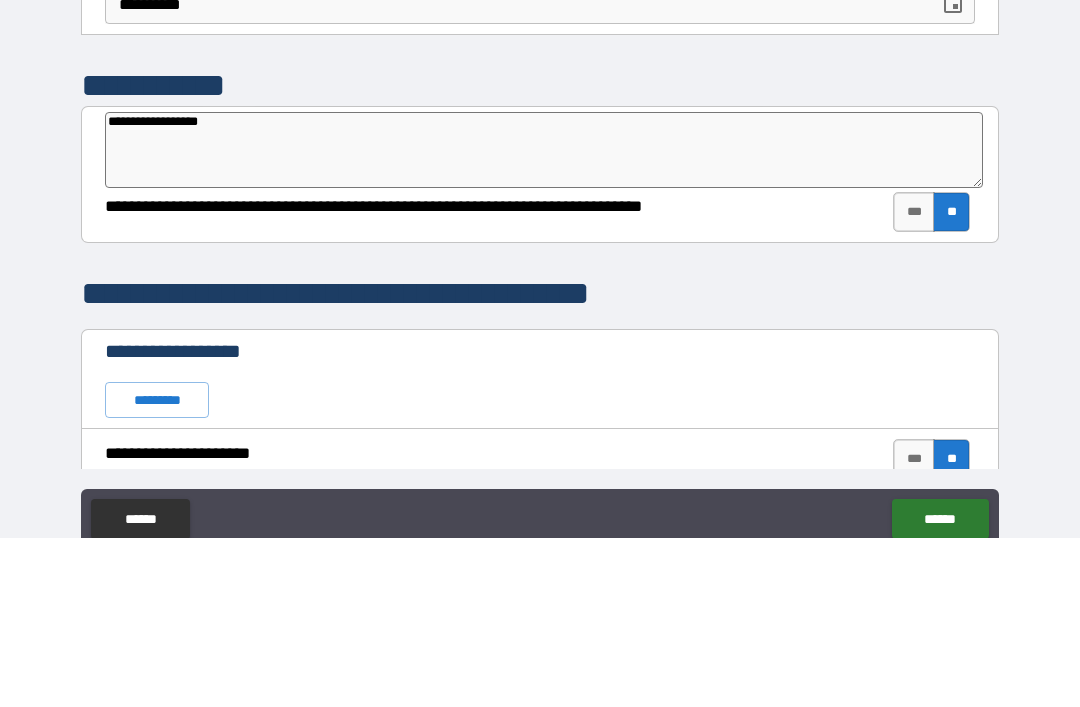 type on "*" 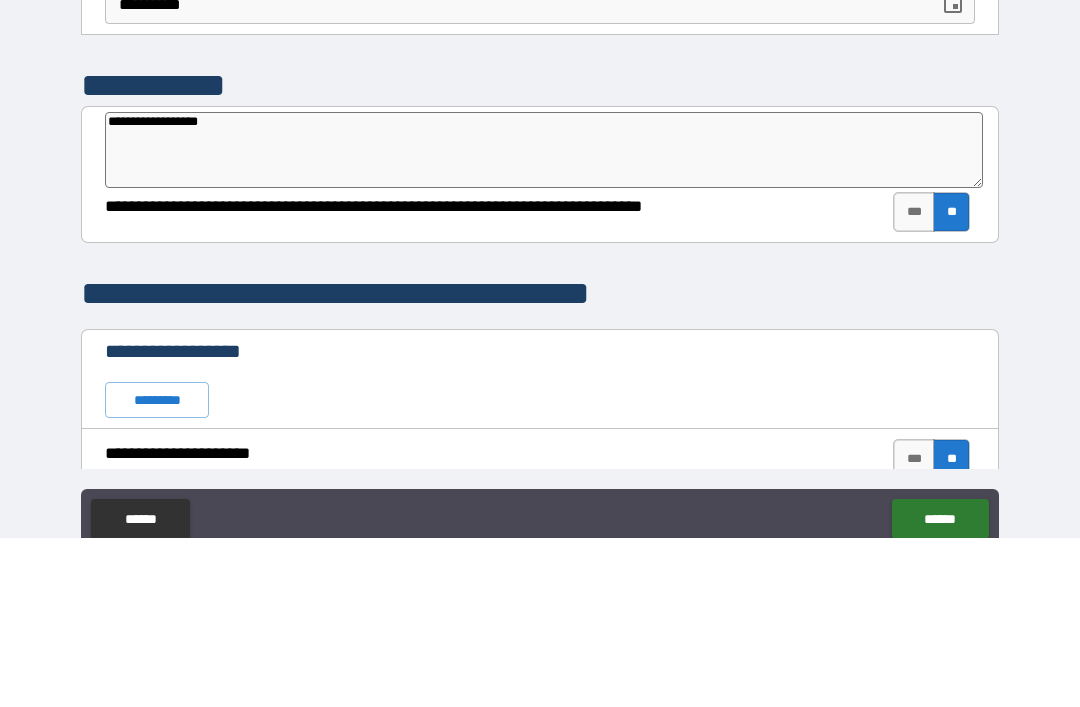 type on "**********" 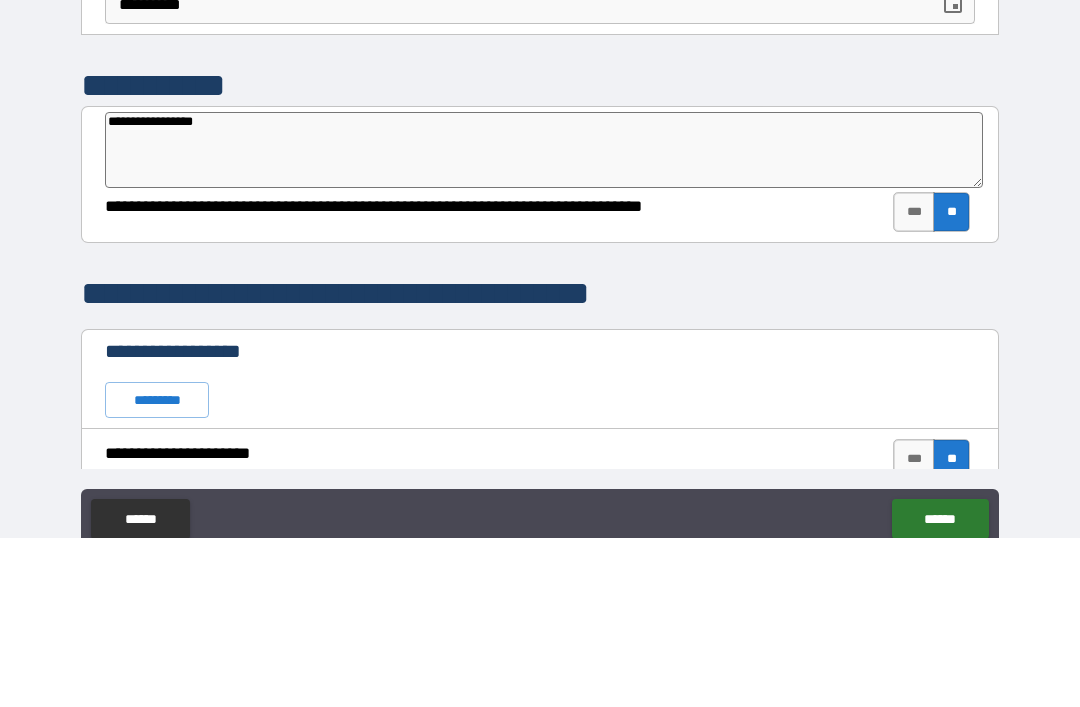 type on "*" 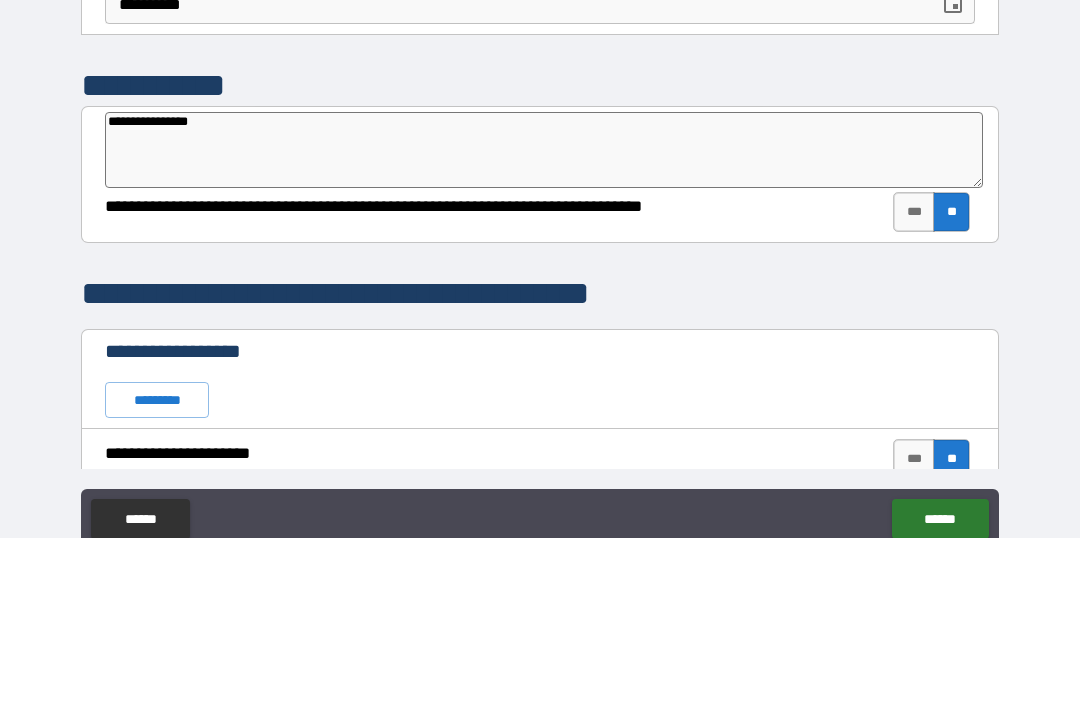 type on "**********" 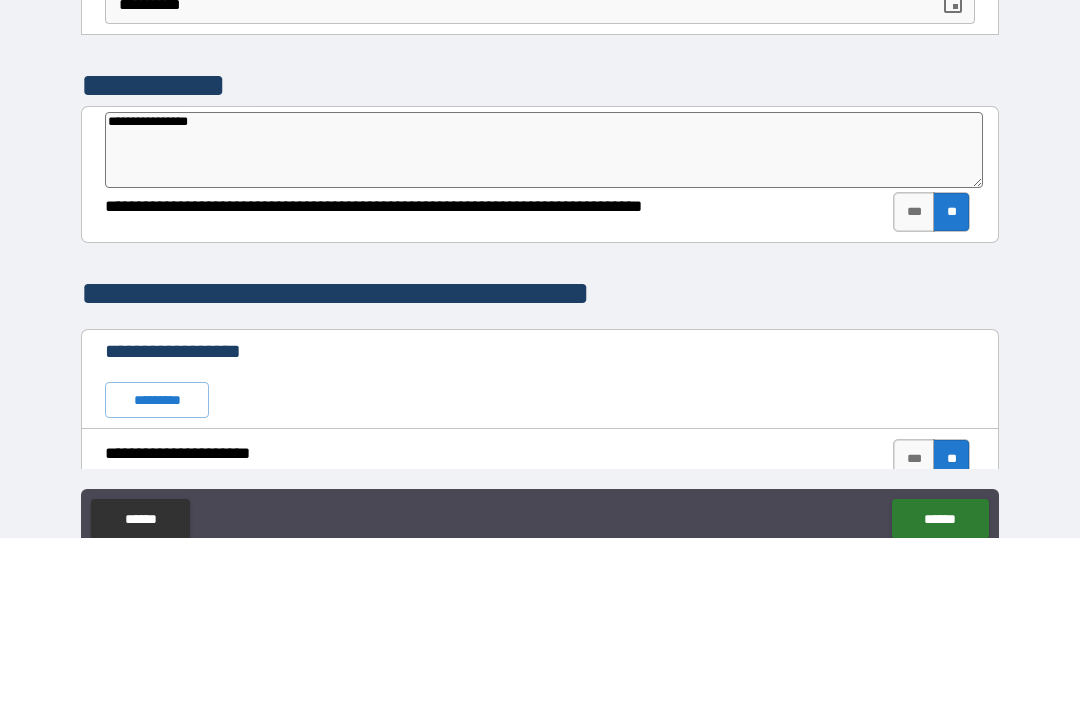 type on "*" 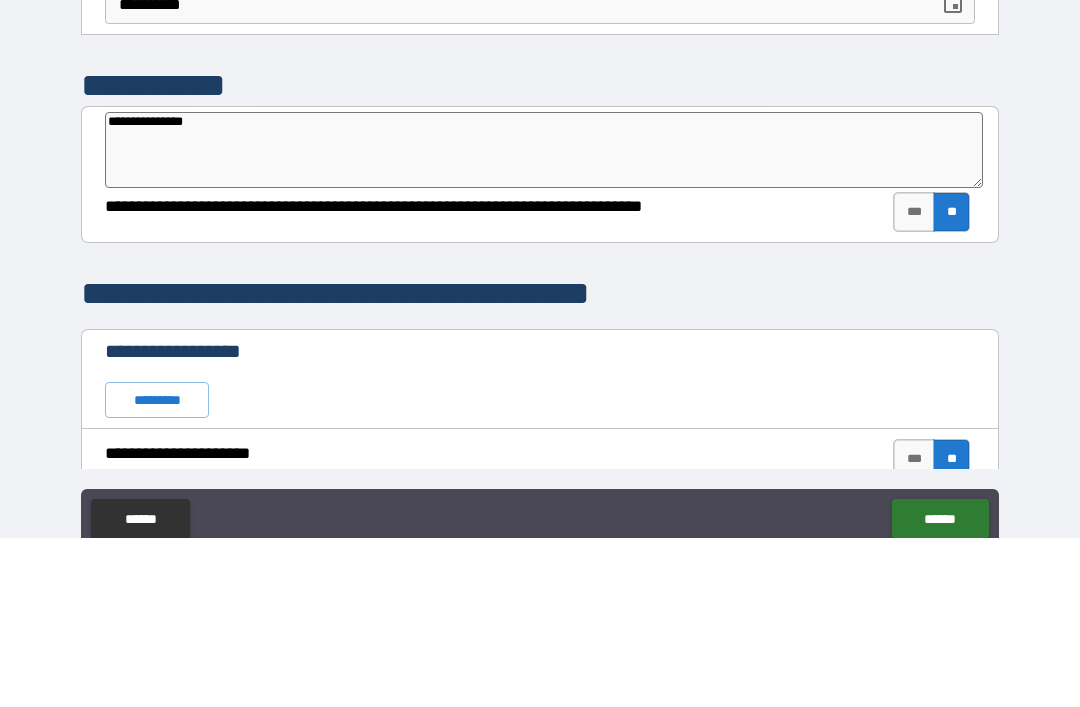 type on "**********" 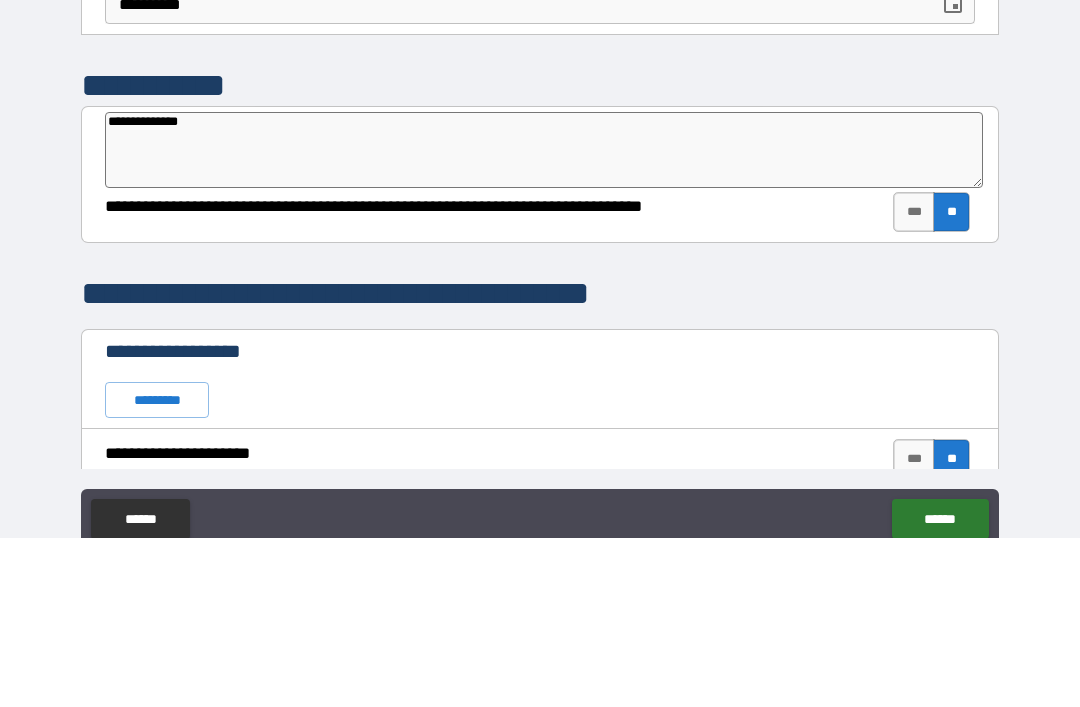 type on "**********" 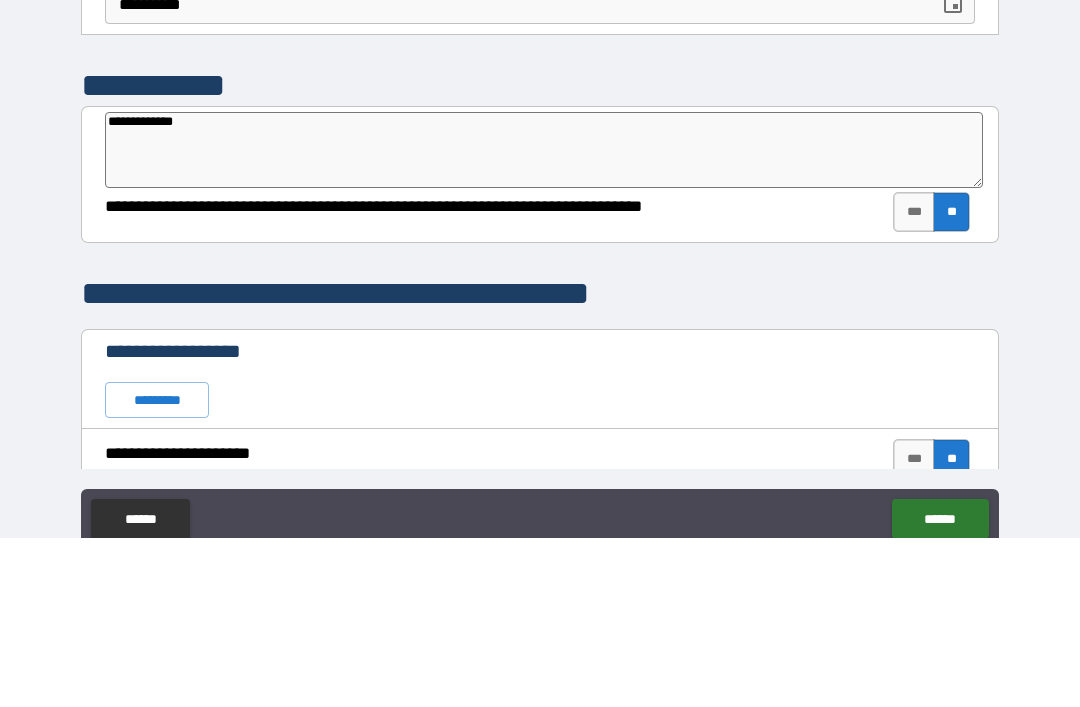 type on "*" 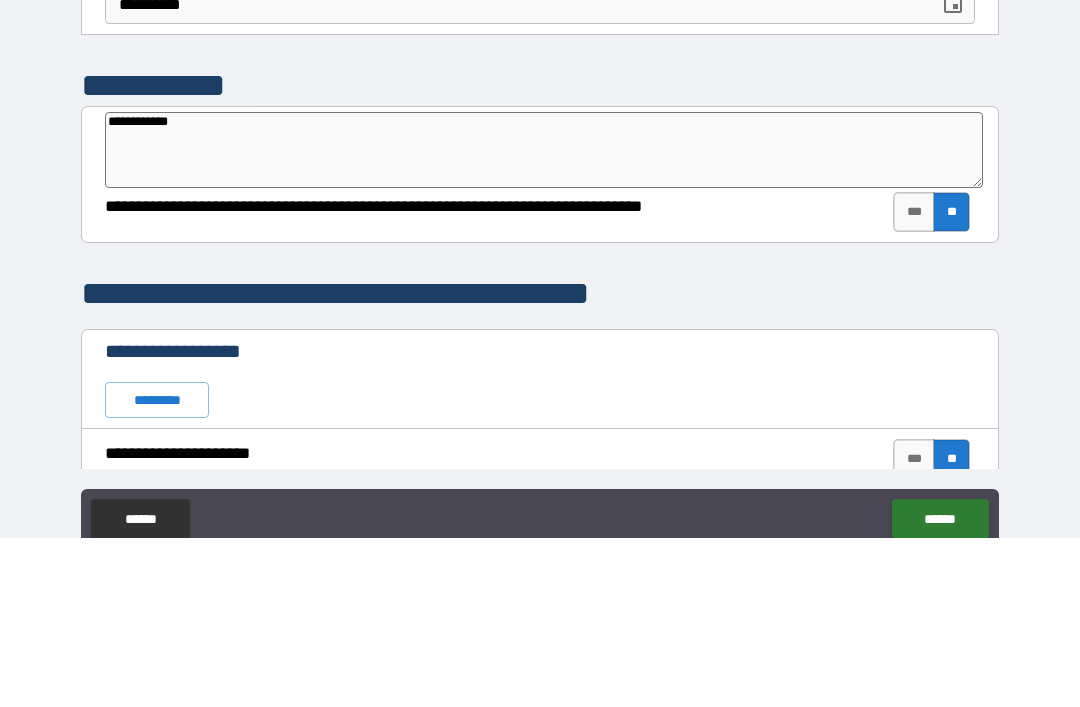 type on "*********" 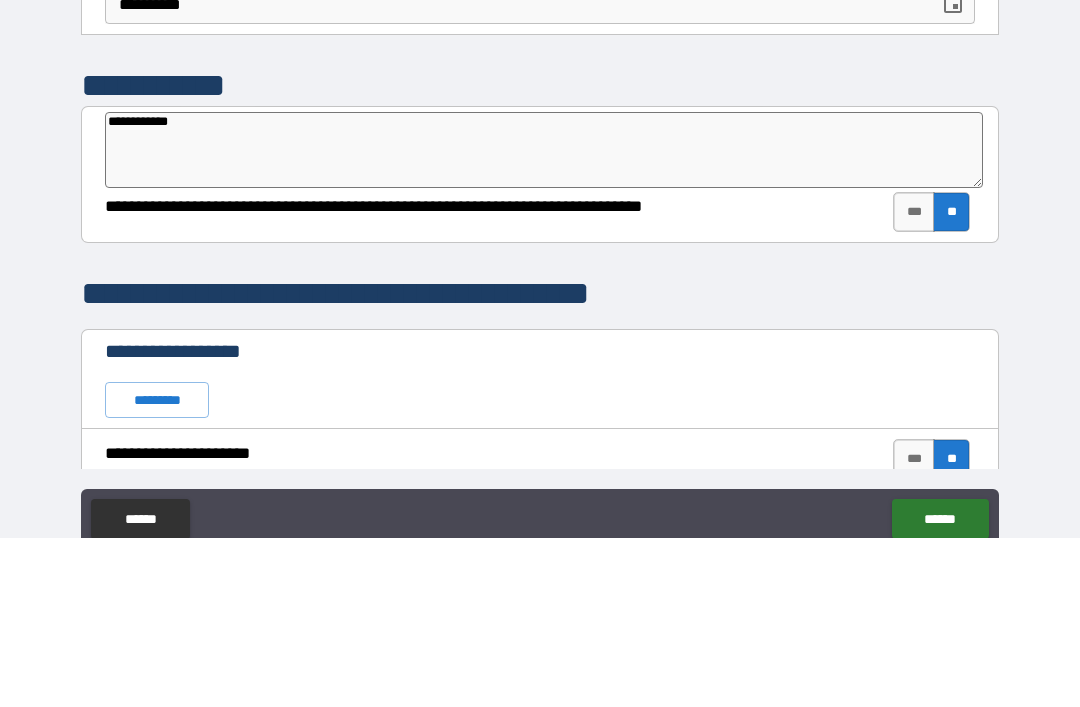 type on "*" 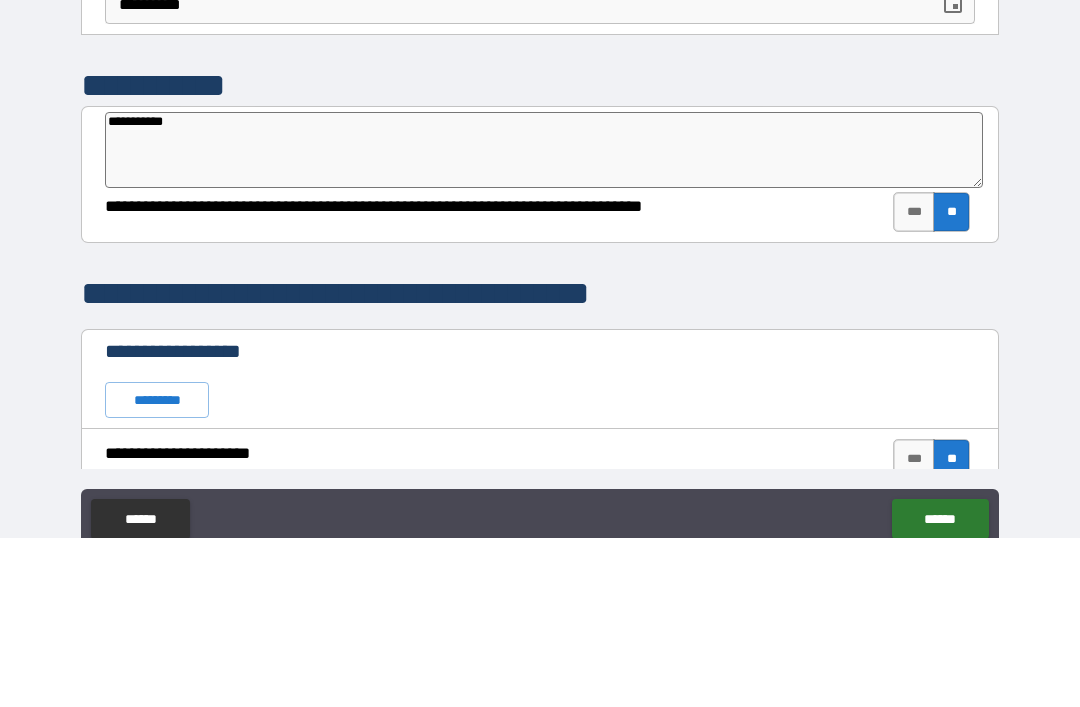 type on "*********" 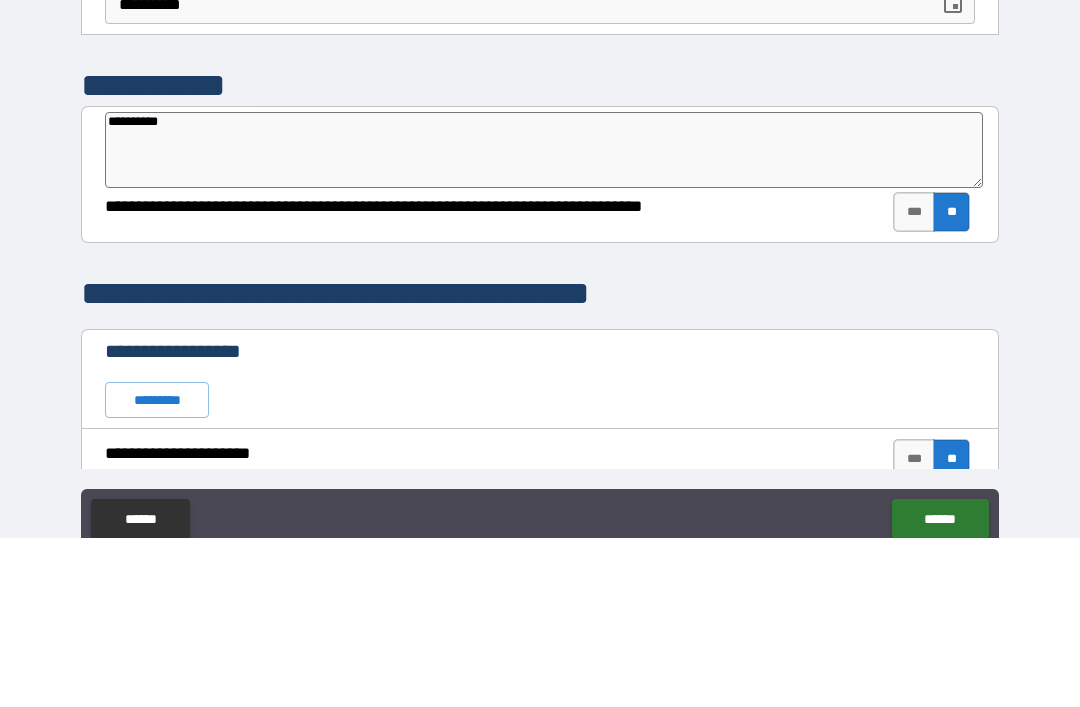 type on "********" 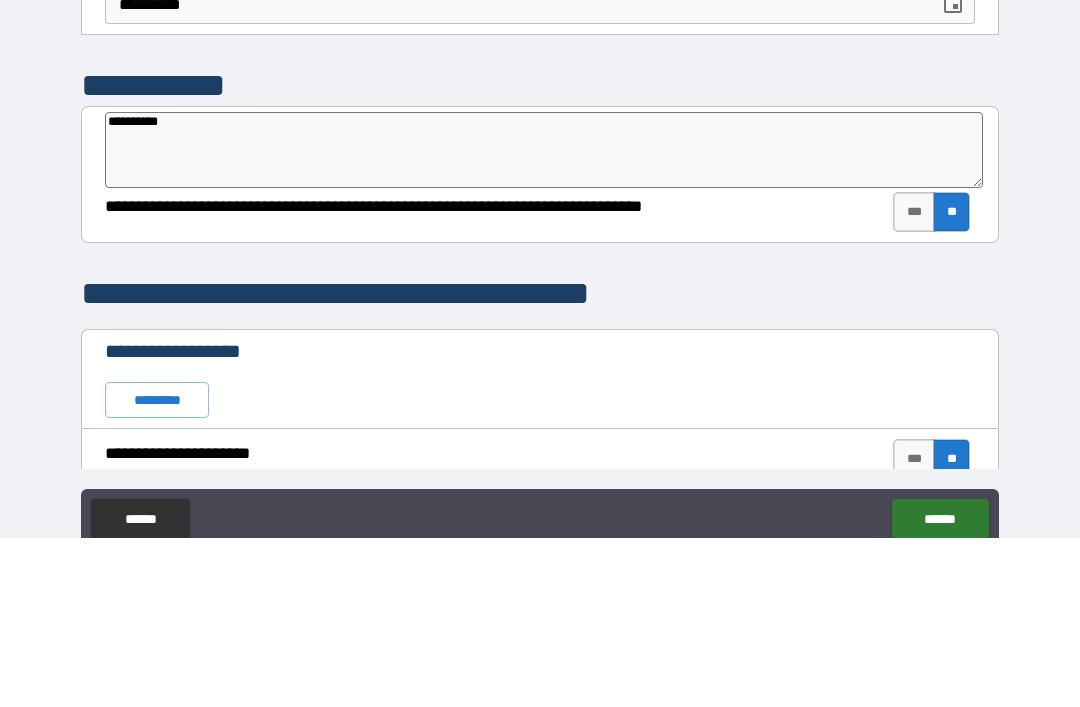type on "*" 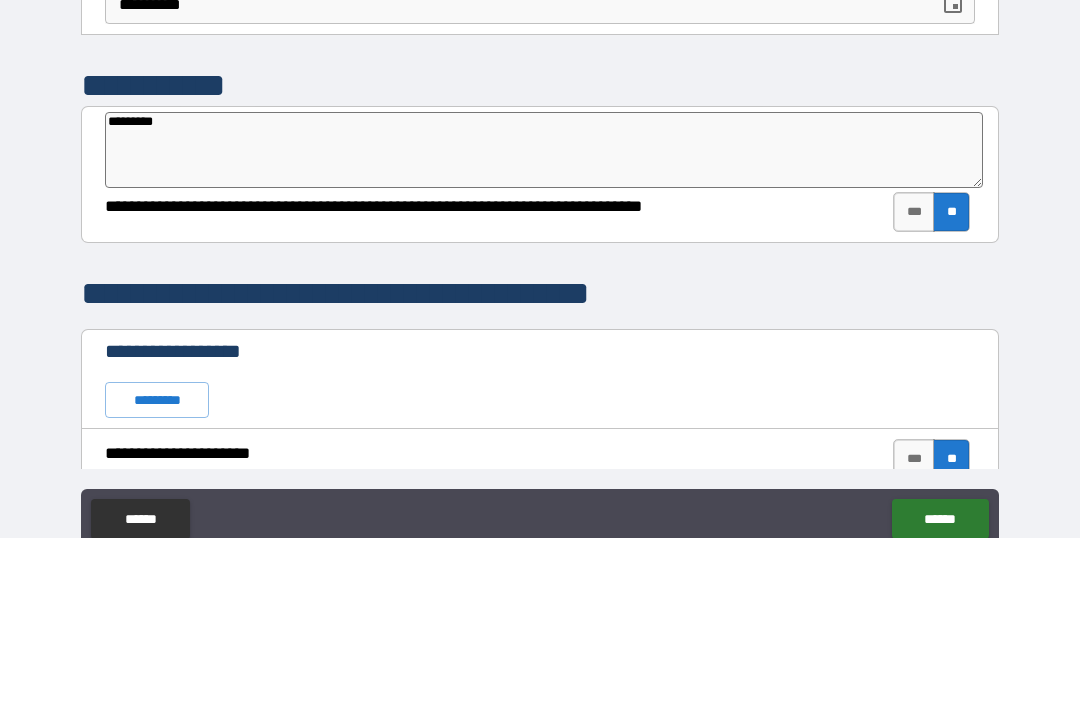 type on "*******" 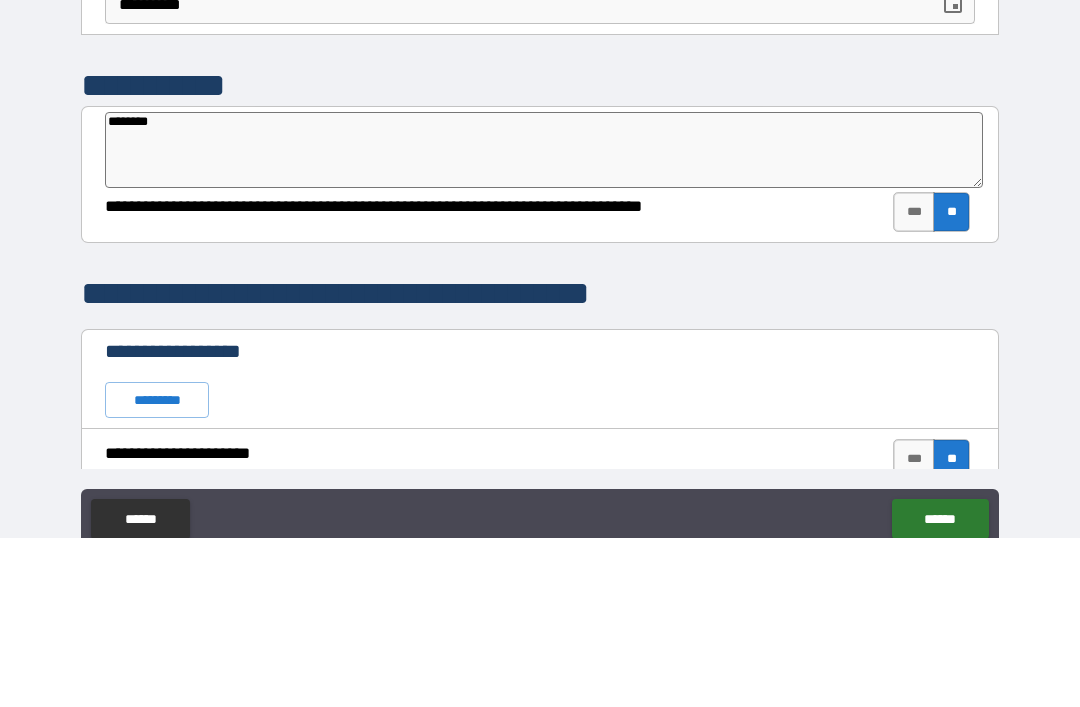 type on "*****" 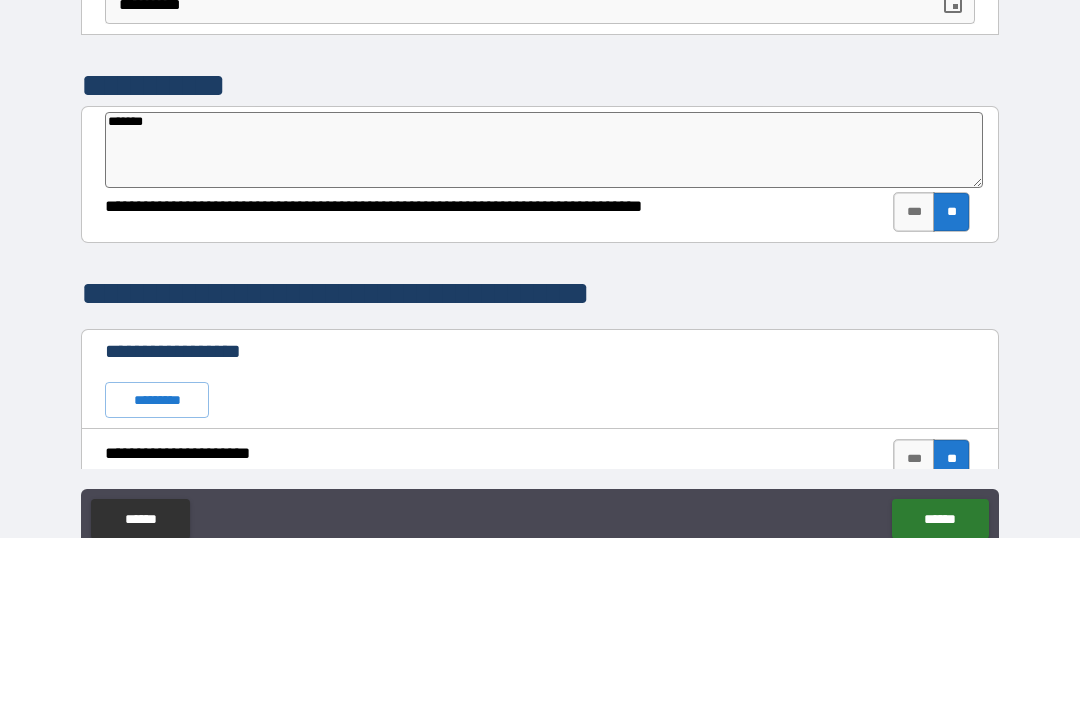 type on "*" 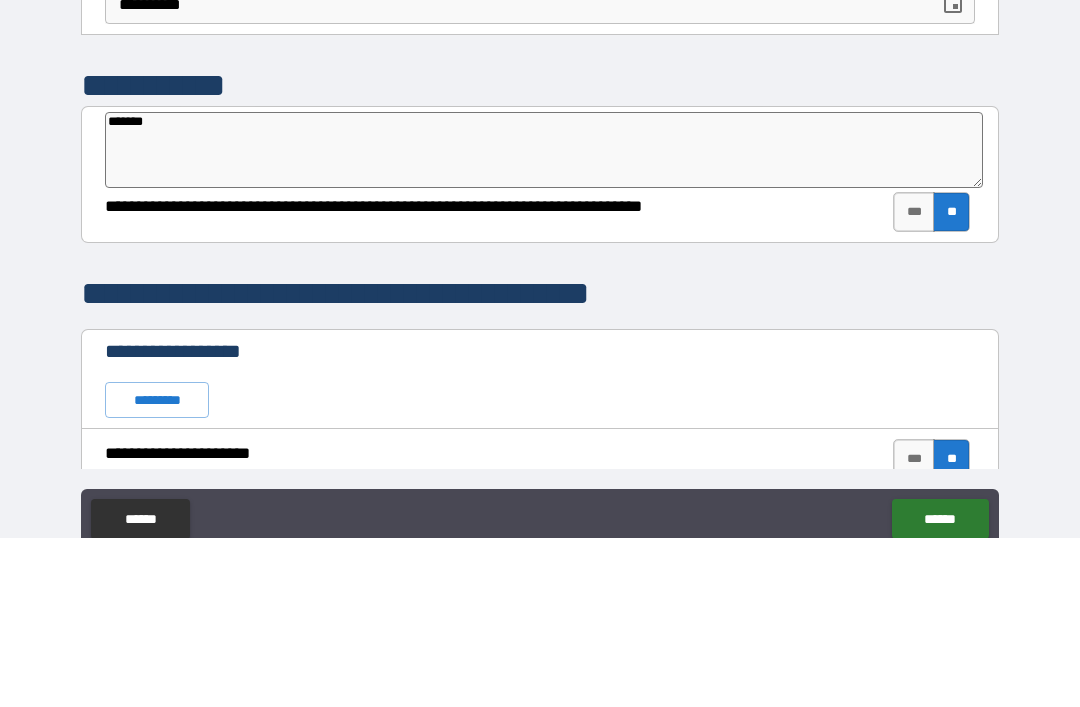 type on "*******" 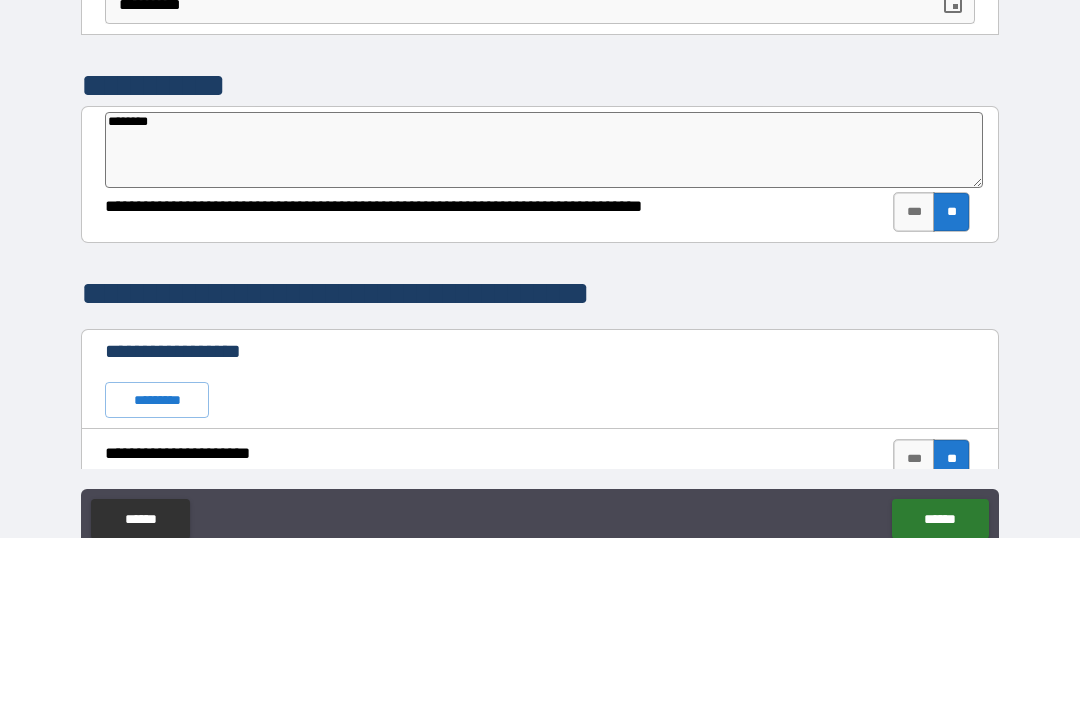 type on "*" 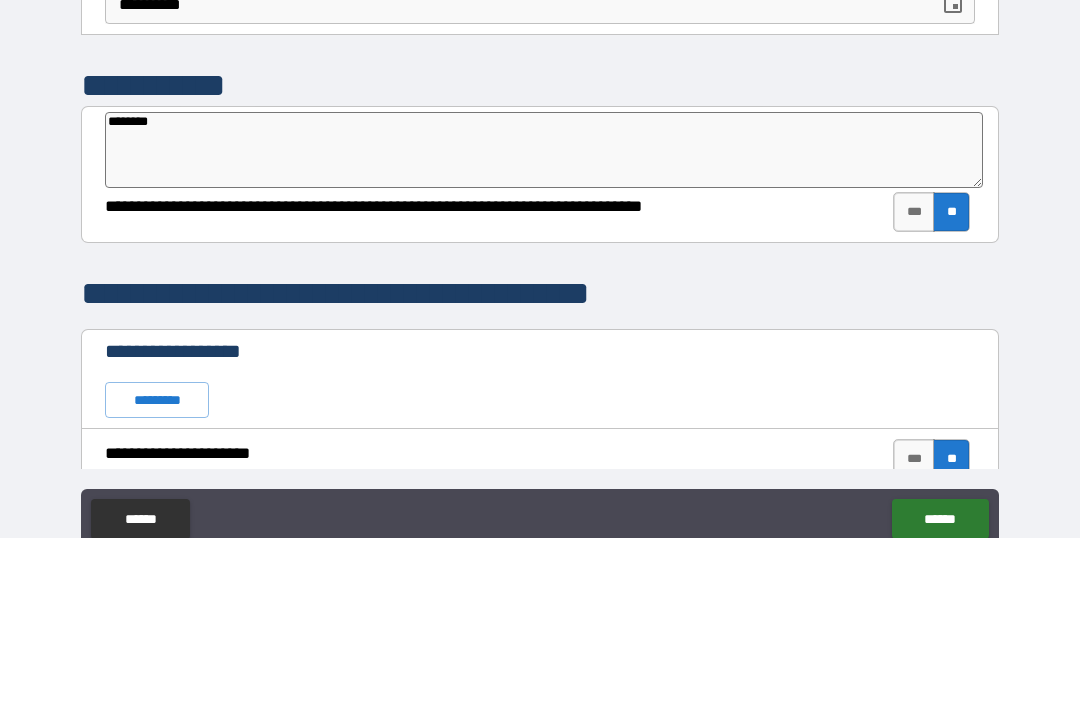 type on "********" 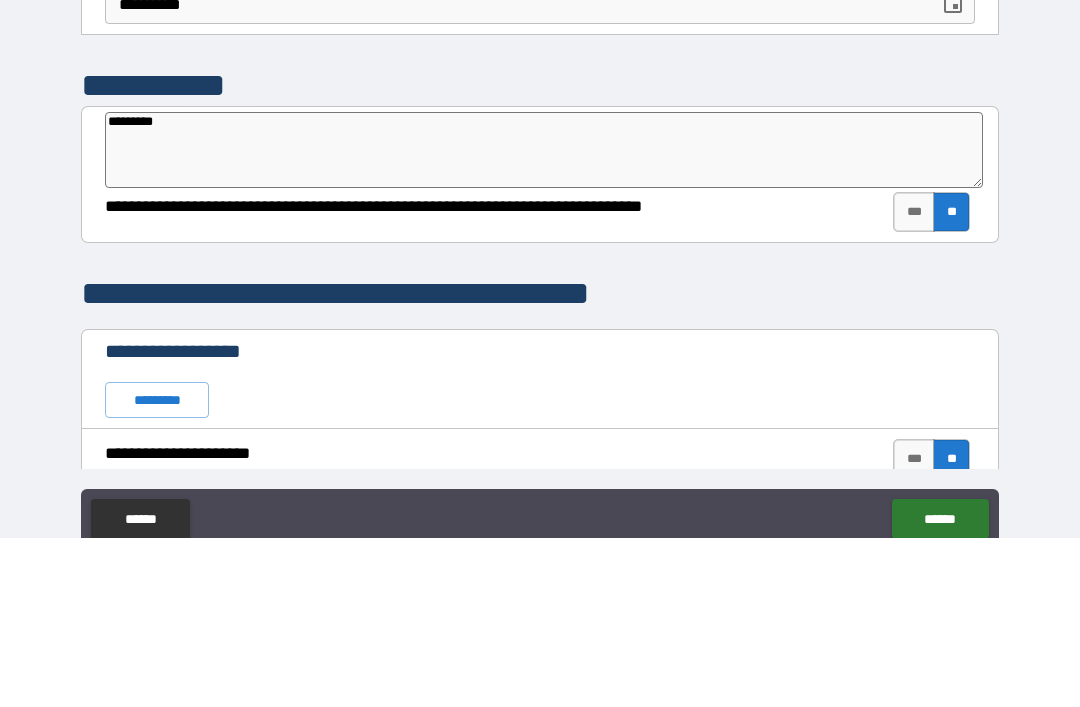 type on "*" 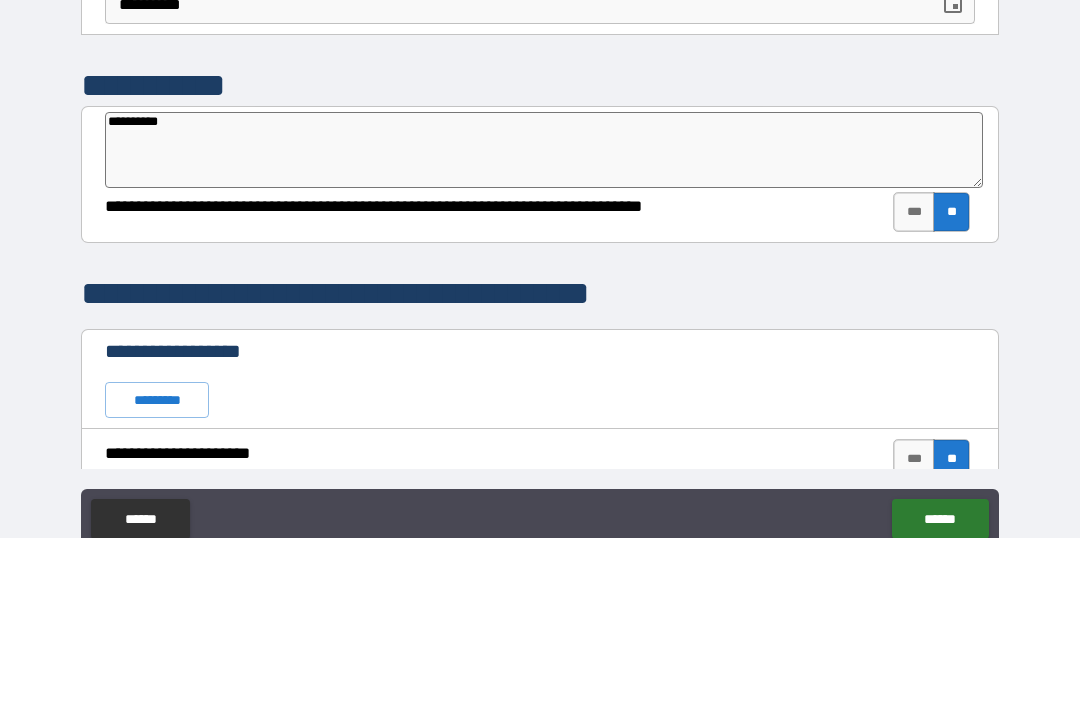 type on "*" 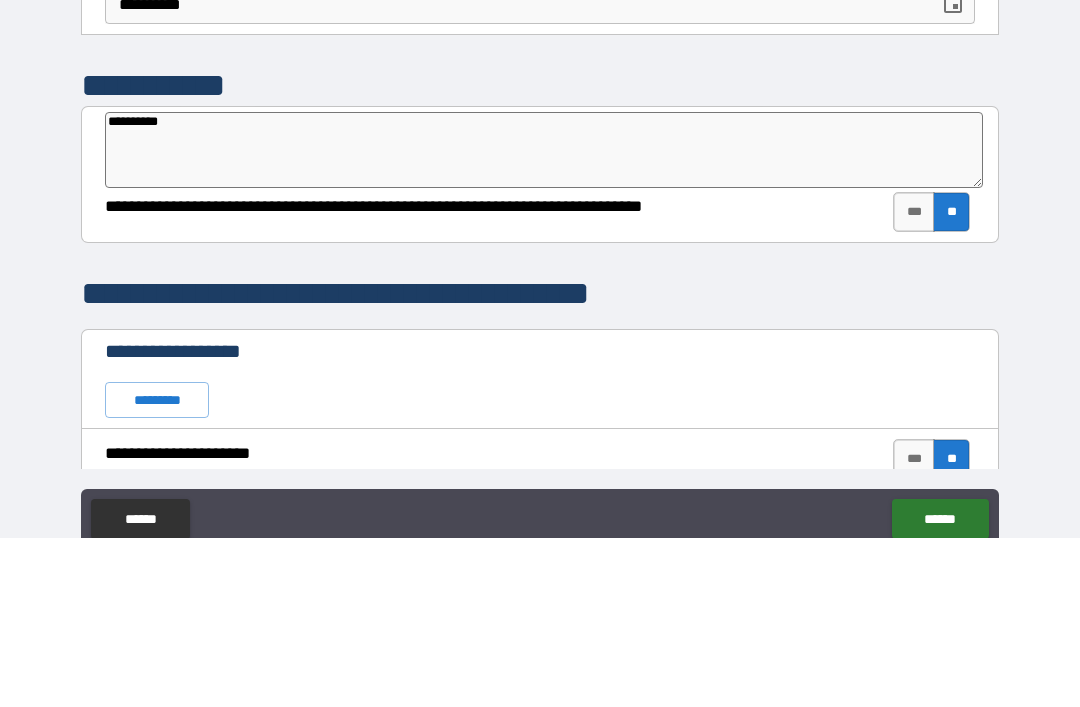 type on "*********" 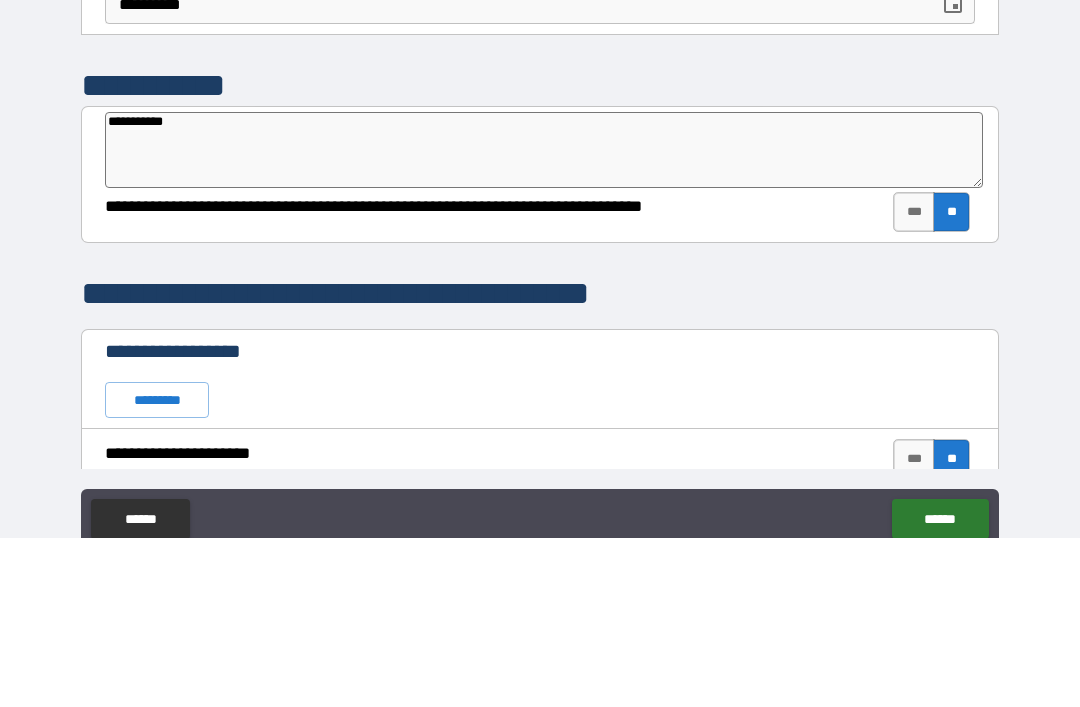 type on "*" 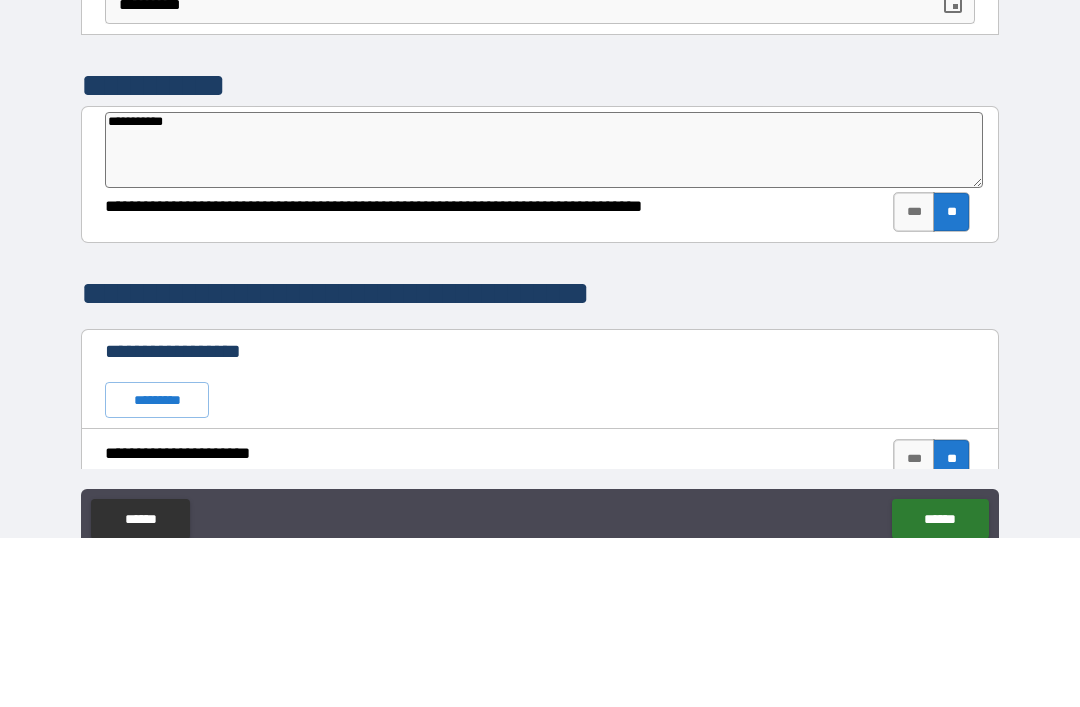 type on "**********" 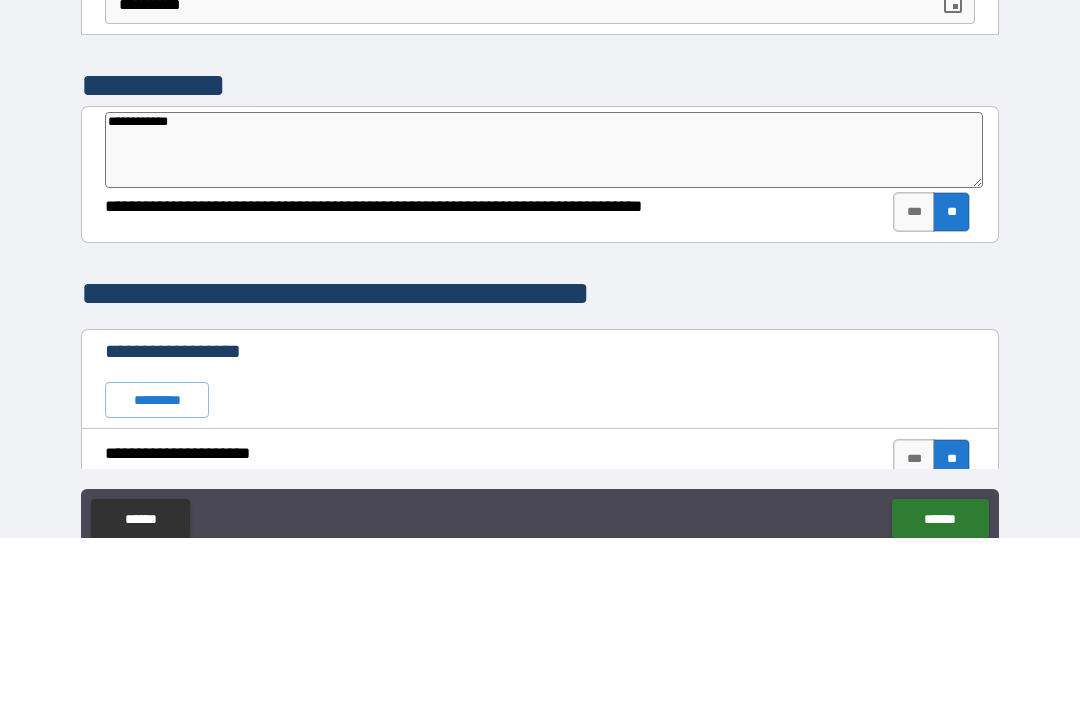 type on "*" 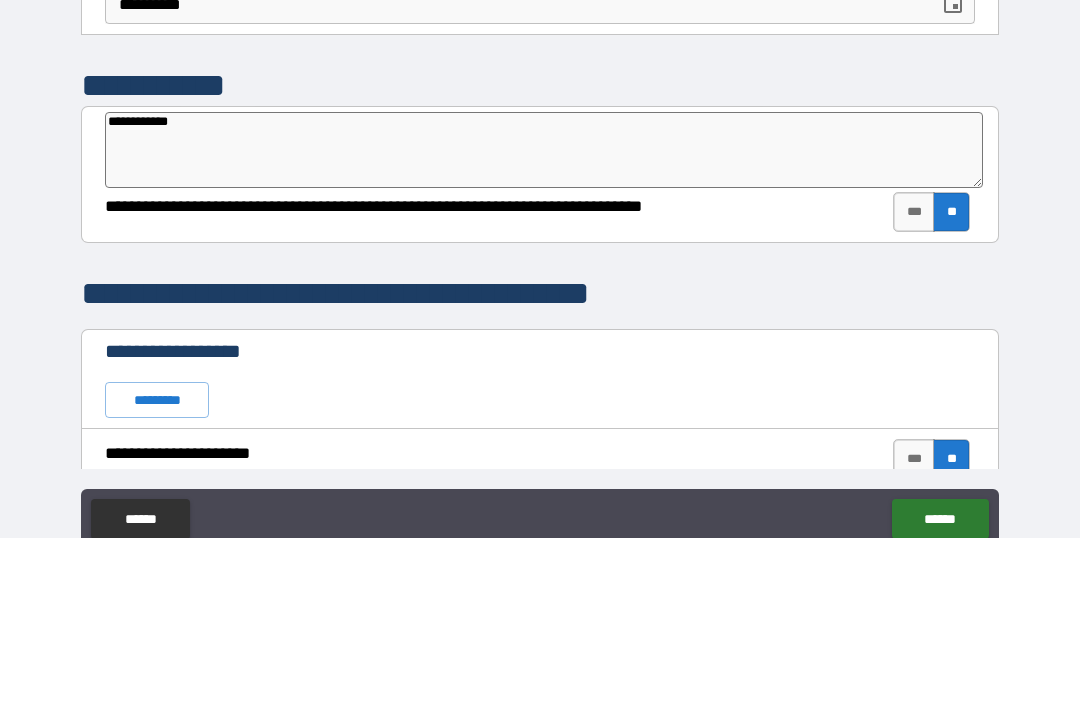 type on "**********" 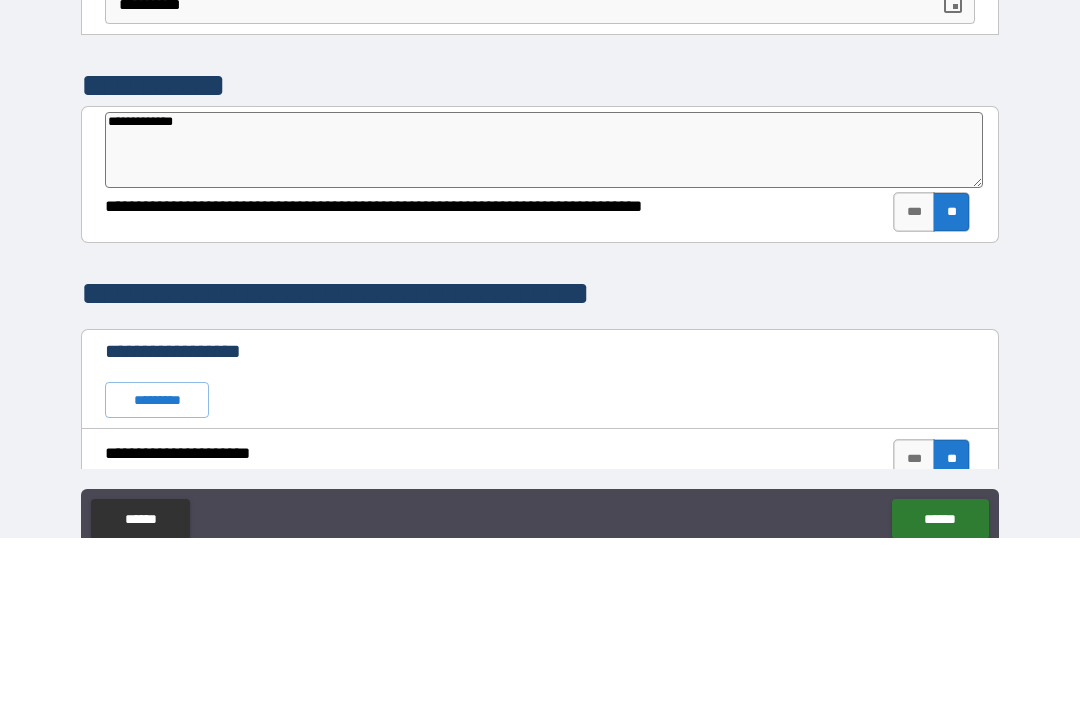 type on "*" 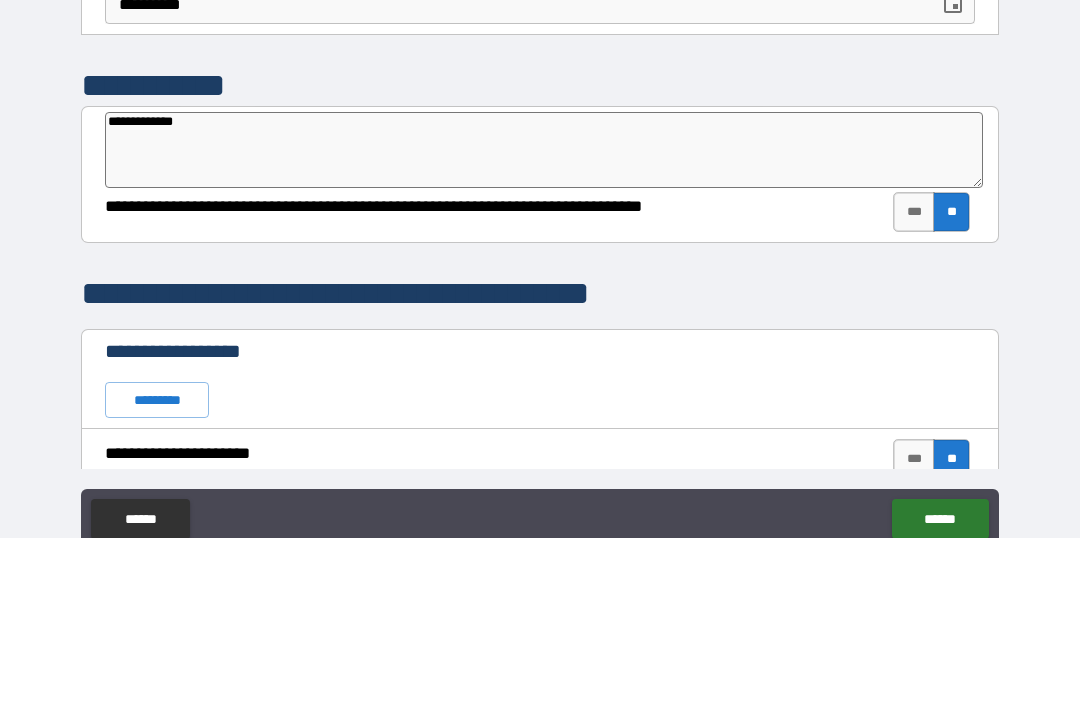 type on "**********" 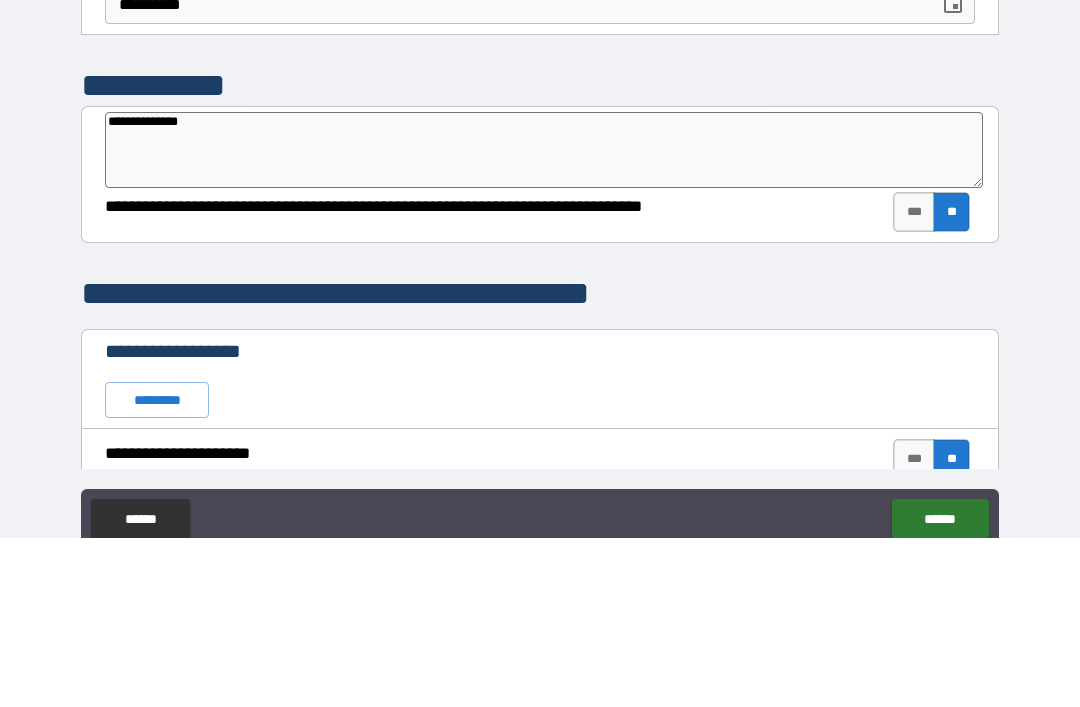 type on "*" 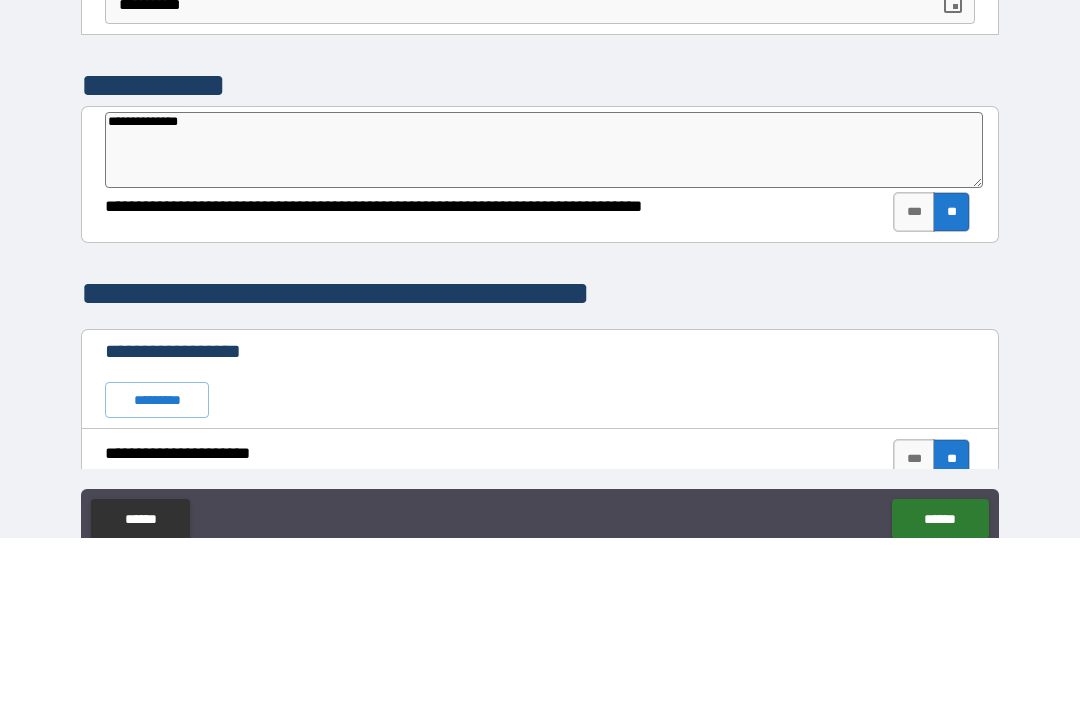 type on "**********" 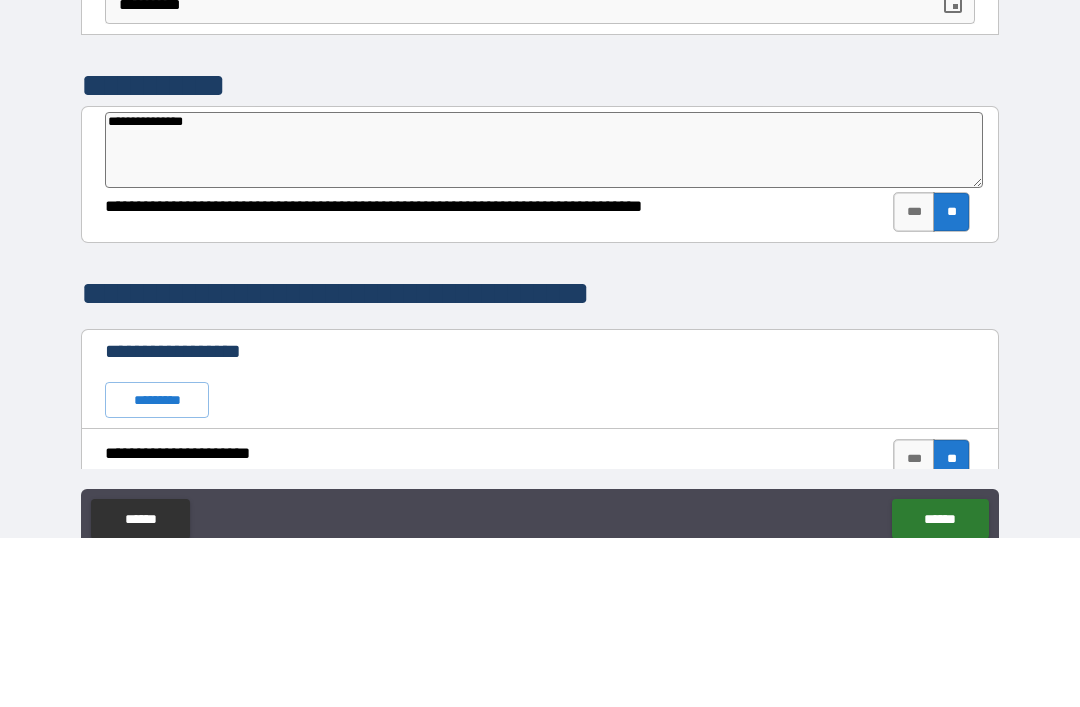 type on "*" 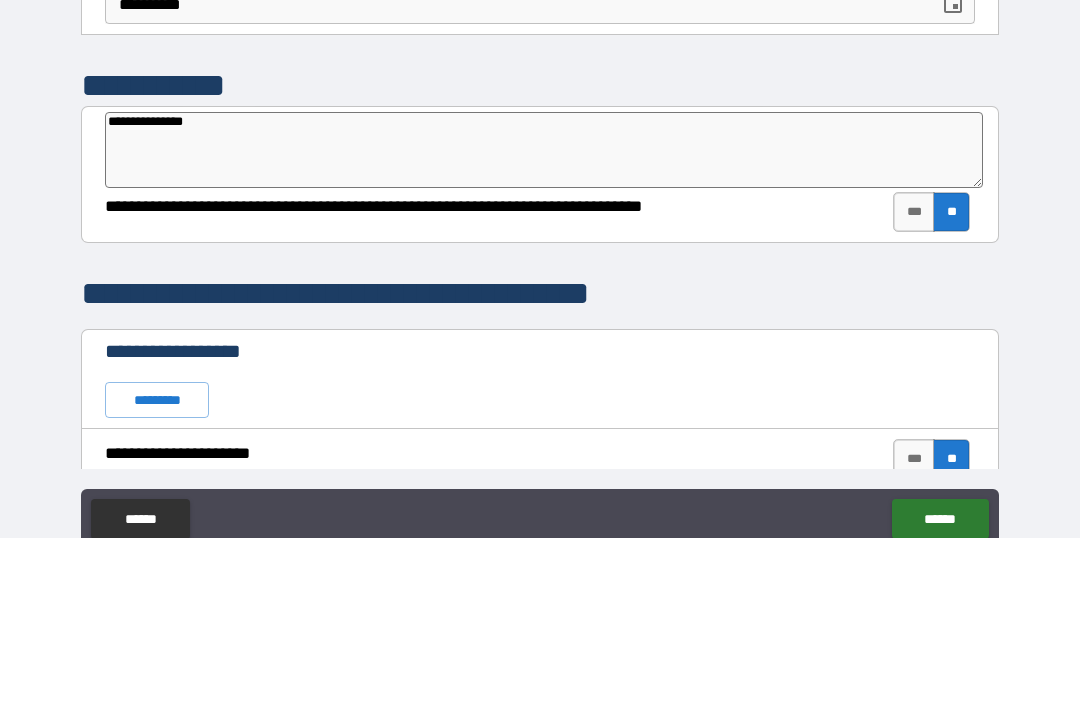 type on "**********" 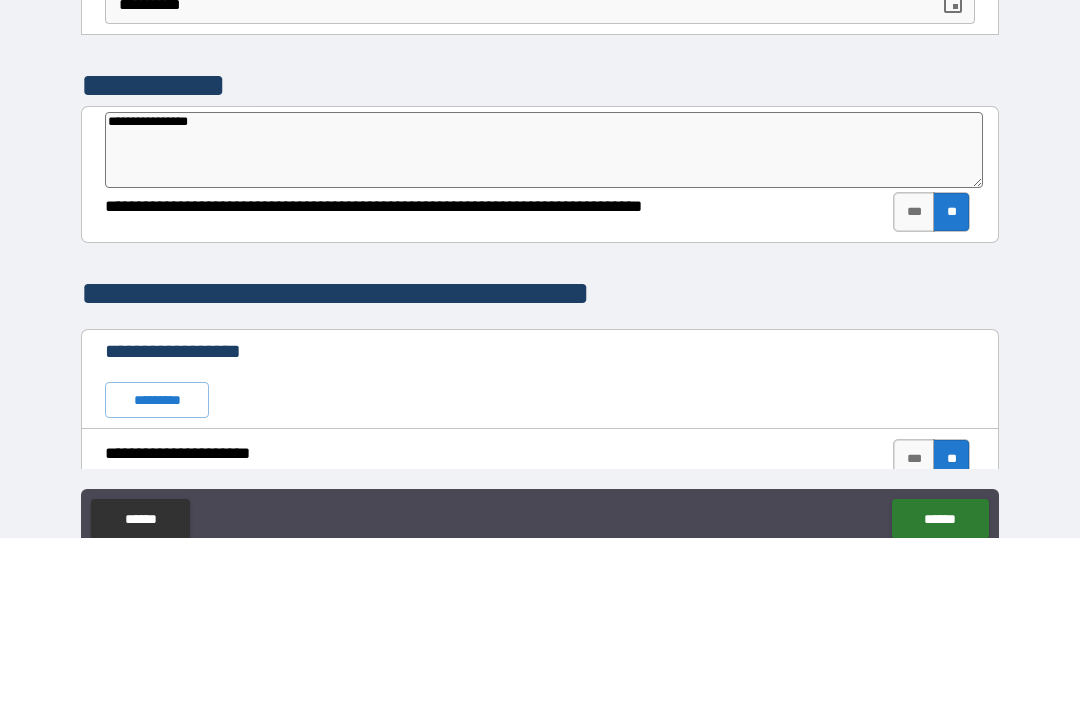 type on "*" 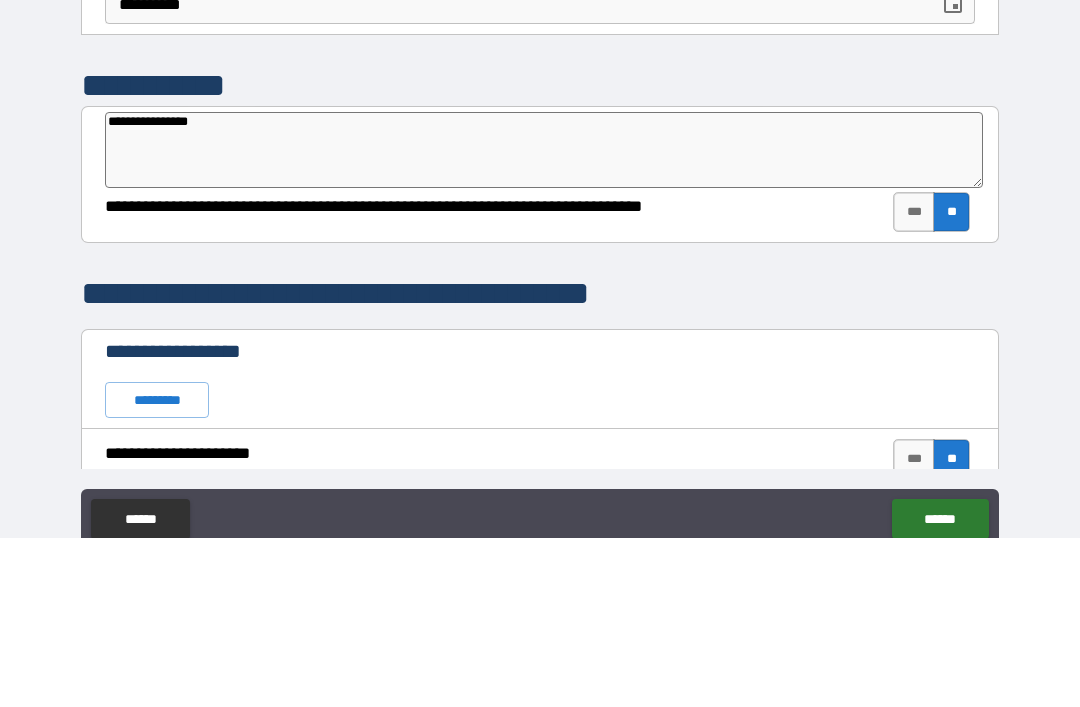 type on "*" 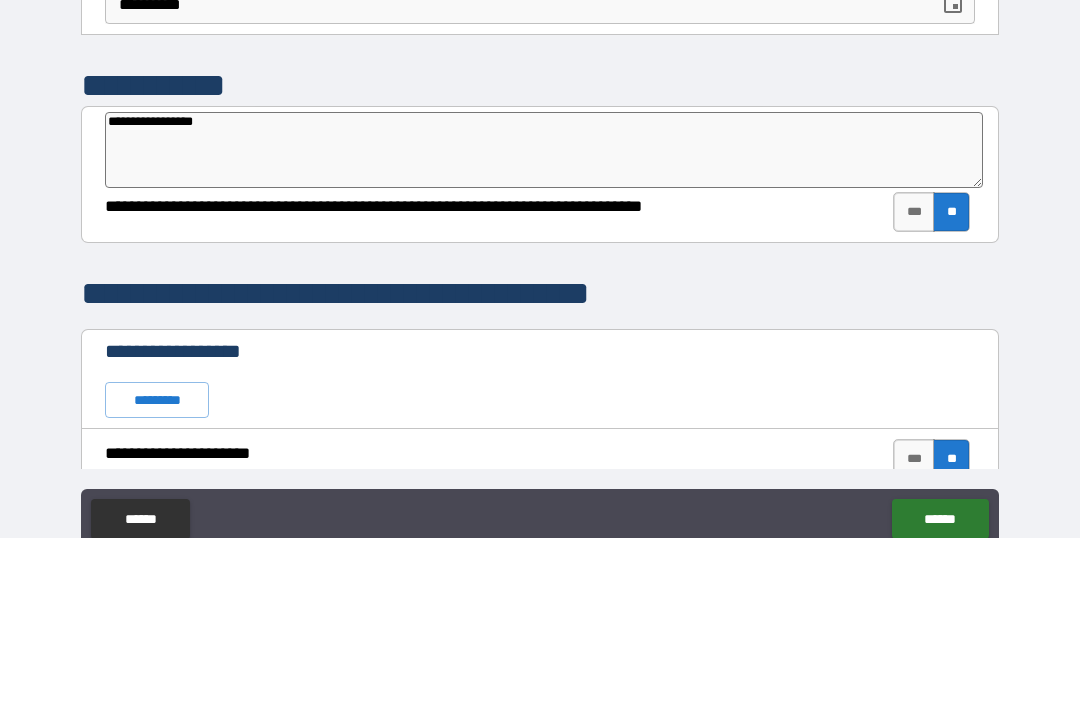 type on "**********" 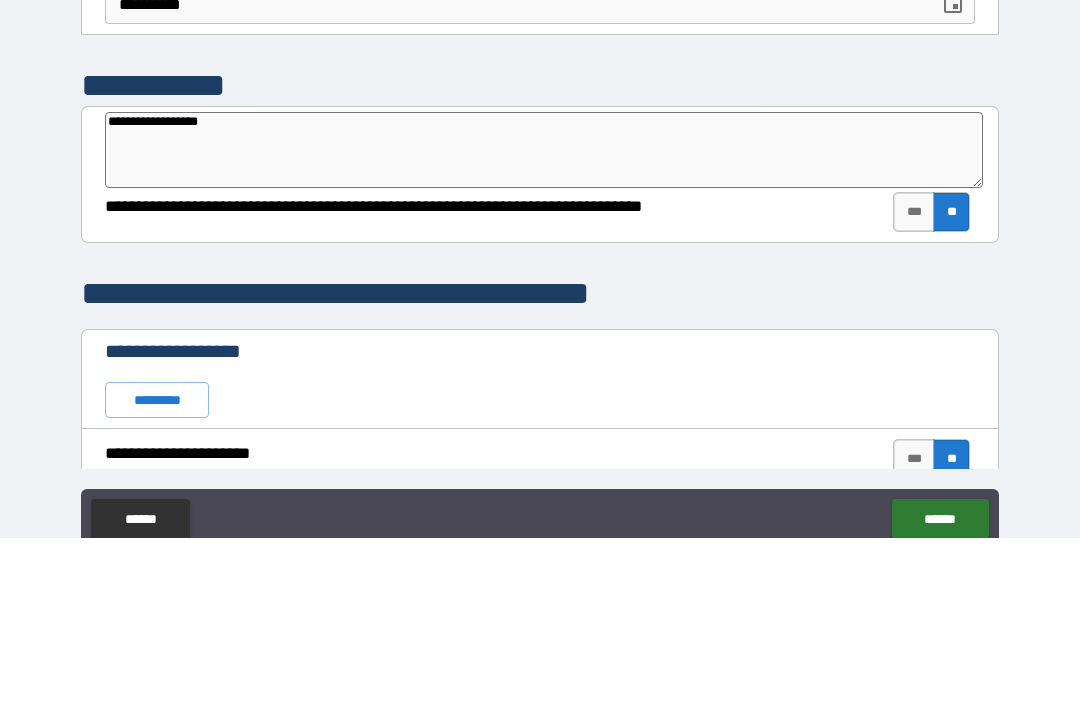 type on "*" 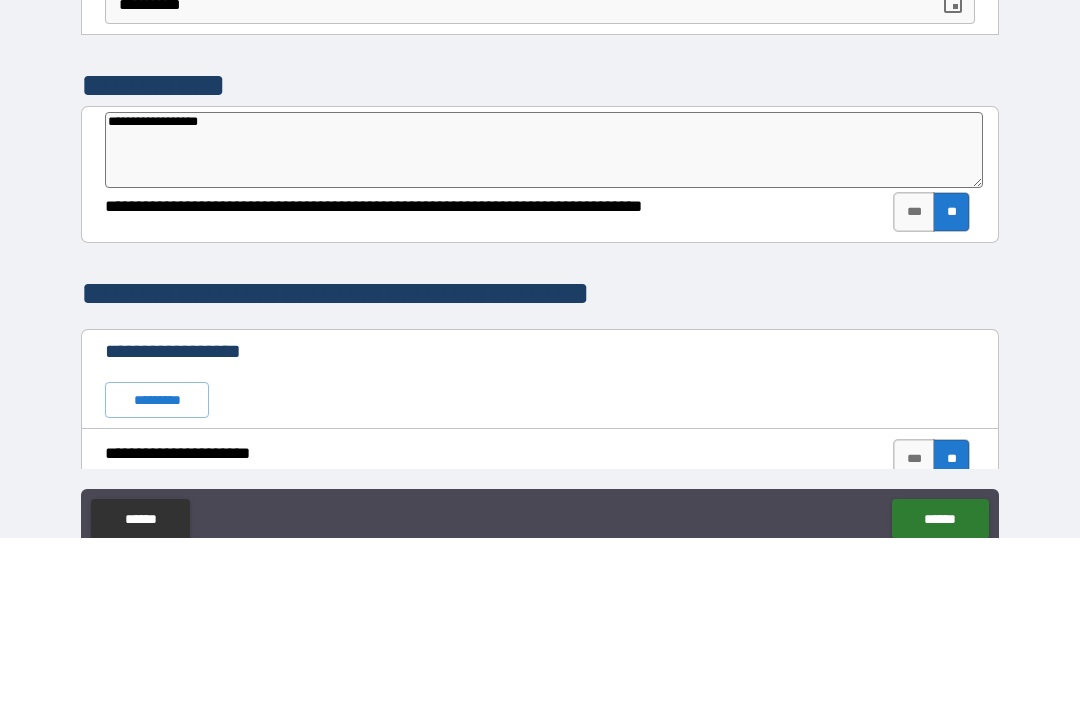 click on "**********" at bounding box center [540, 388] 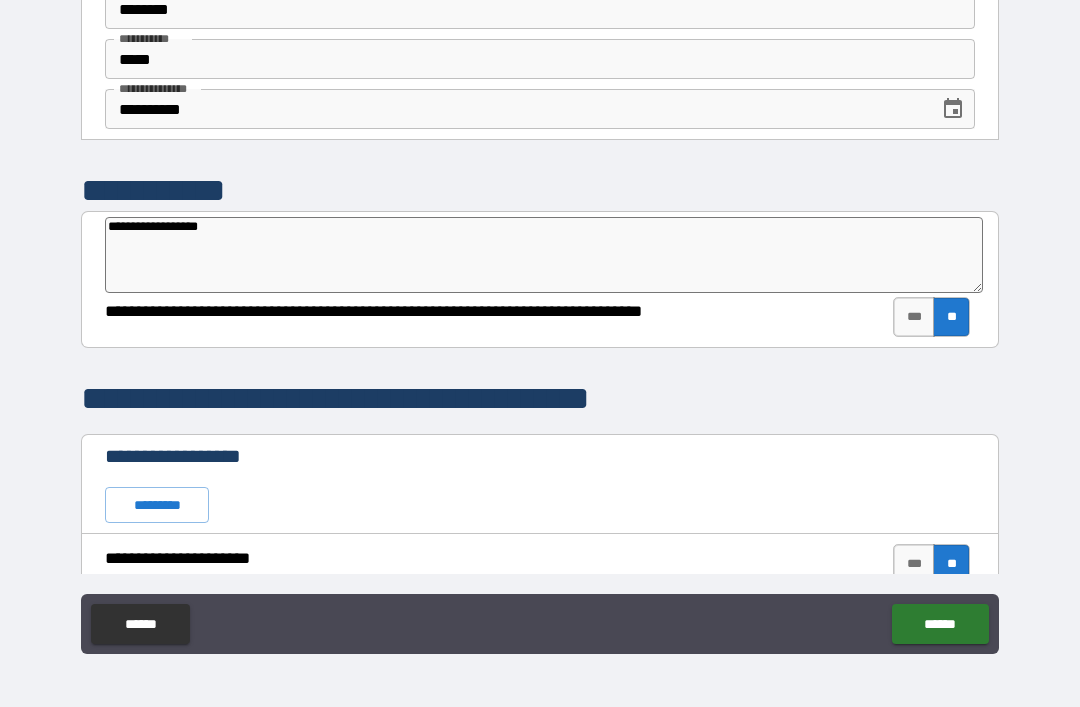 scroll, scrollTop: 0, scrollLeft: 0, axis: both 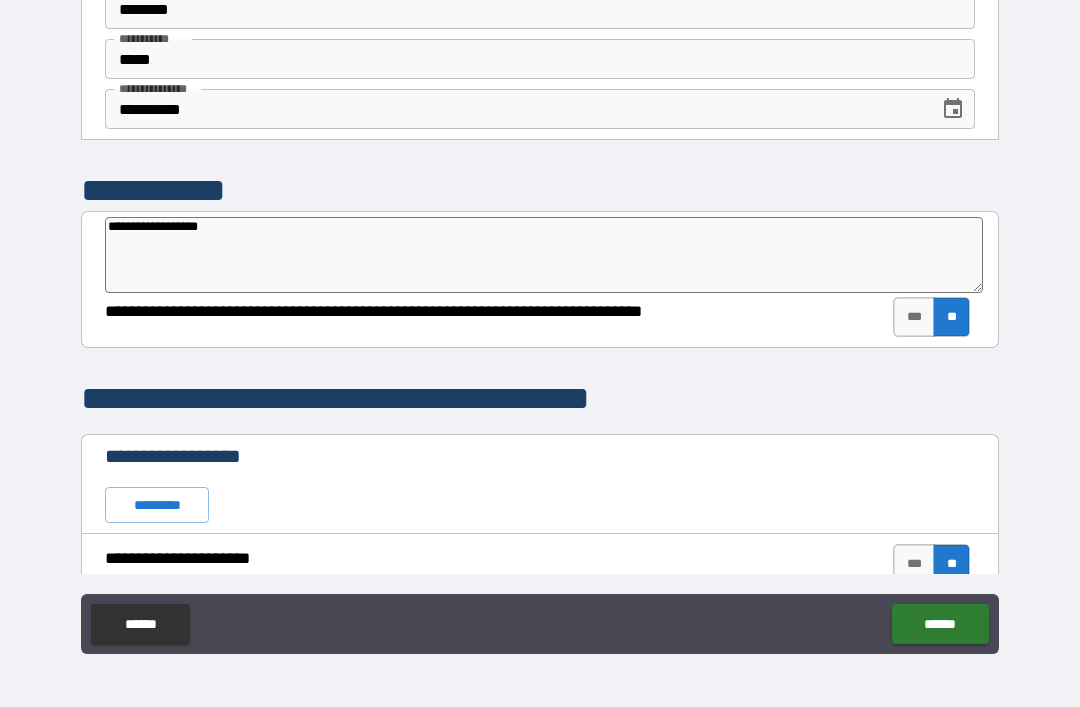 click on "**********" at bounding box center (544, 255) 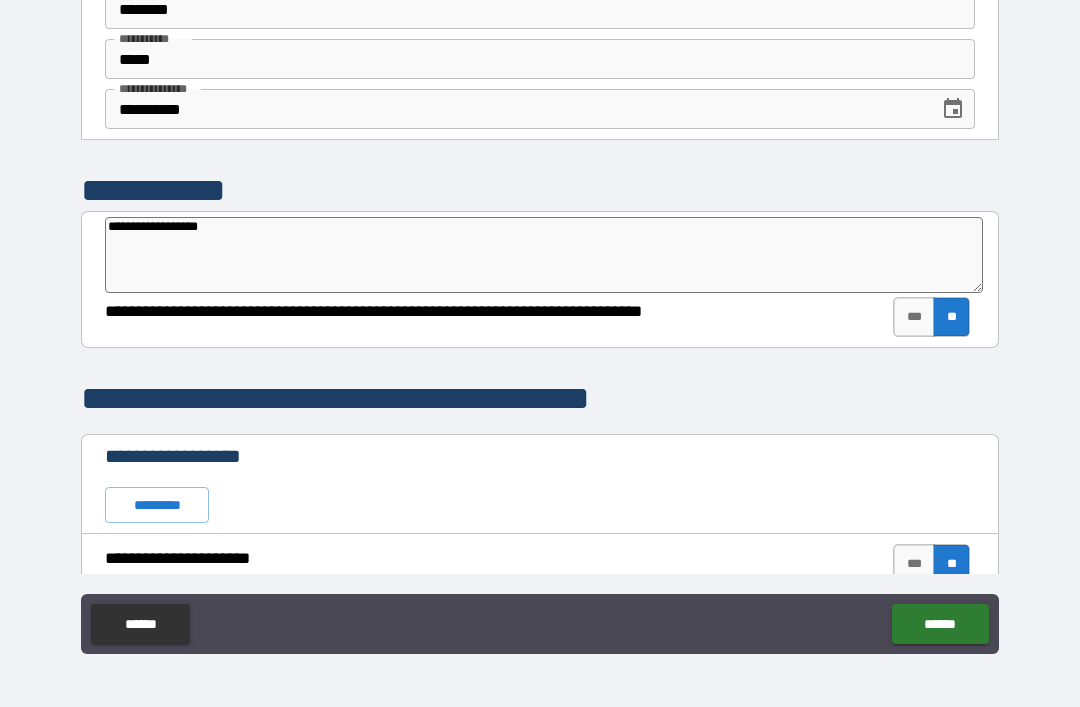 type on "**********" 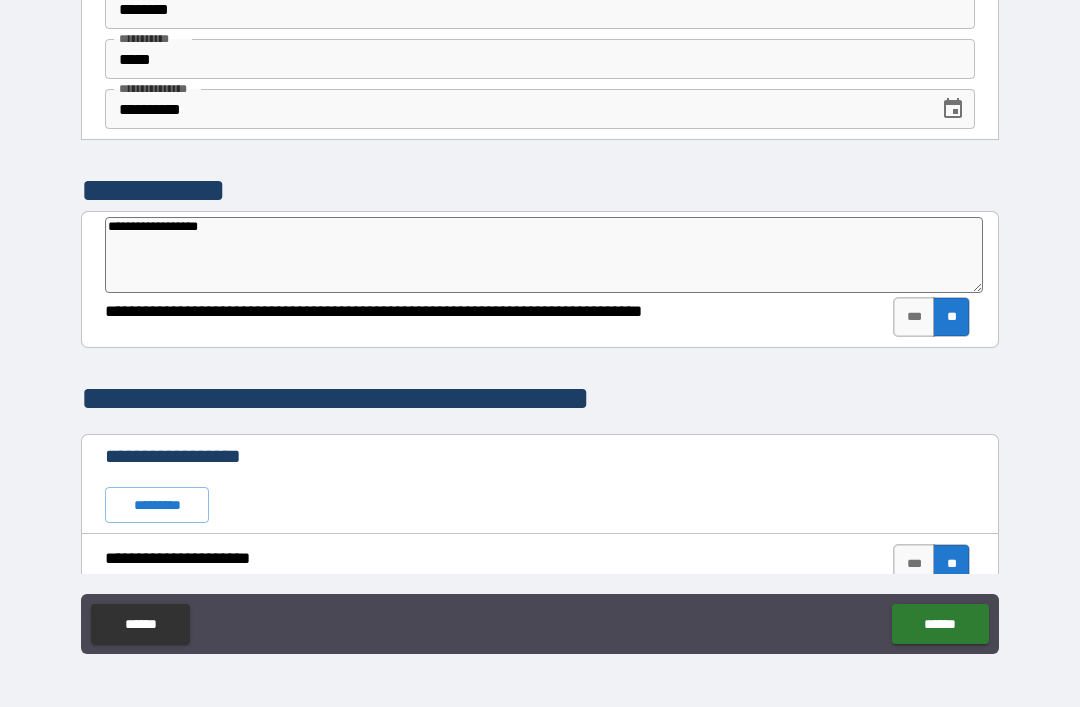 type on "*" 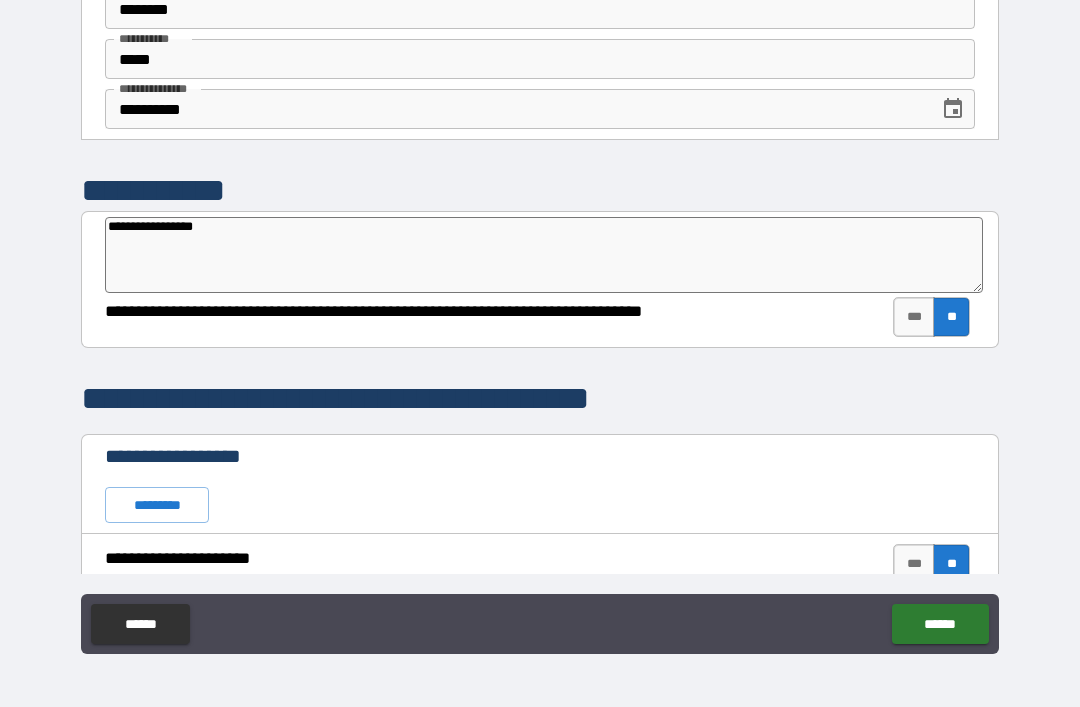 type on "**********" 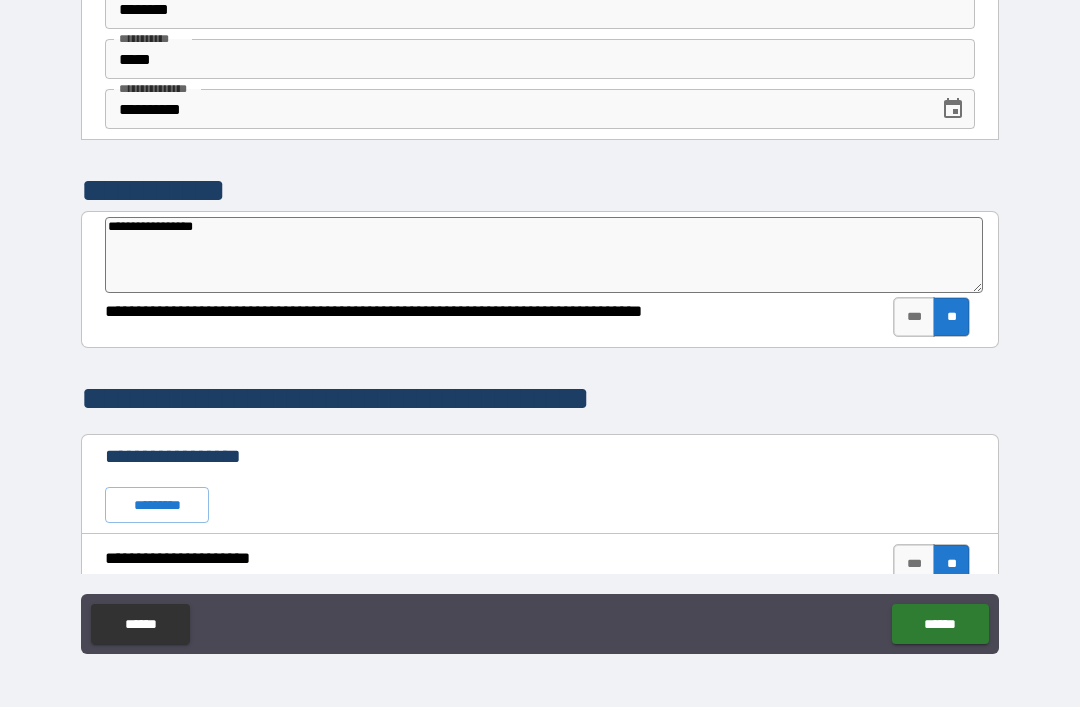 type on "*" 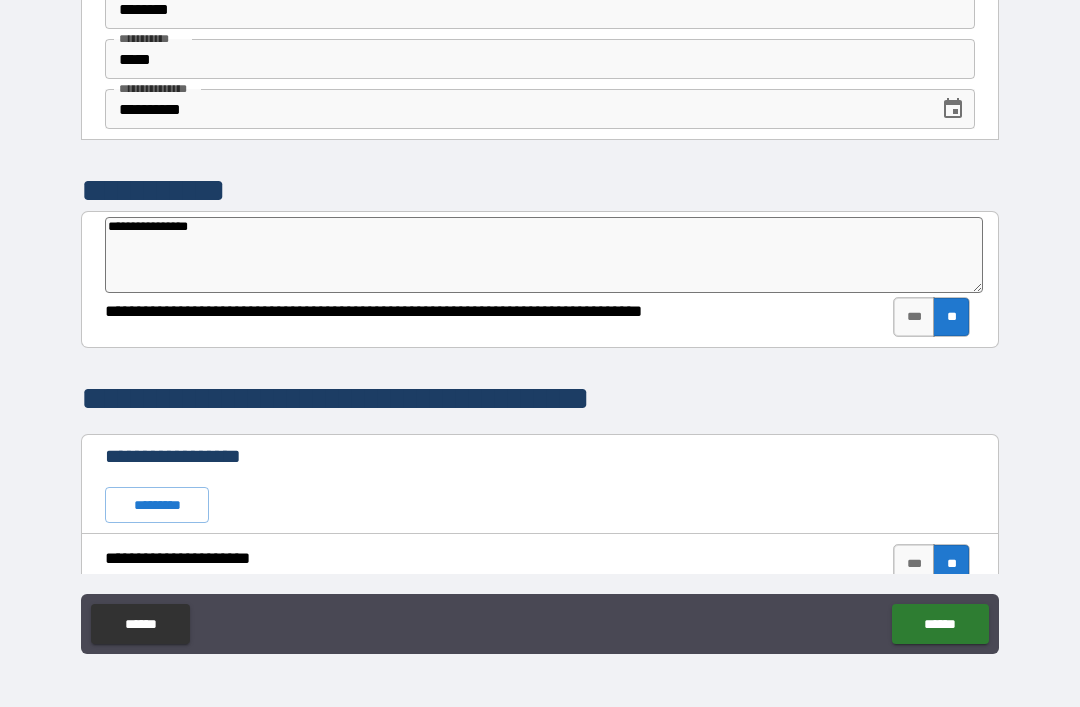 type on "**********" 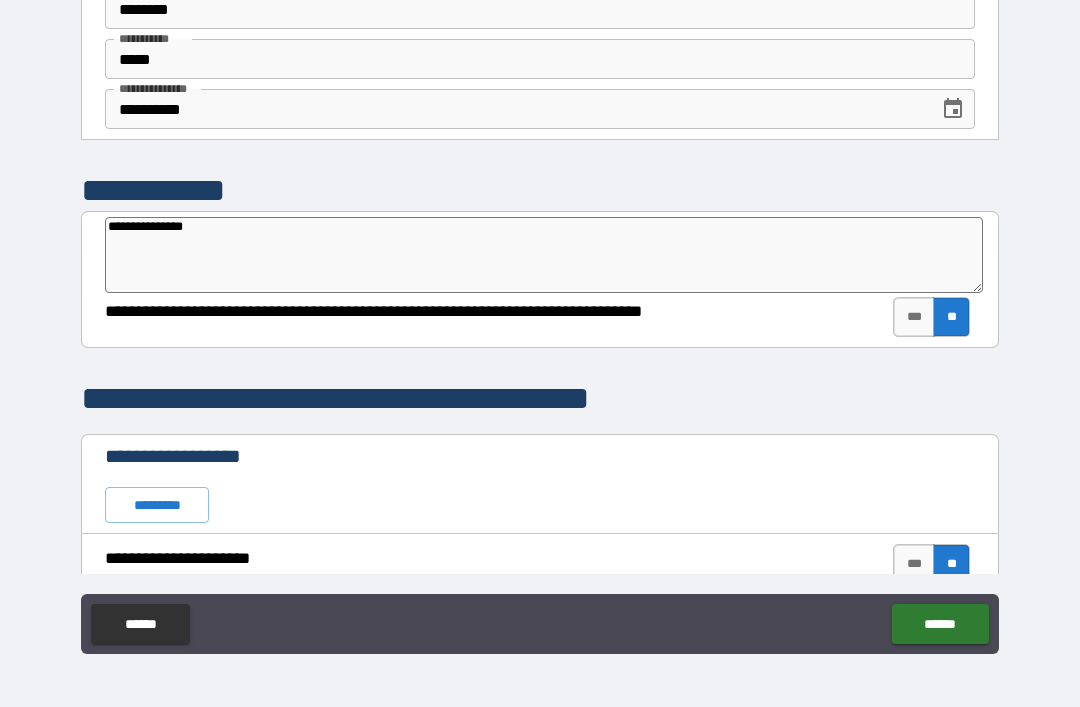 type on "**********" 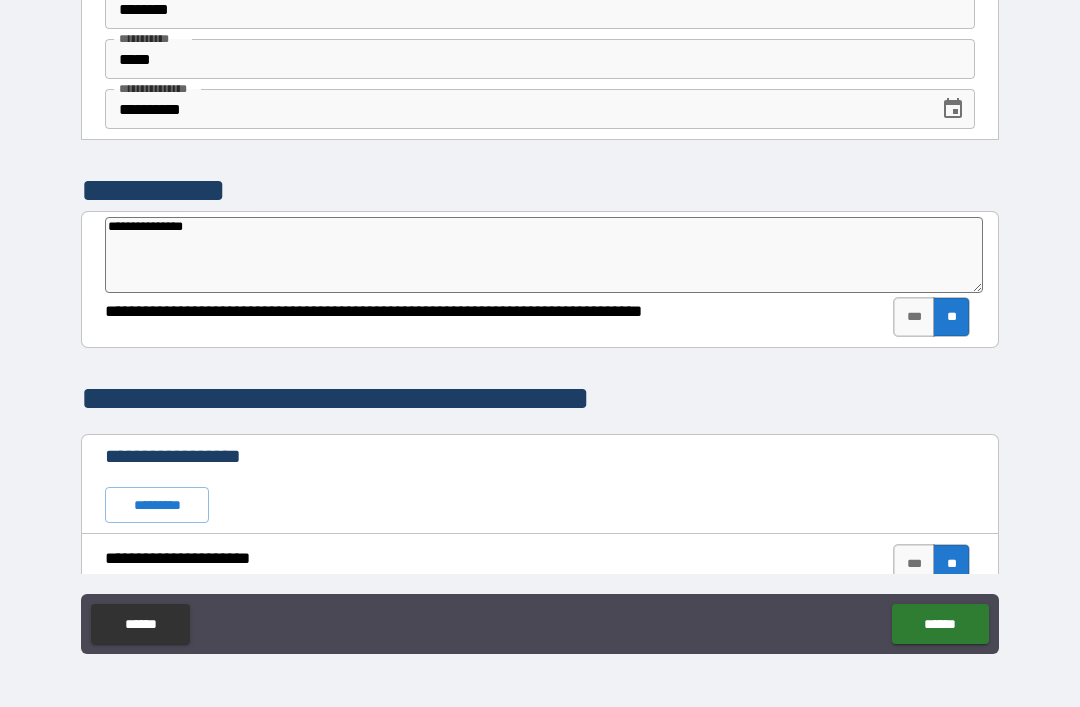 type on "*" 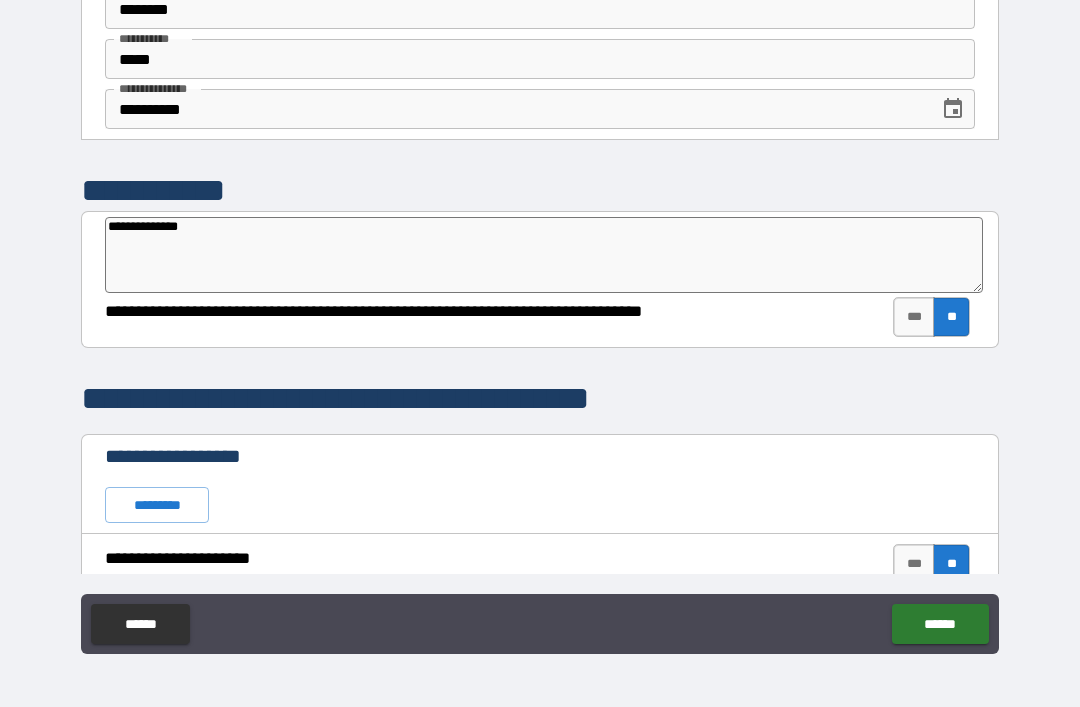 type on "**********" 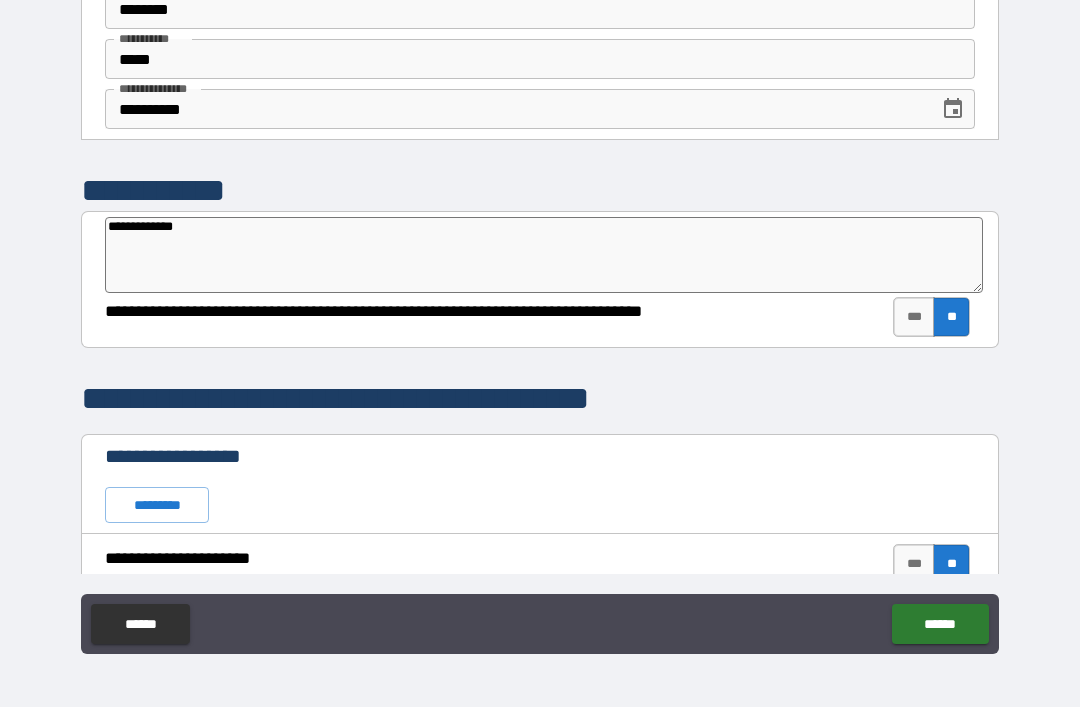 type on "**********" 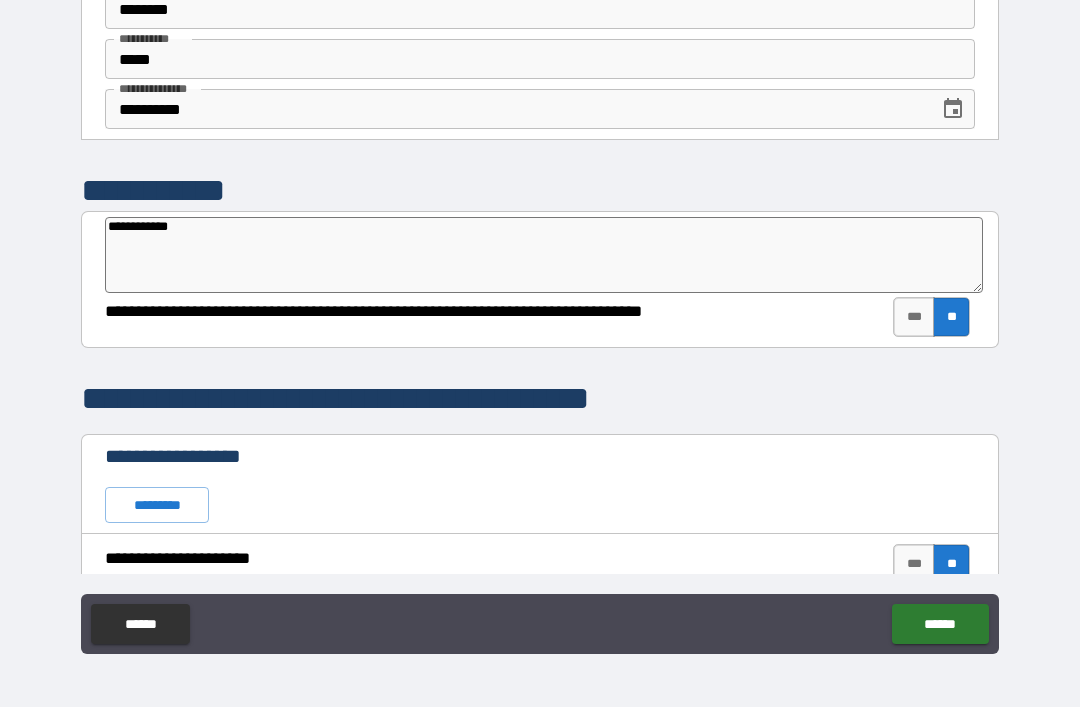 type on "*" 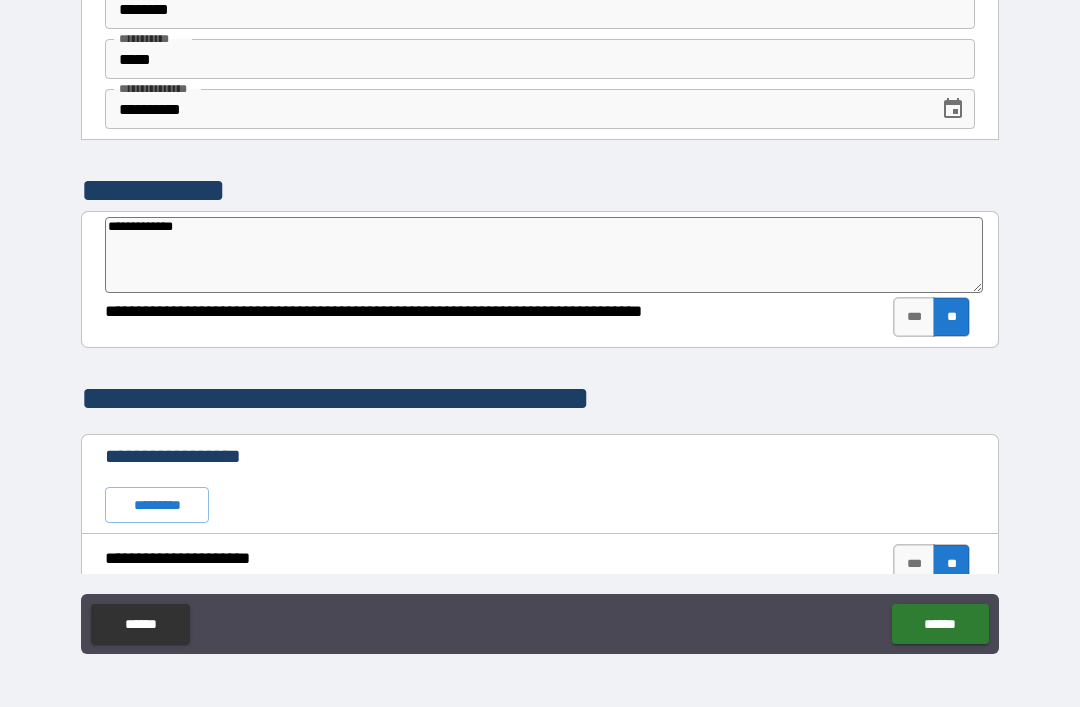 type on "*" 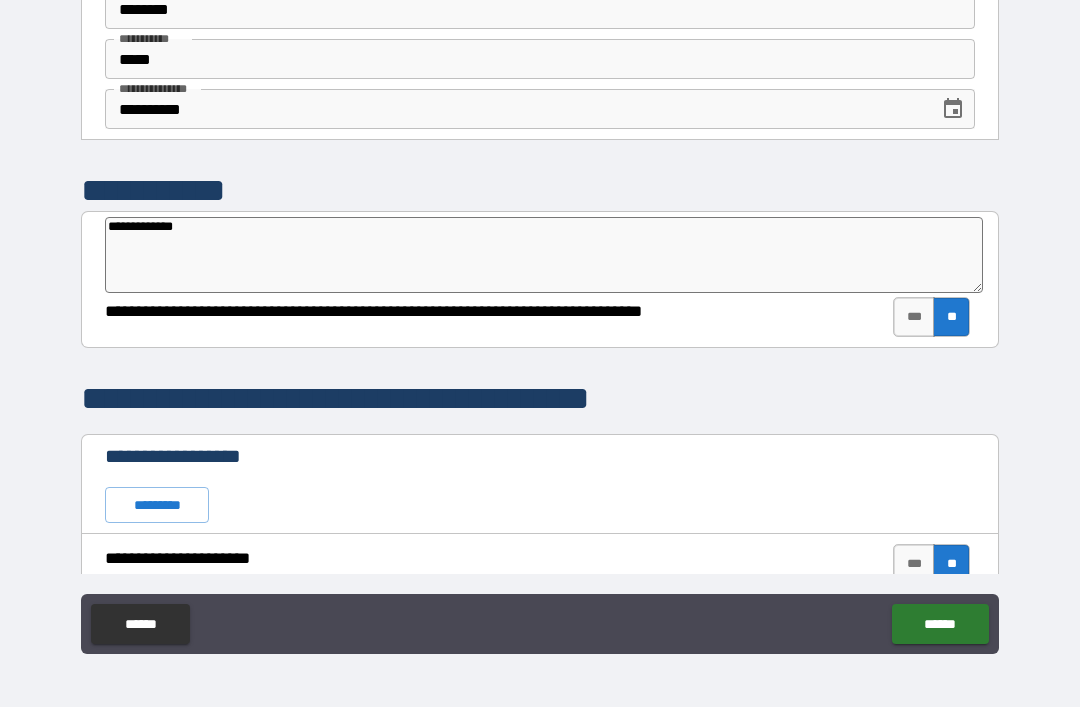 type on "**********" 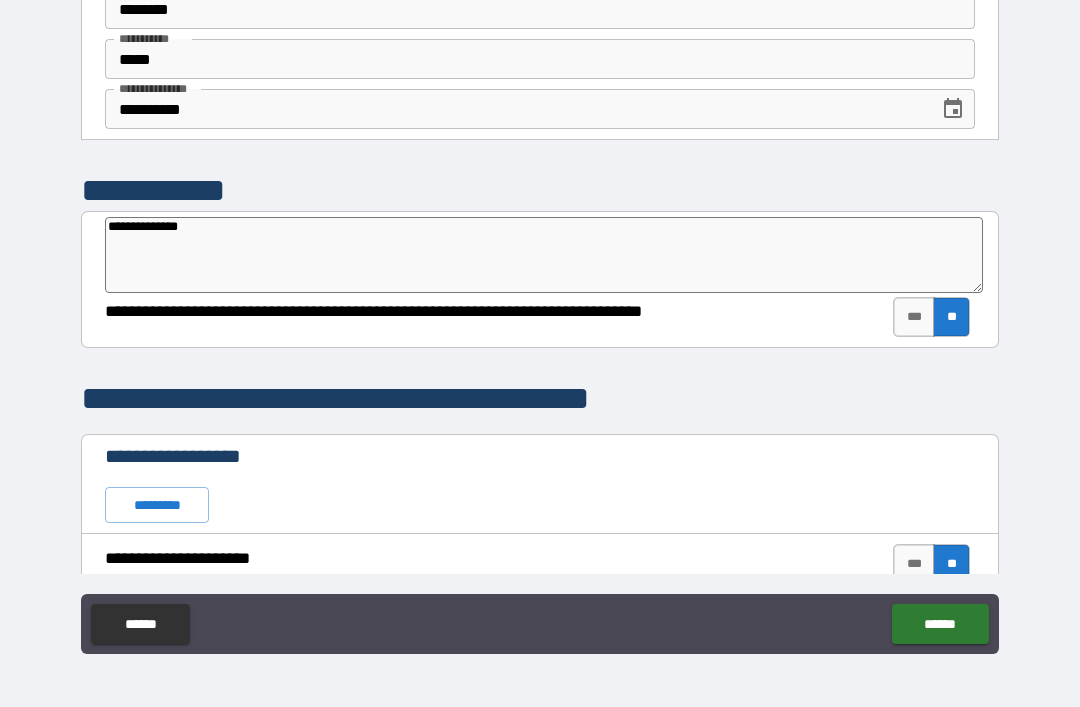 type on "*" 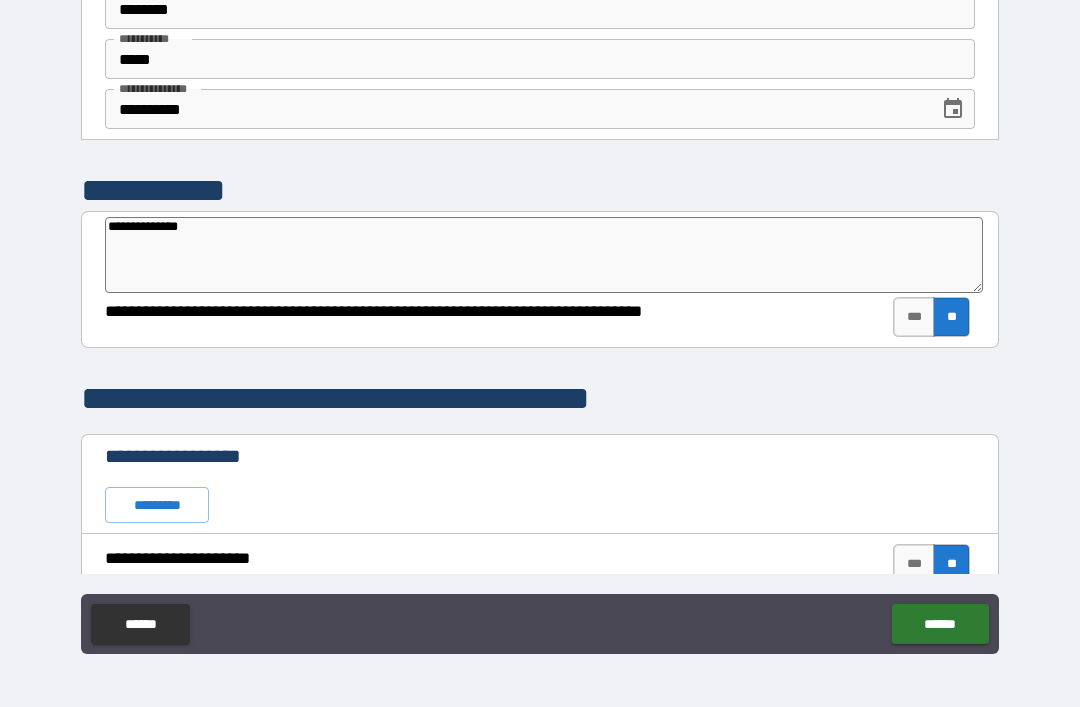 type on "**********" 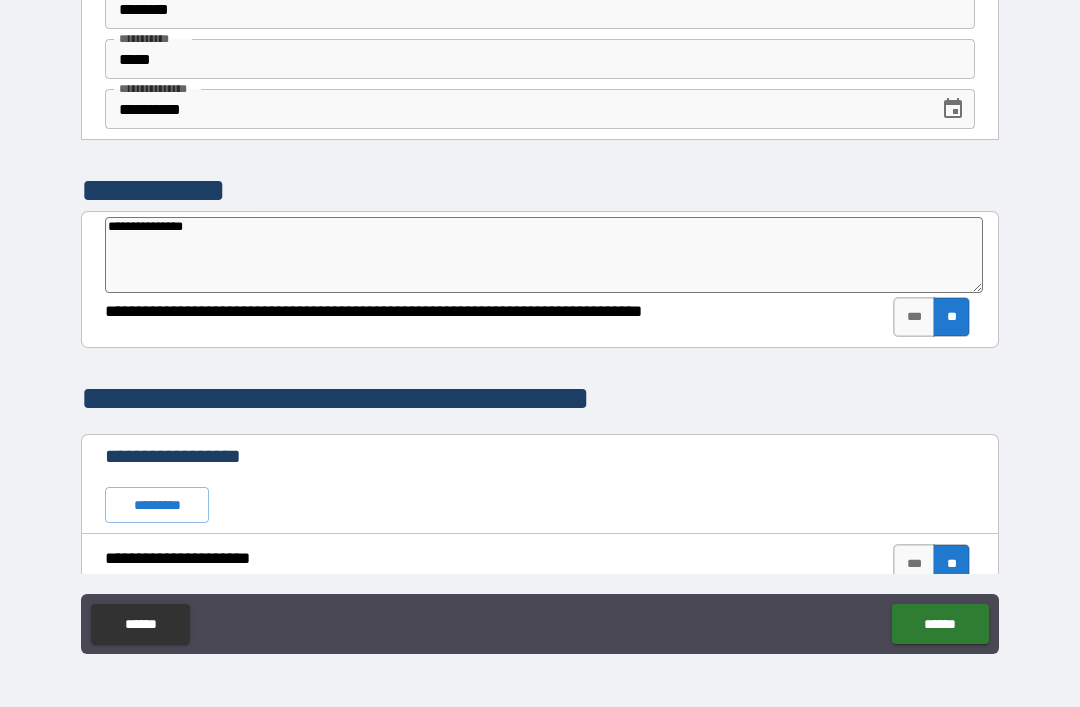 type on "*" 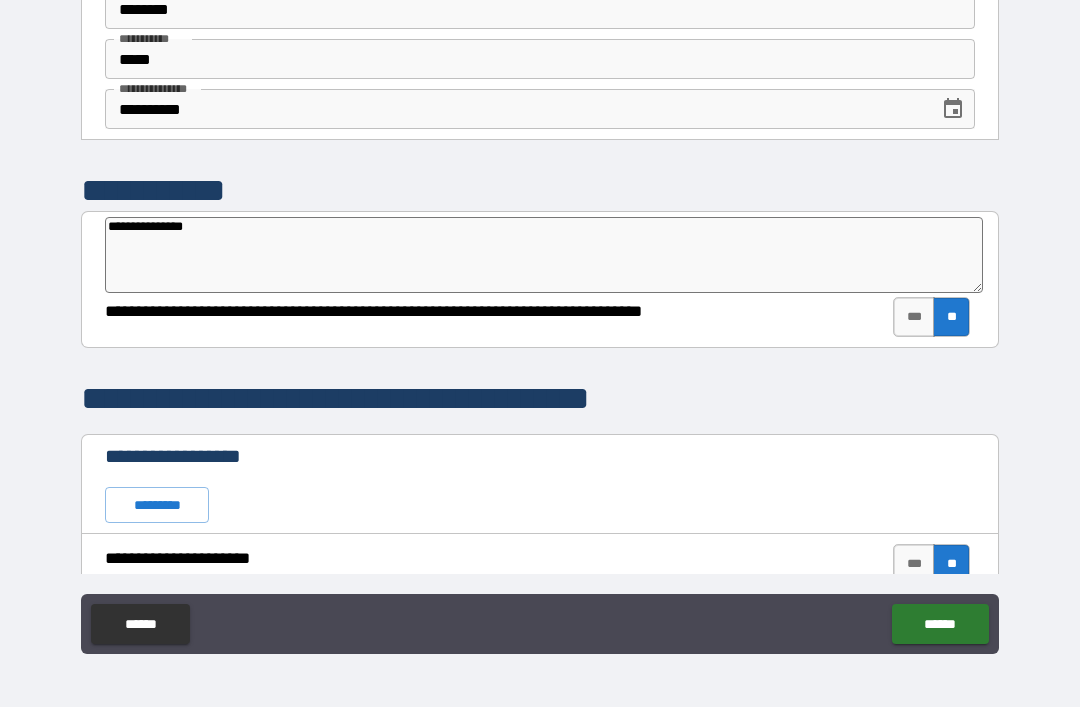 type on "**********" 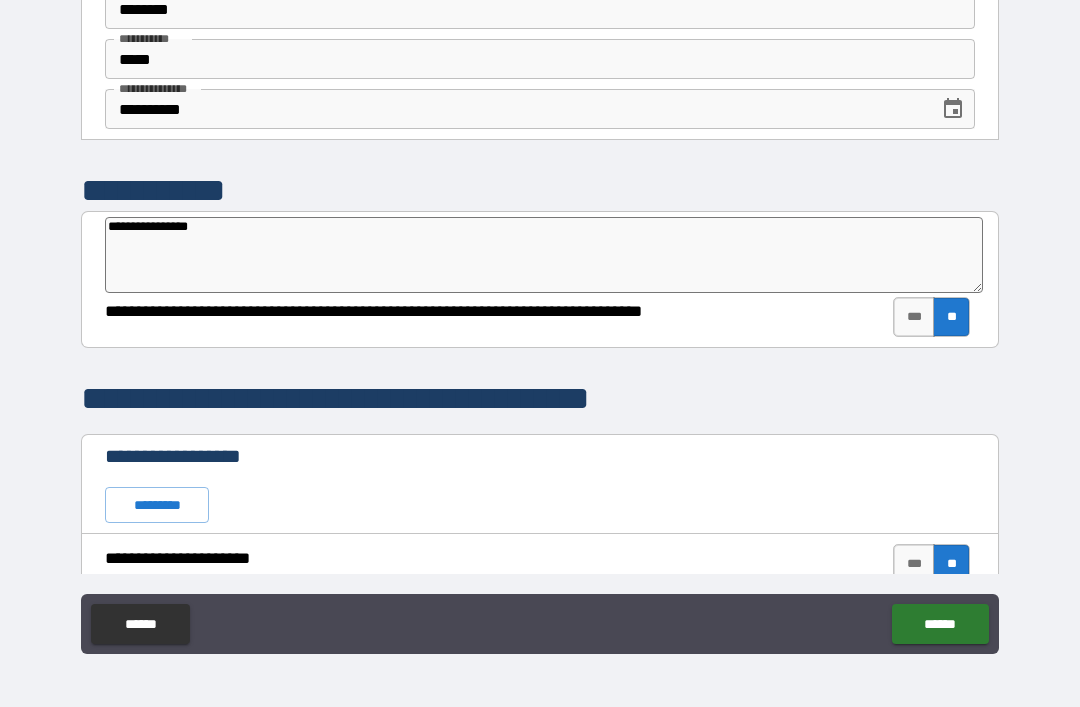 type on "*" 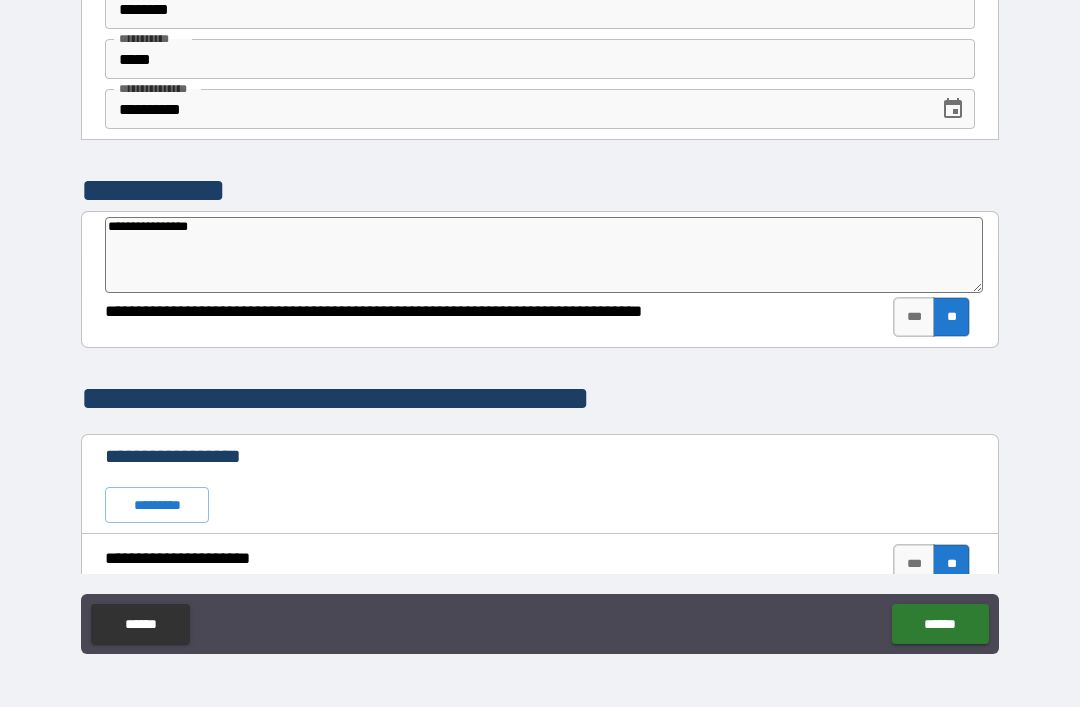 type on "**********" 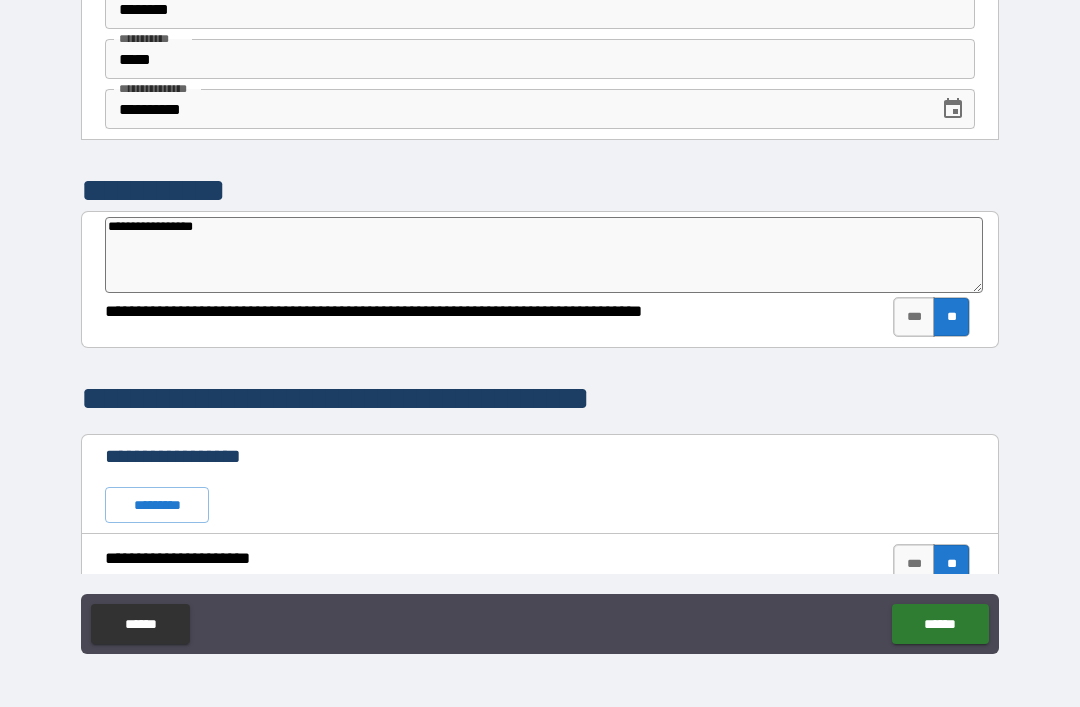 type on "*" 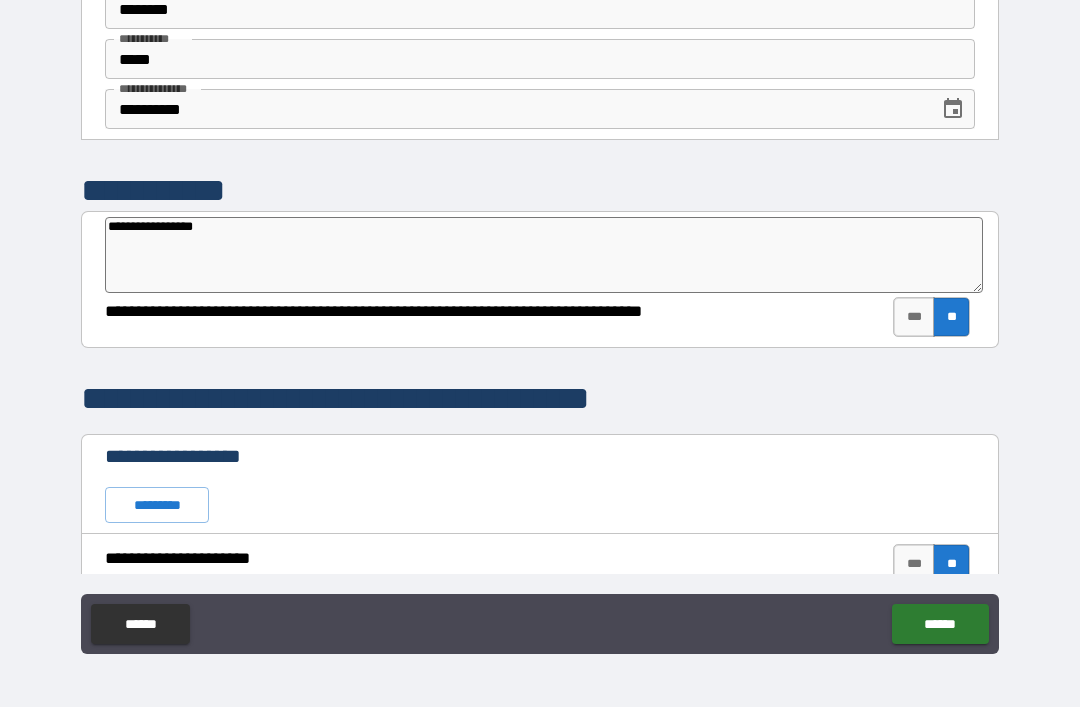 type on "**********" 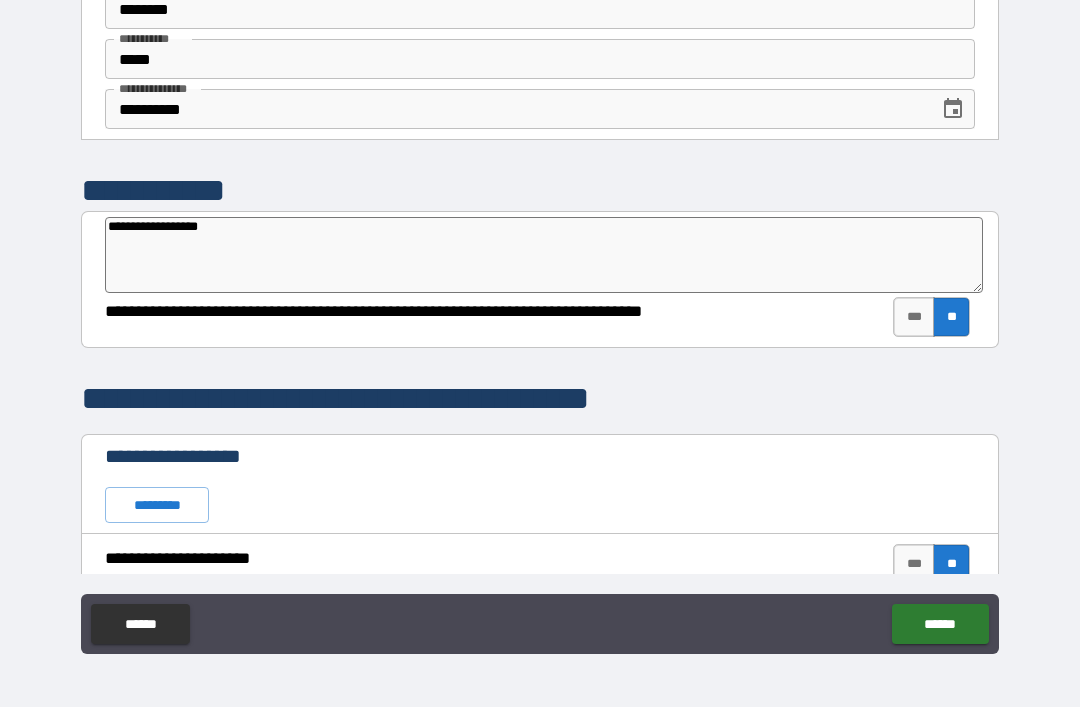 type on "*" 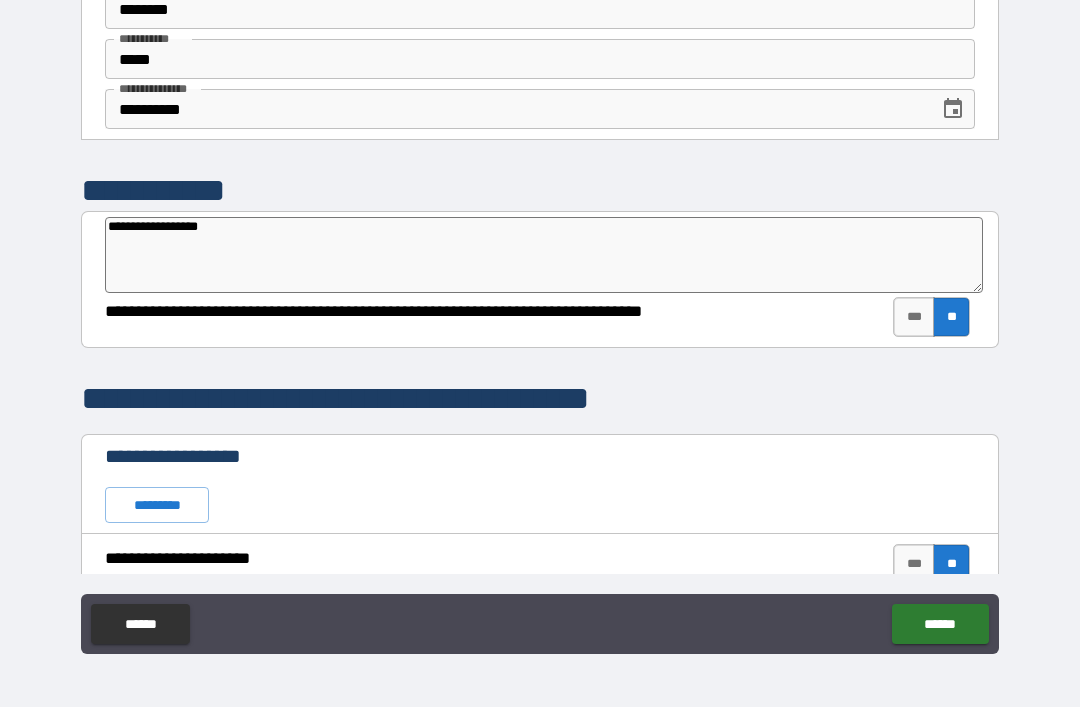 type on "**********" 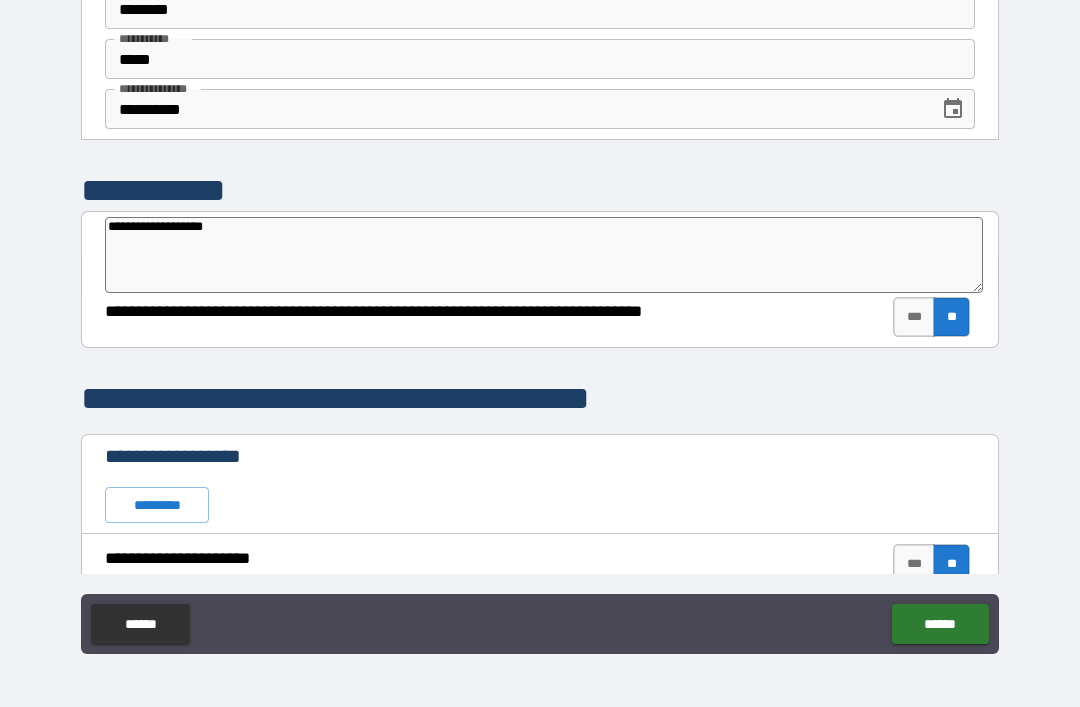 type on "*" 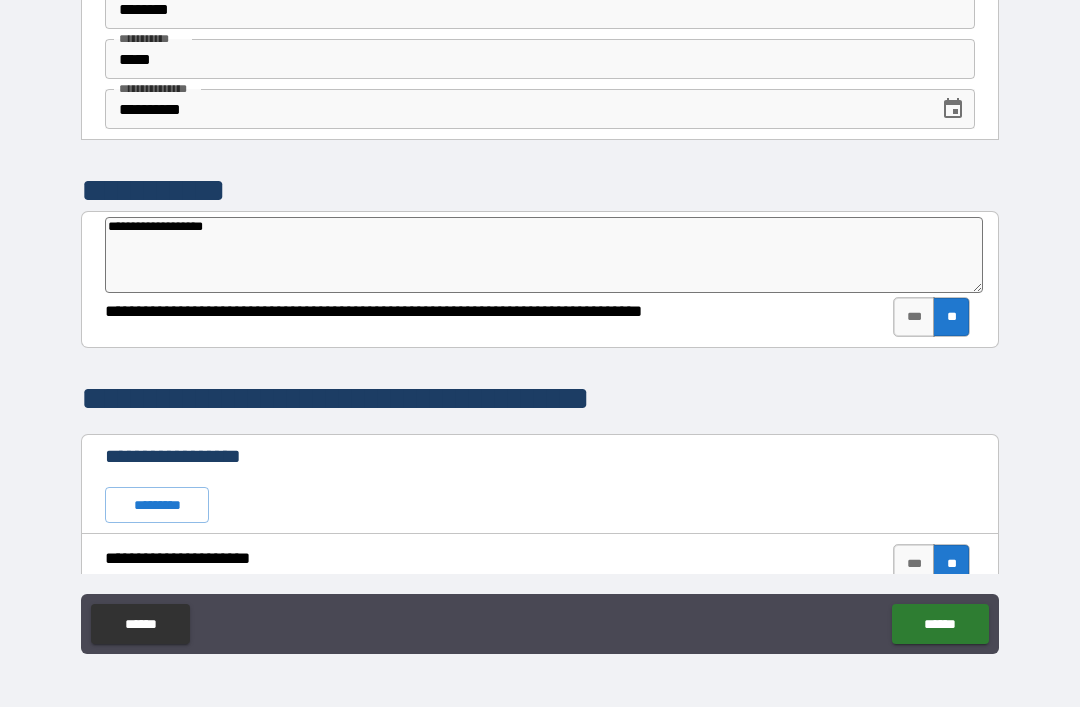 type on "**********" 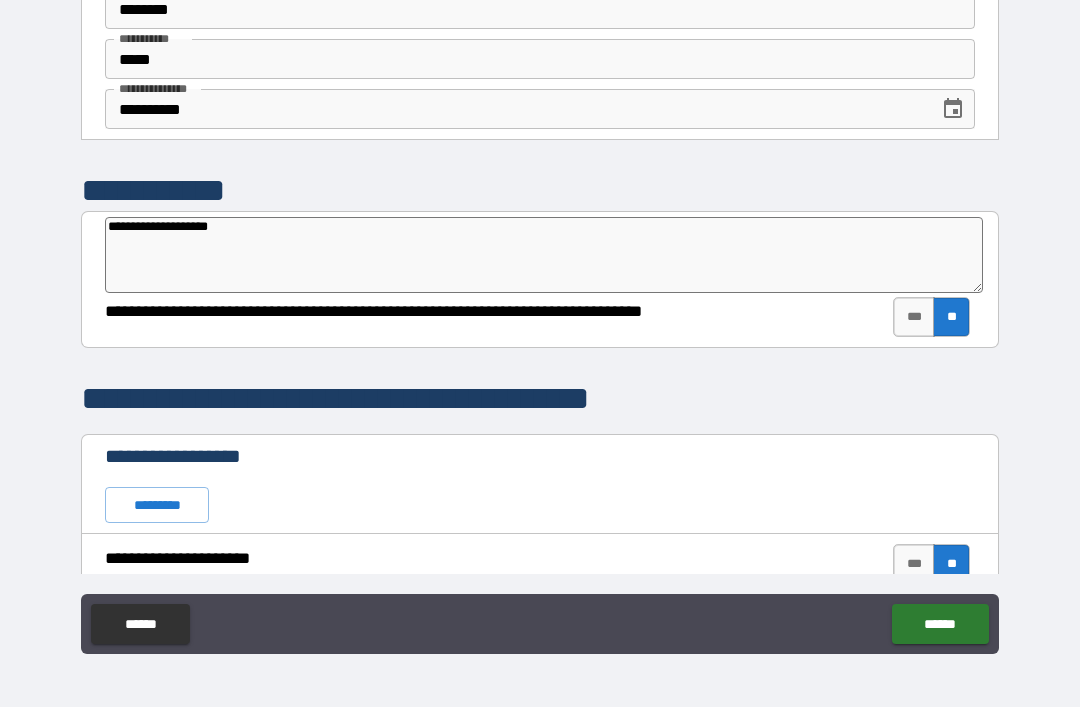 type on "*" 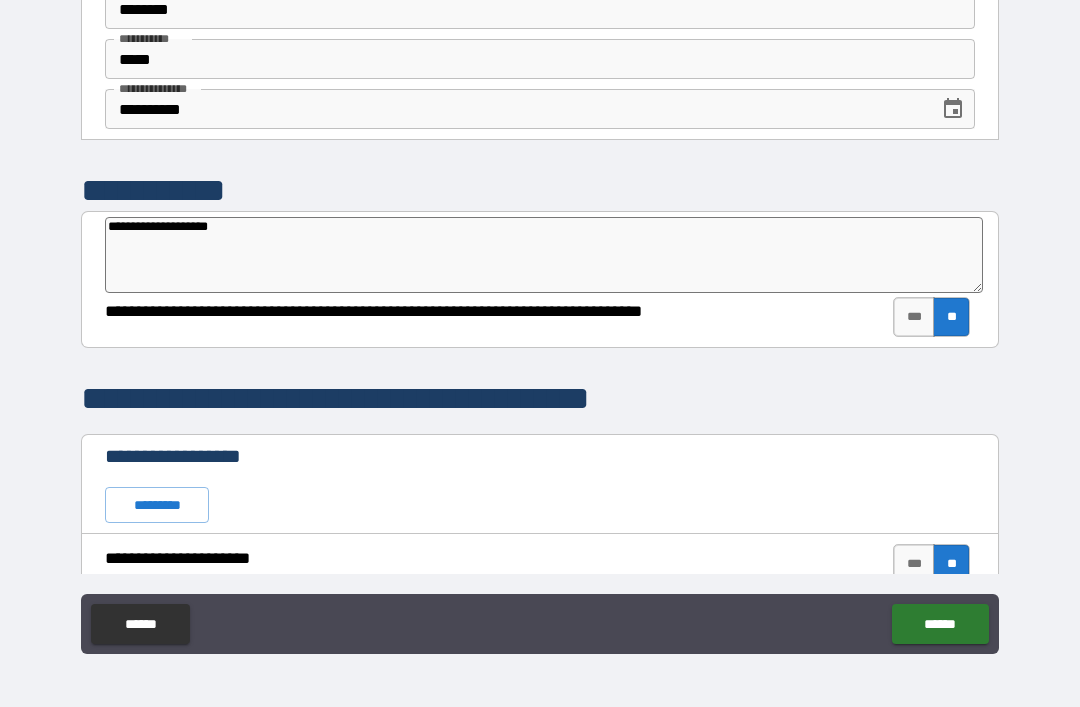 type on "**********" 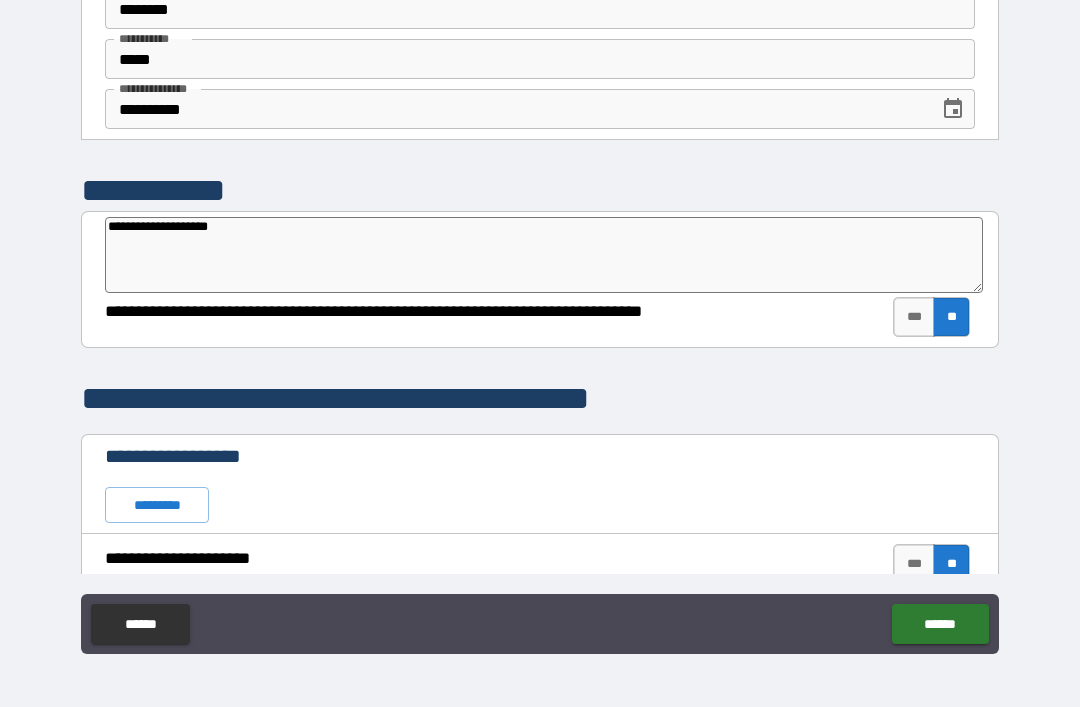 type on "*" 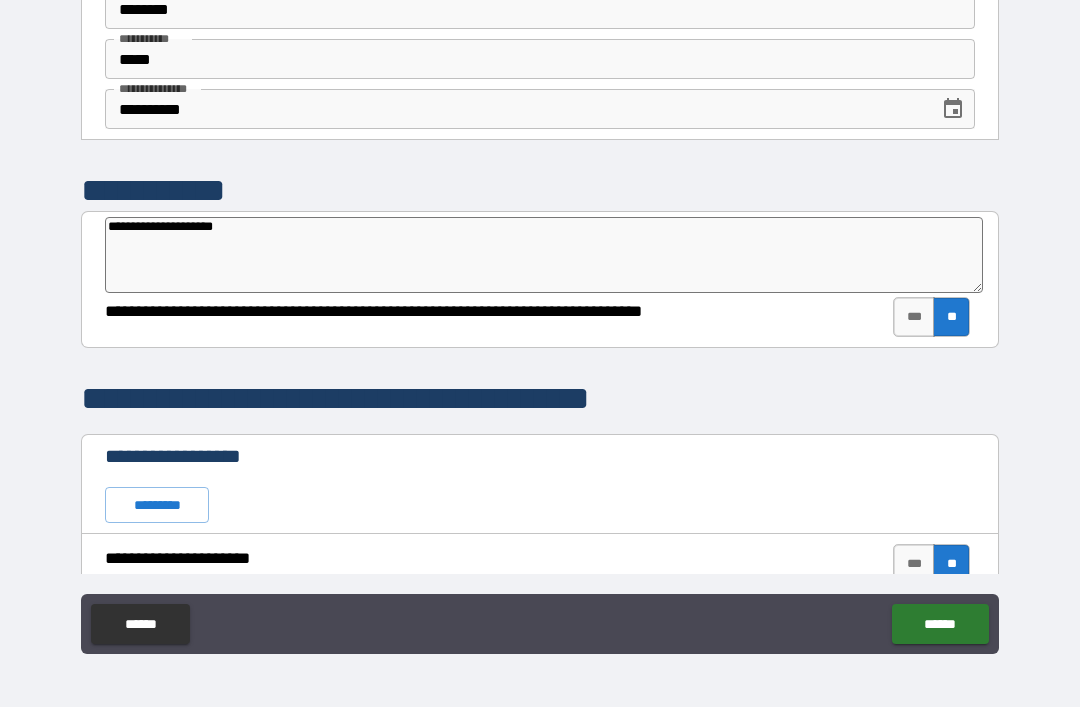 type on "**********" 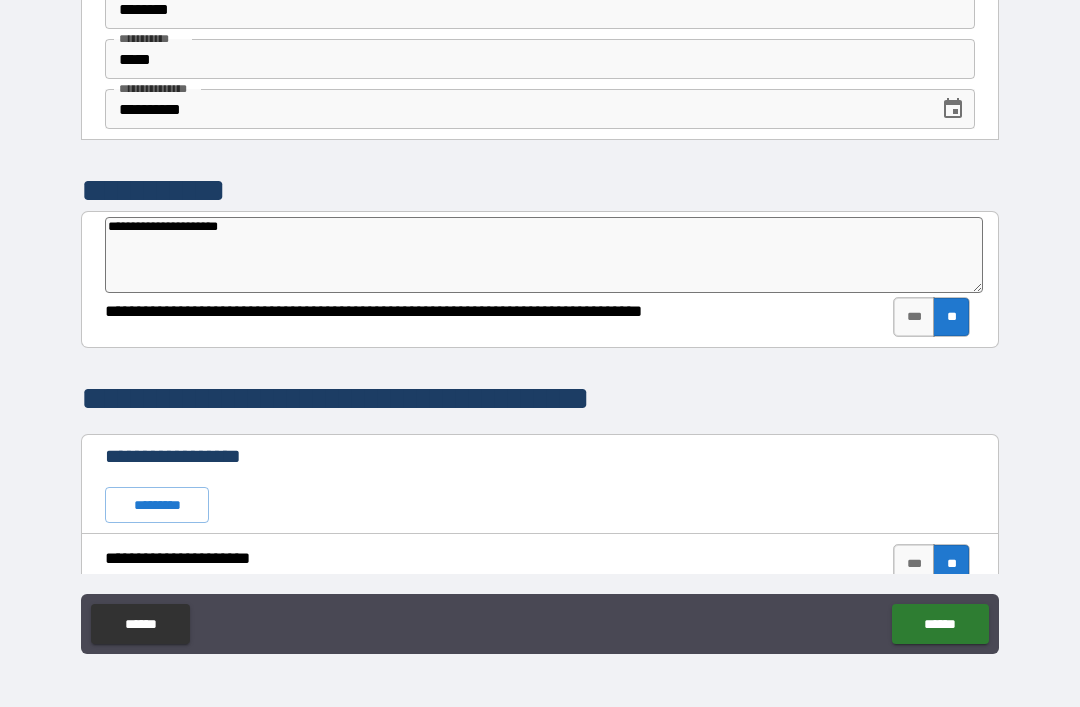 type on "*" 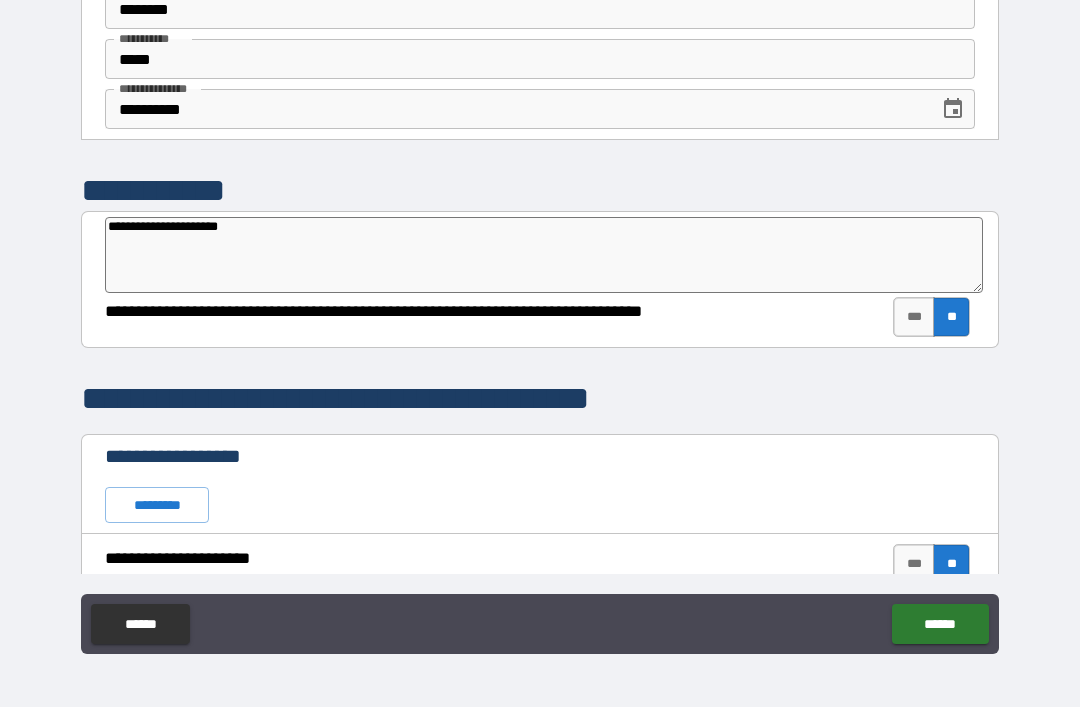 type on "**********" 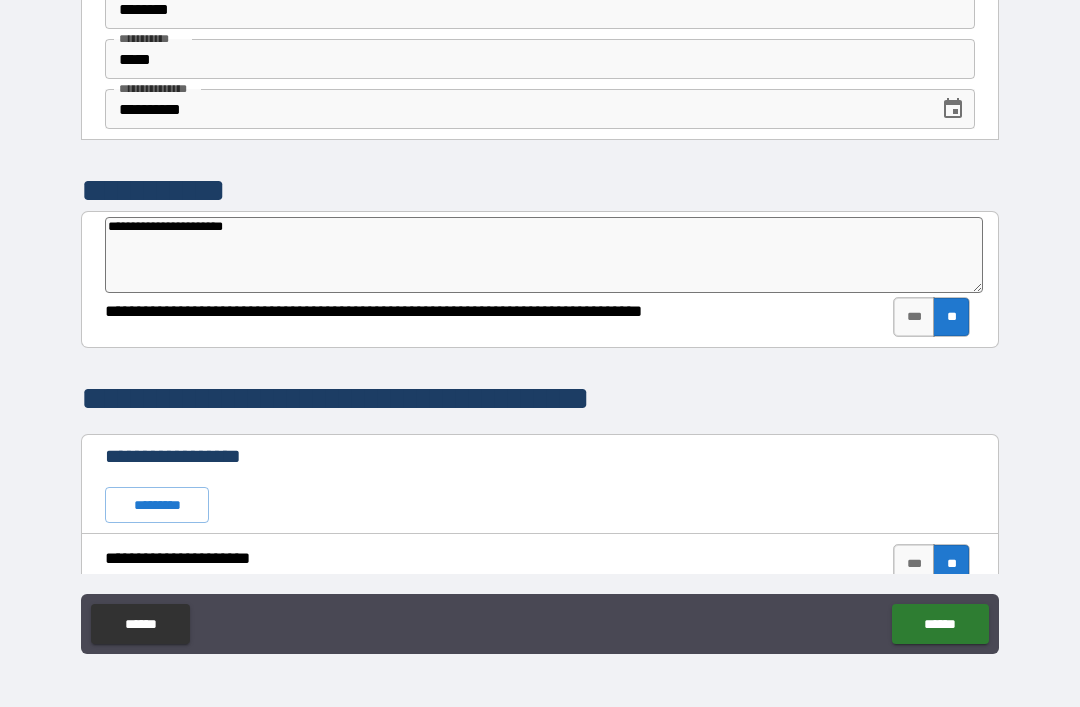 type on "*" 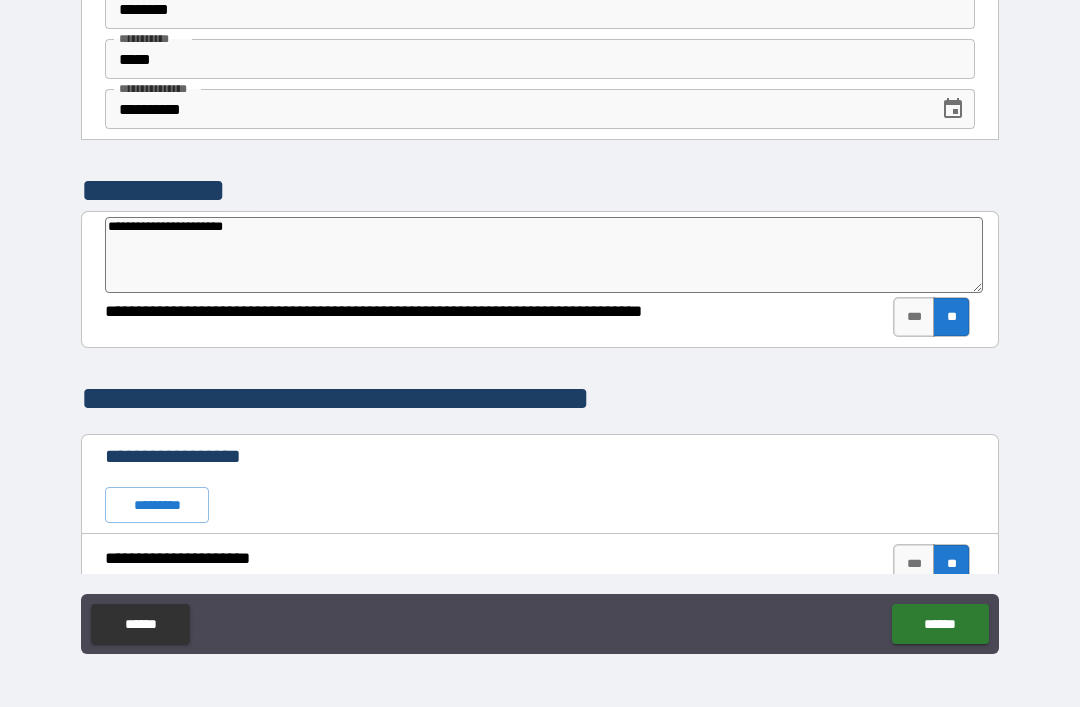 type on "**********" 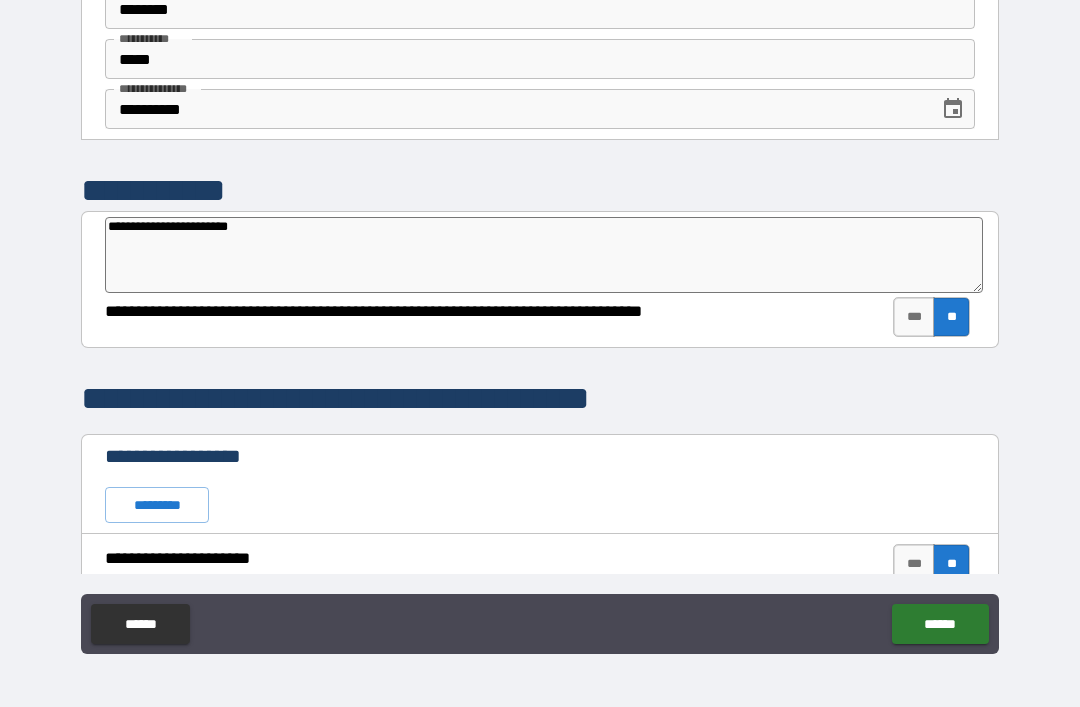 type on "*" 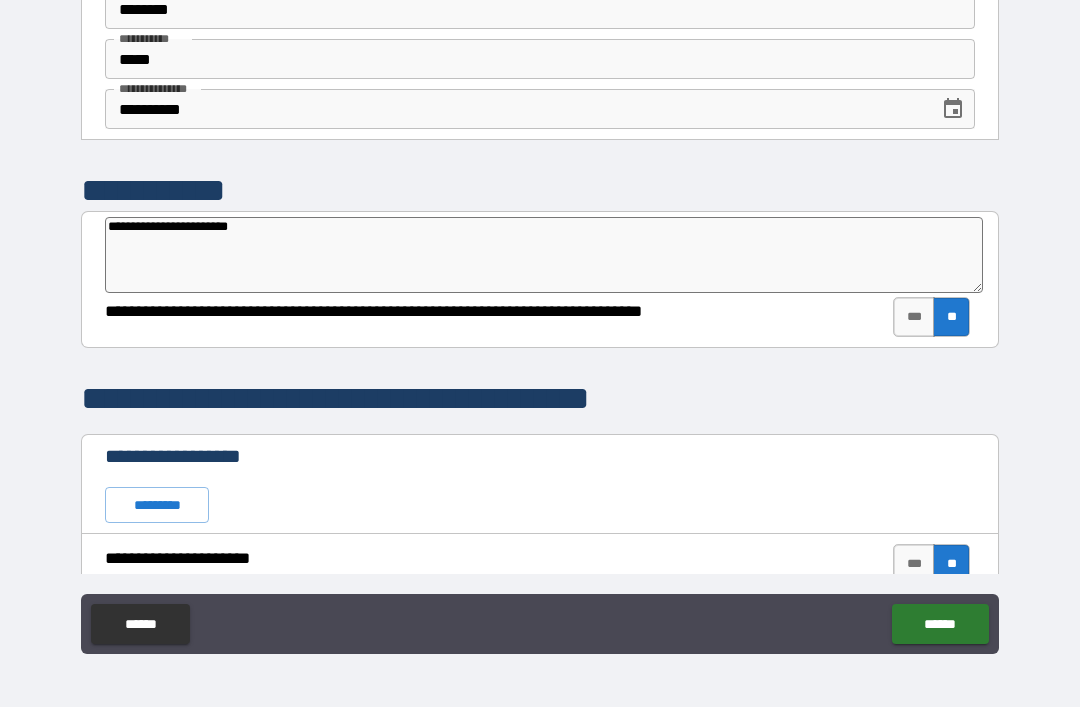type on "**********" 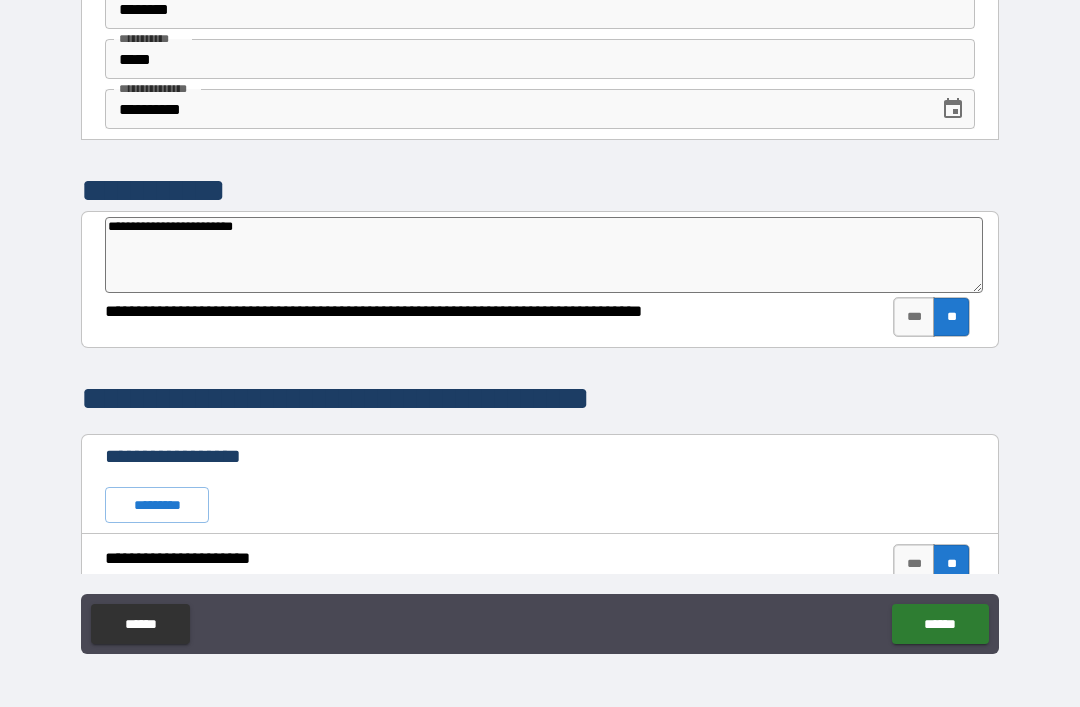 type on "*" 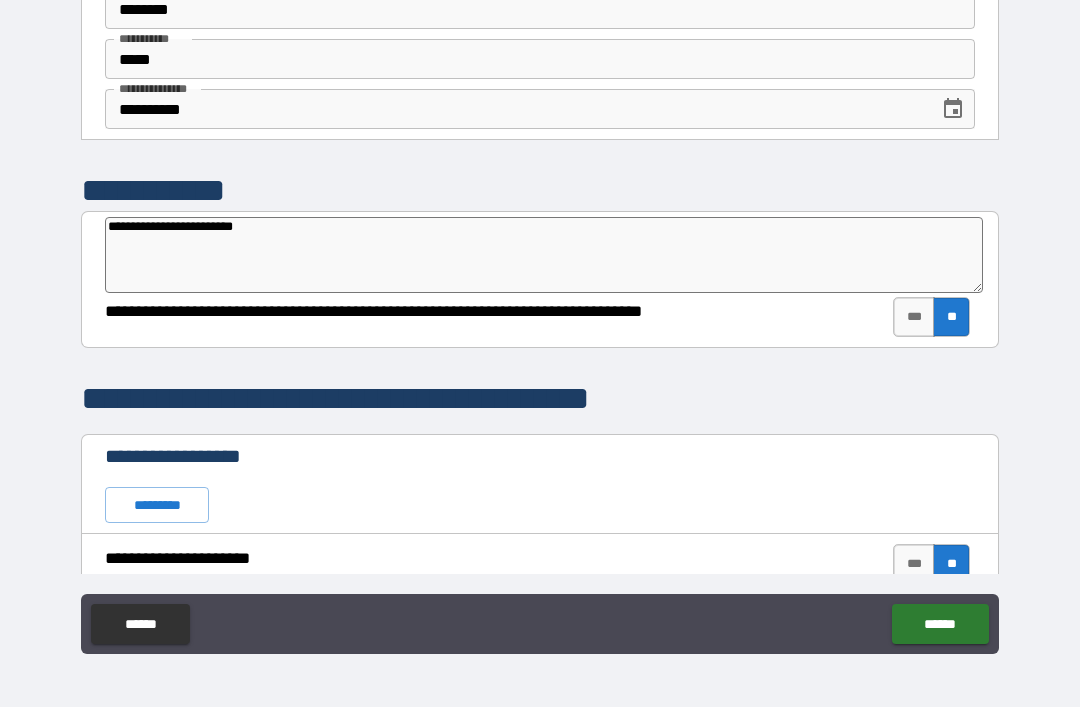 type on "**********" 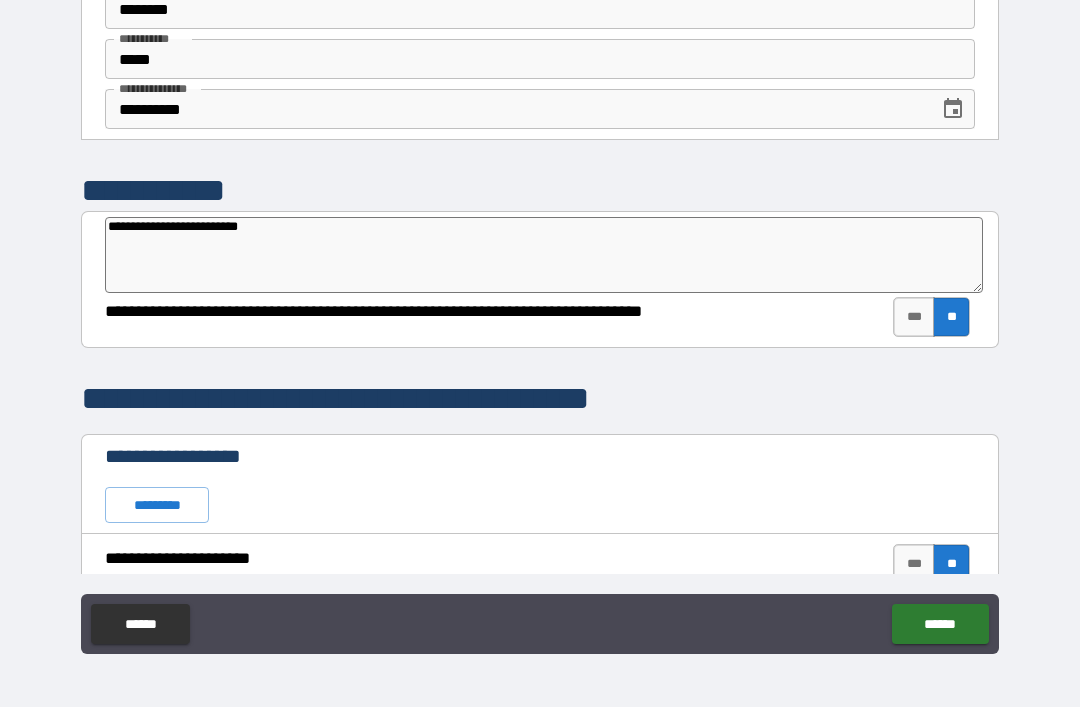 type on "*" 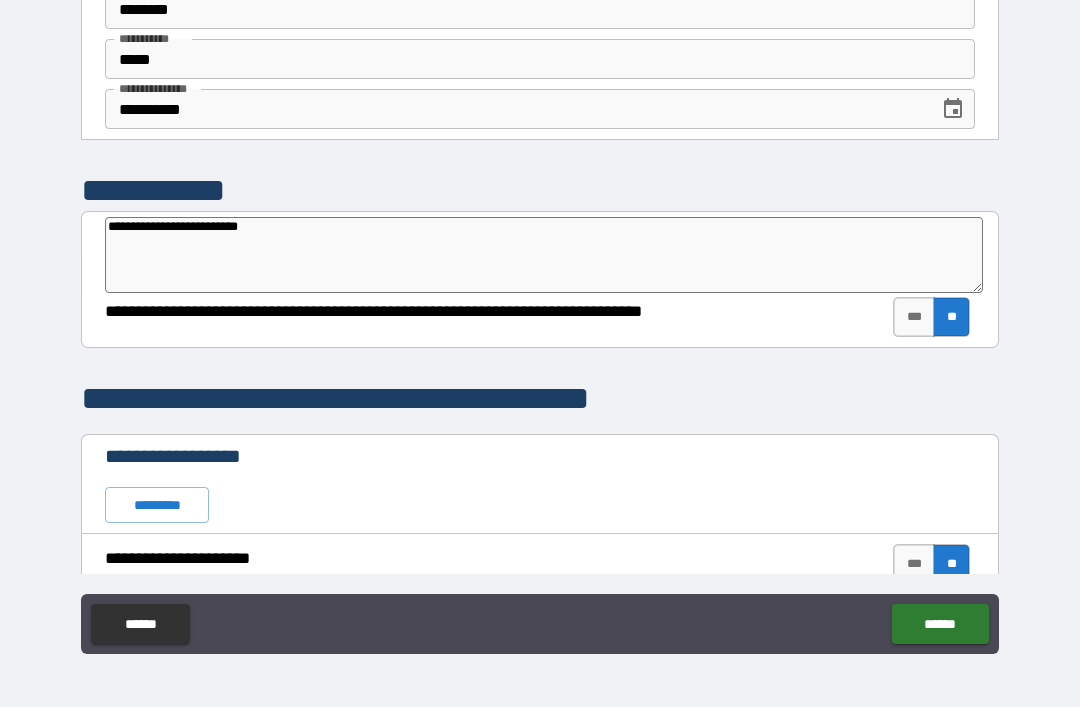 type on "**********" 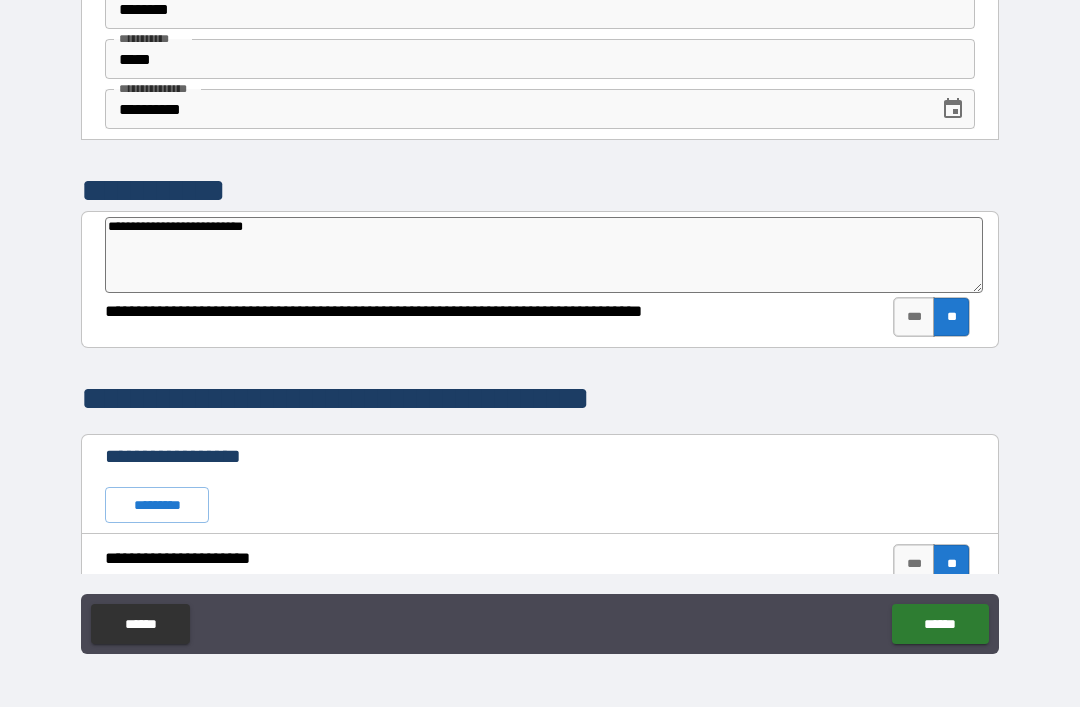 type on "*" 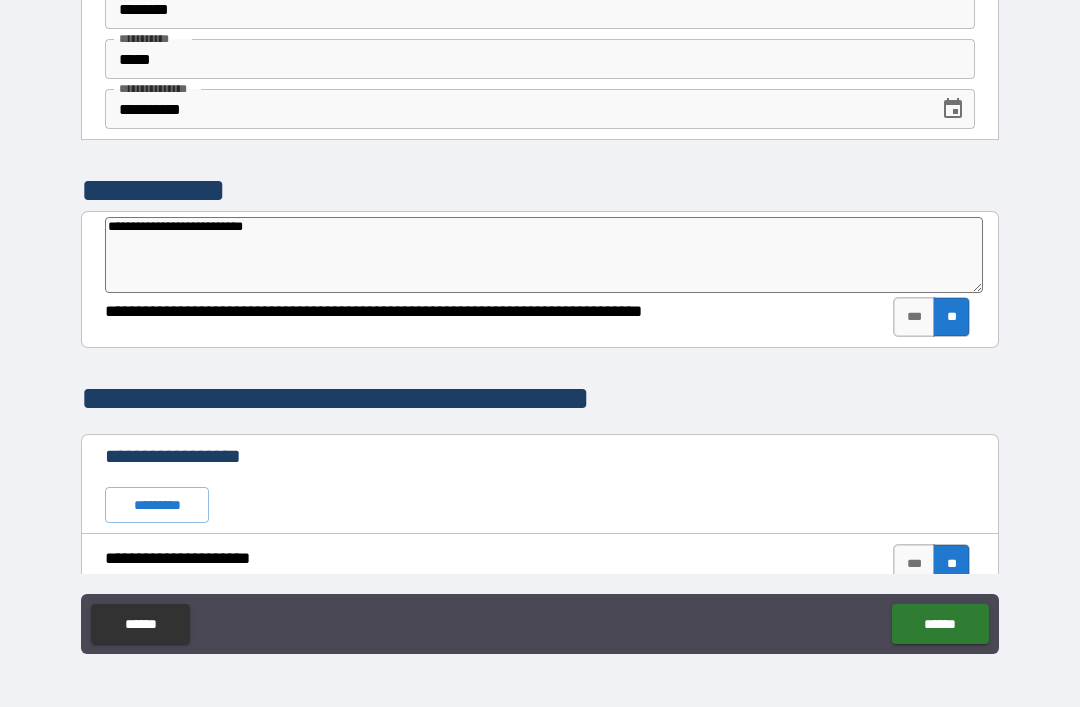 type on "**********" 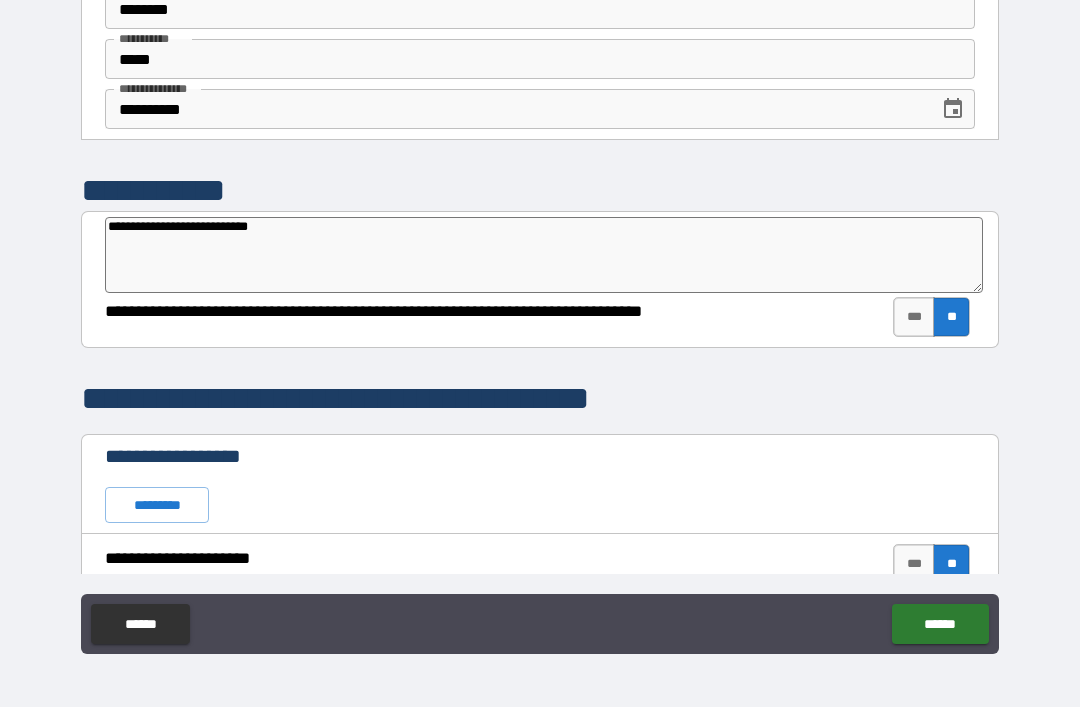 type on "*" 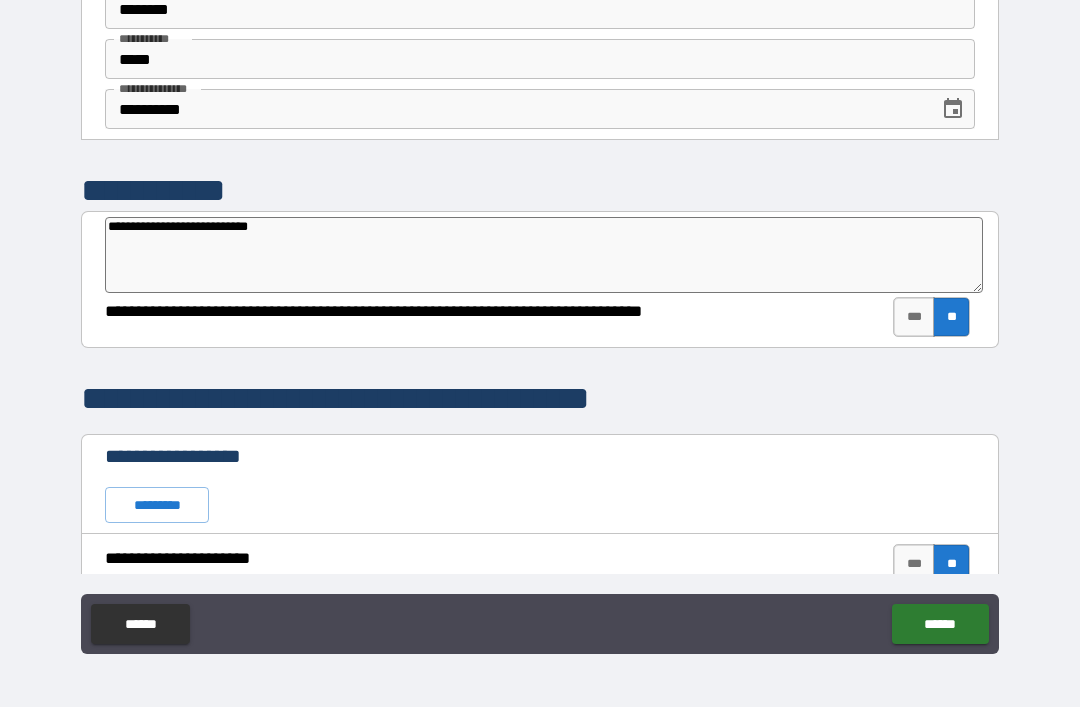 type on "**********" 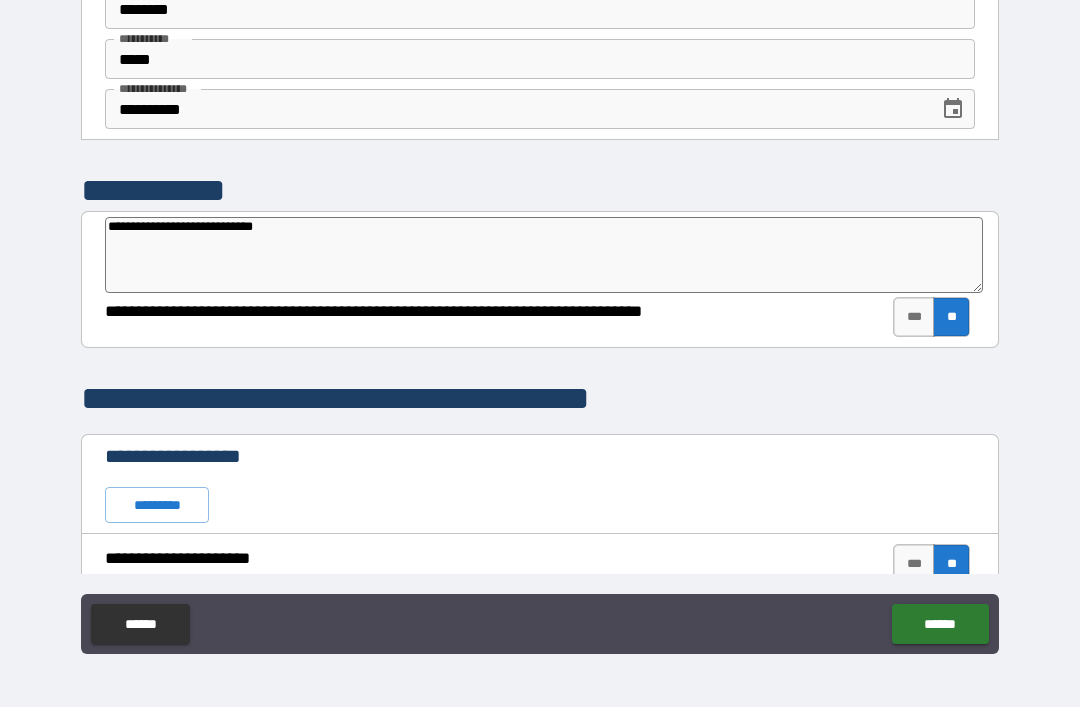 type on "*" 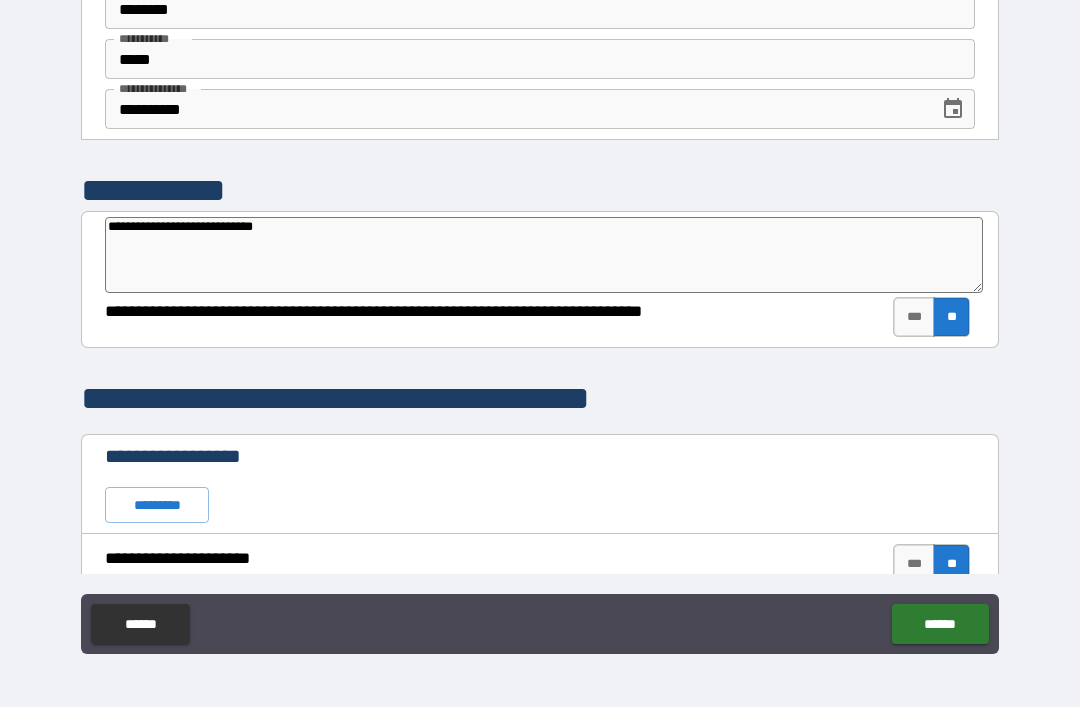 type on "**********" 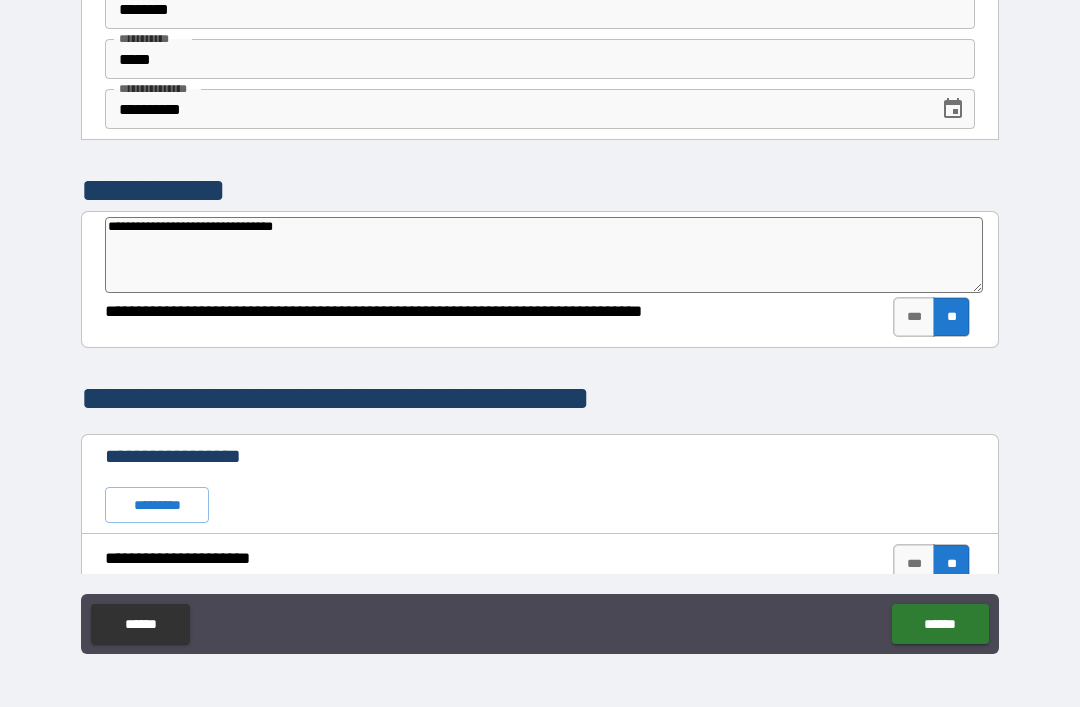 type on "*" 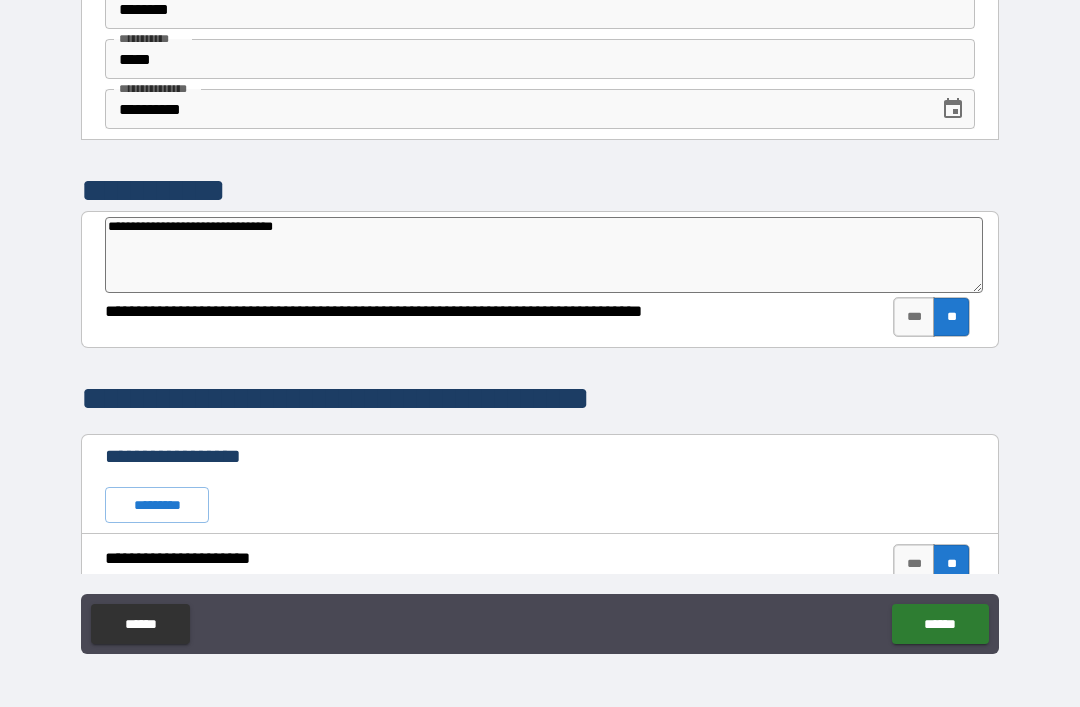 type on "**********" 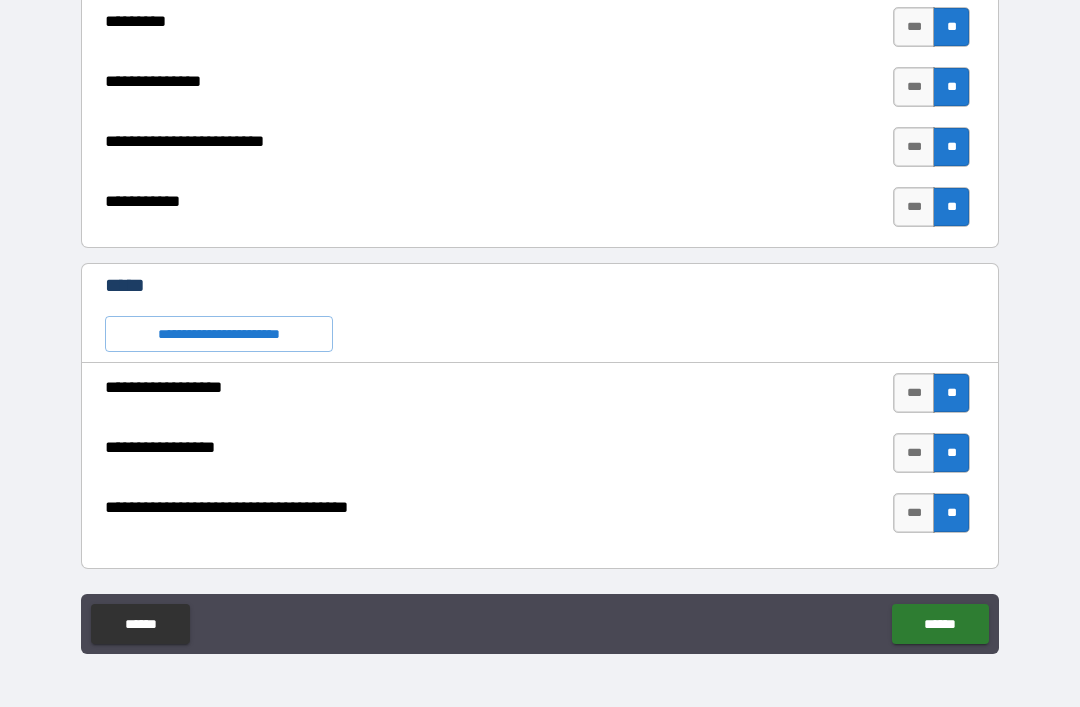 scroll, scrollTop: 6922, scrollLeft: 0, axis: vertical 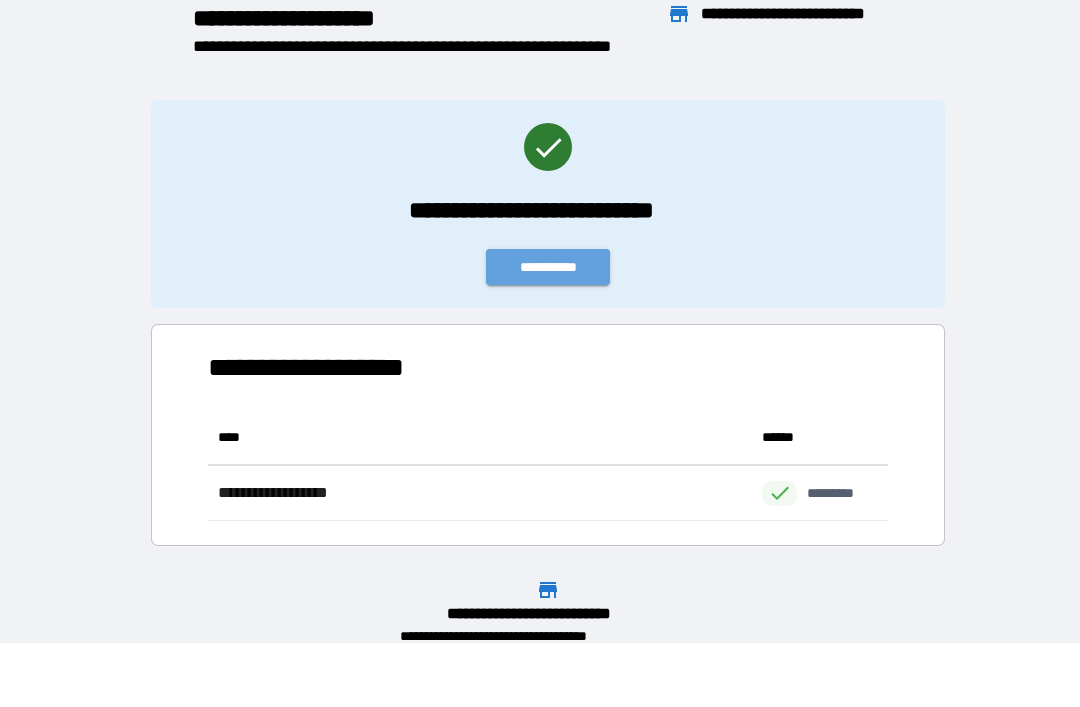 click on "**********" at bounding box center (548, 267) 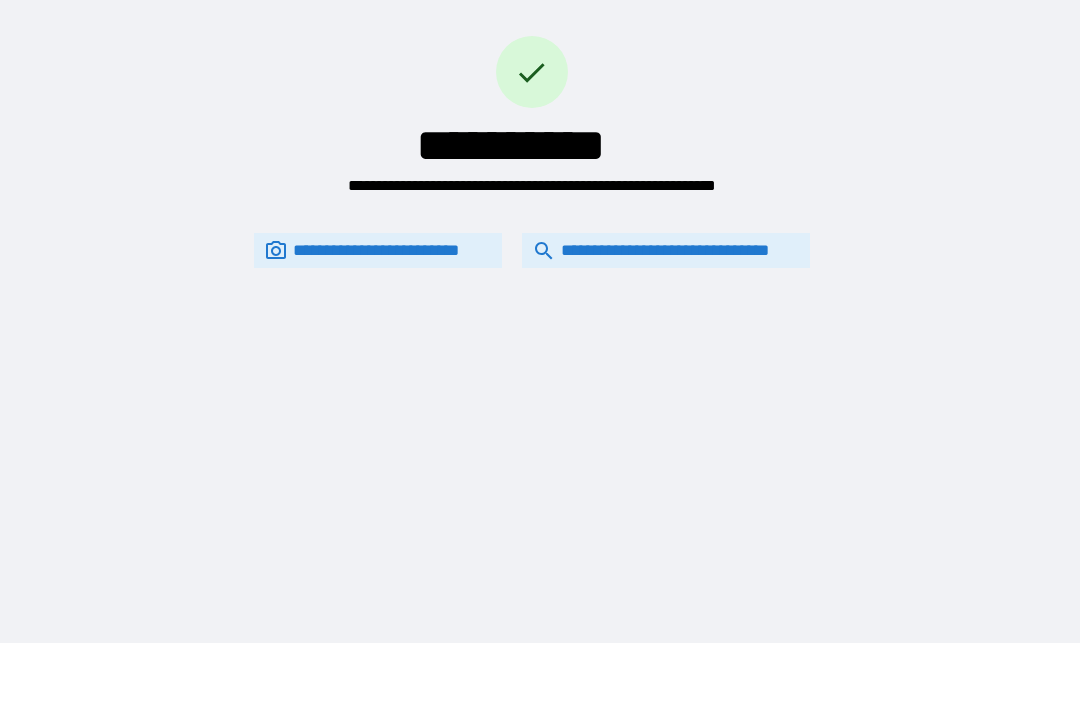 click on "**********" at bounding box center [666, 250] 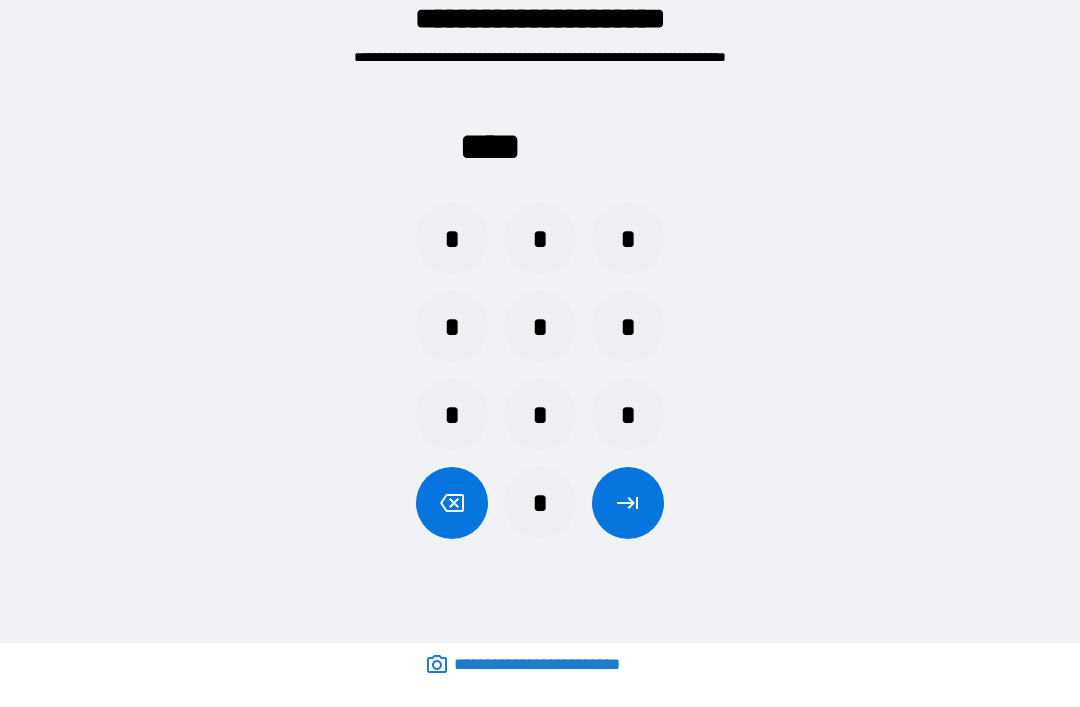 click on "*" at bounding box center (628, 239) 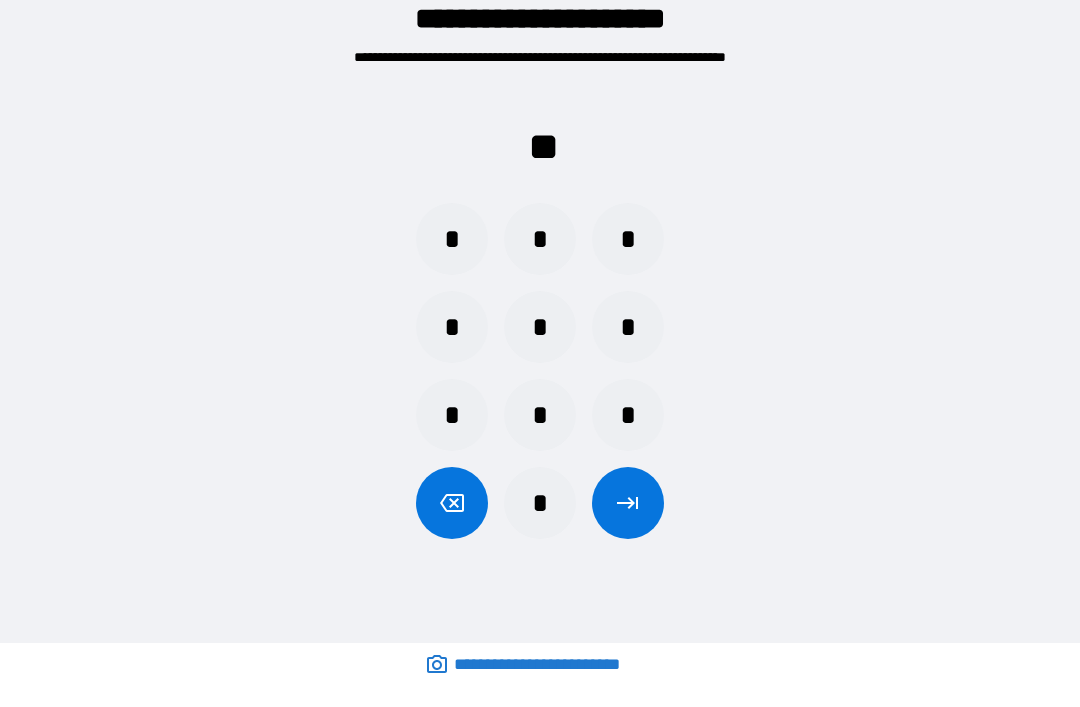 click on "*" at bounding box center [628, 239] 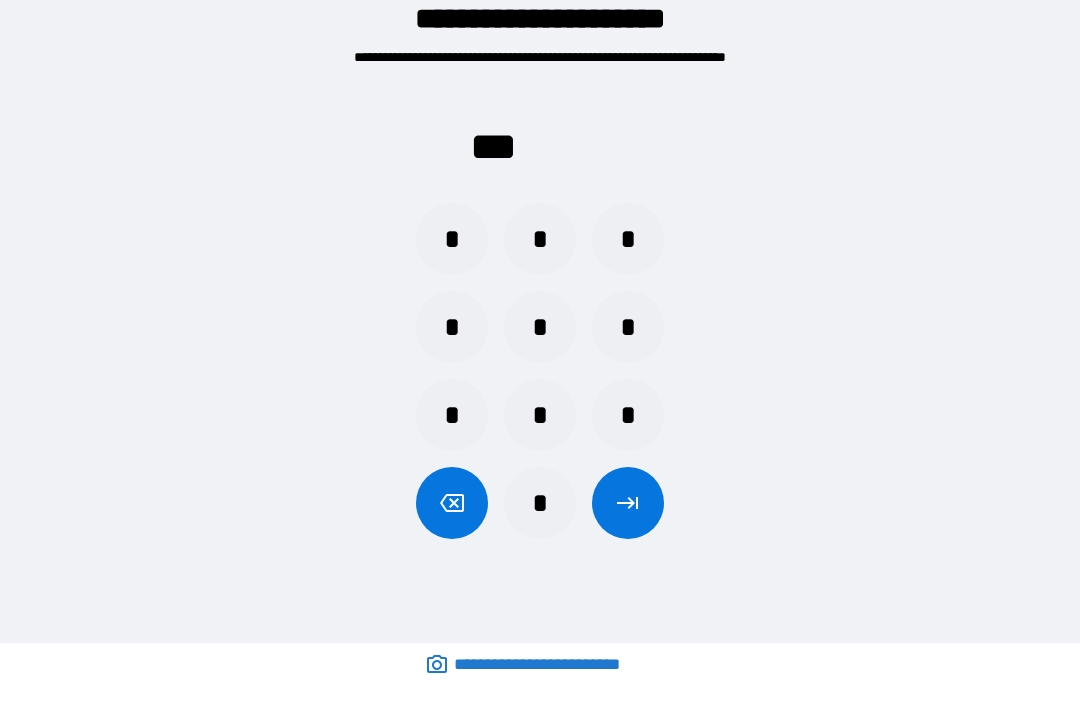 click on "*" at bounding box center [452, 415] 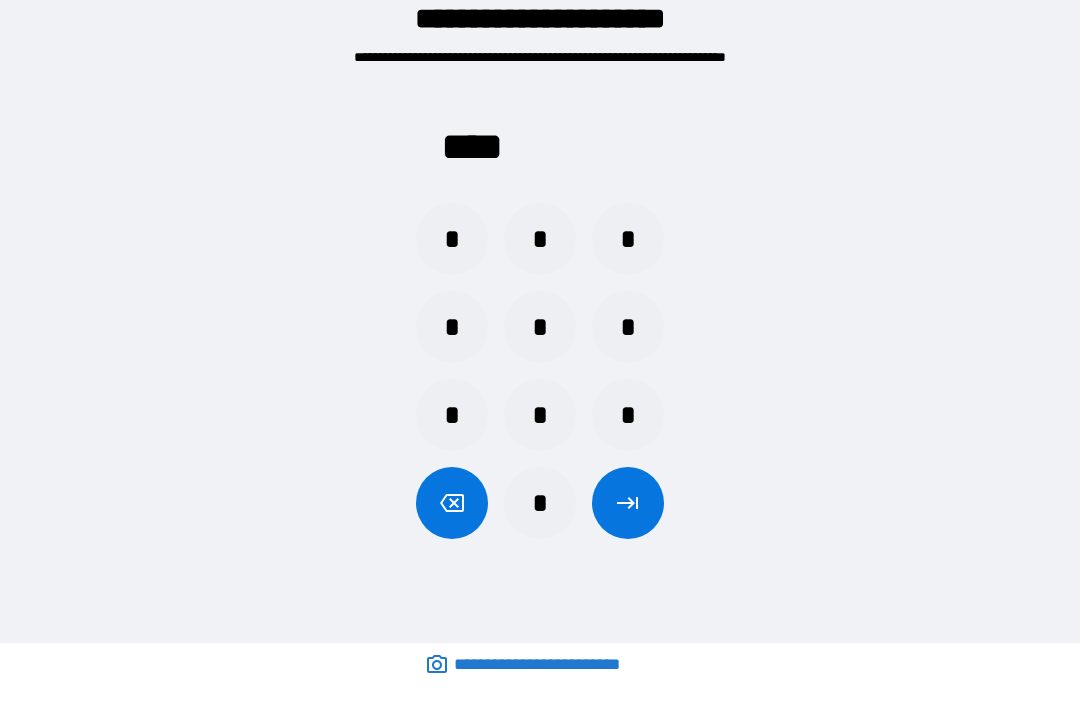 click 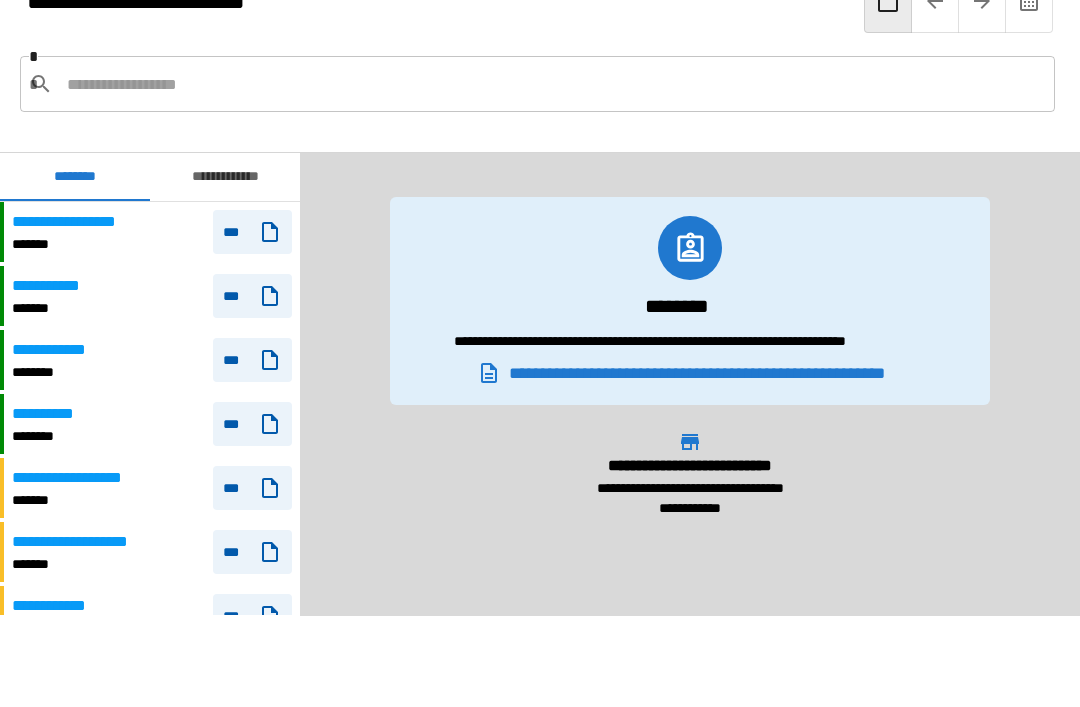 click at bounding box center (553, 84) 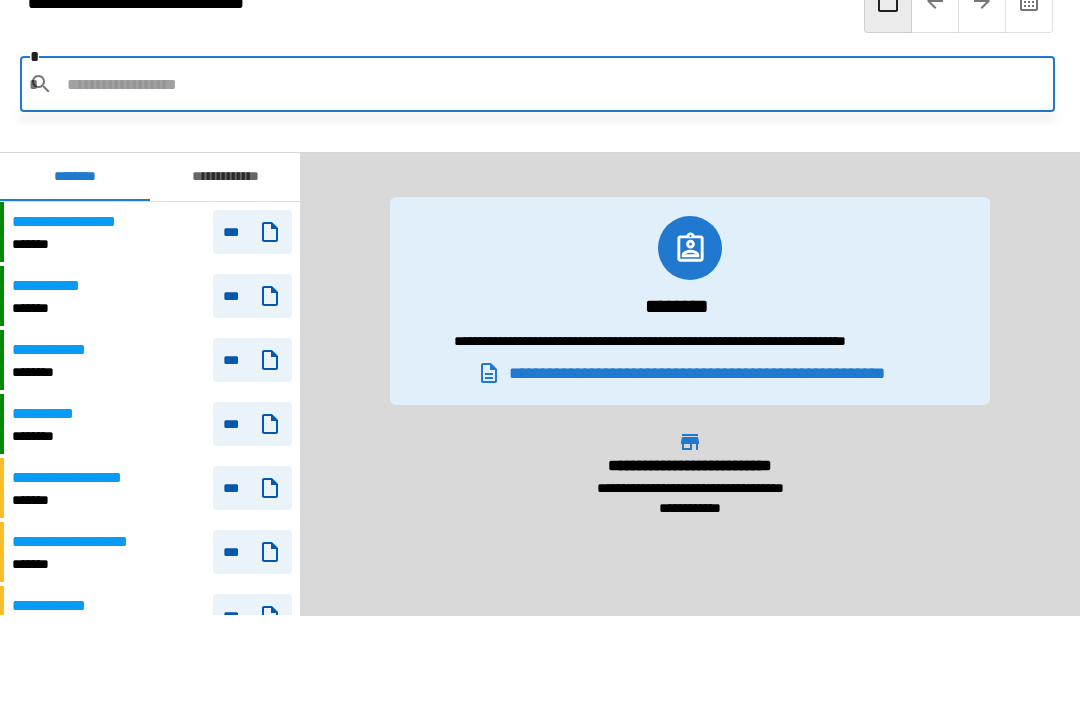 type on "*" 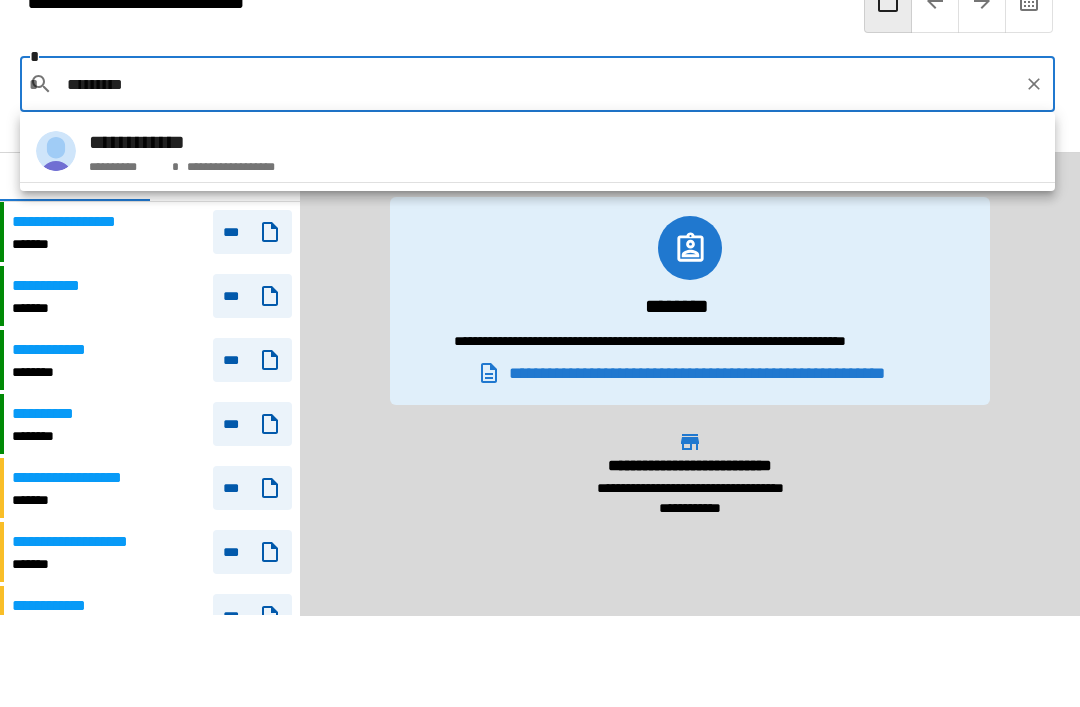 click on "**********" at bounding box center (537, 151) 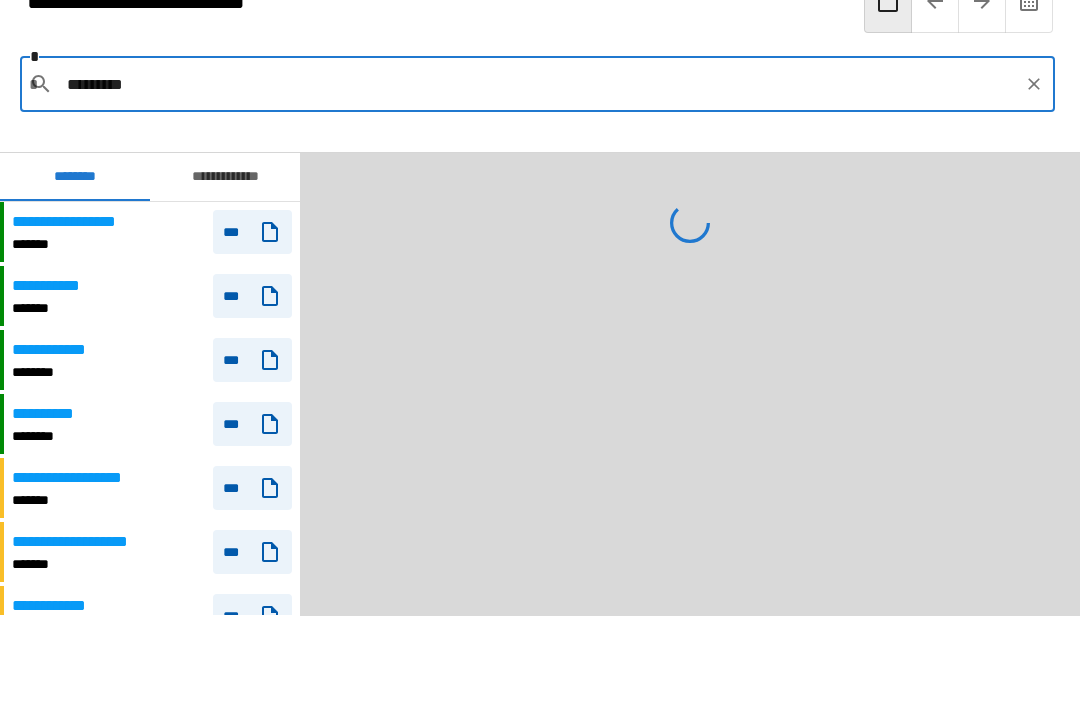 type on "**********" 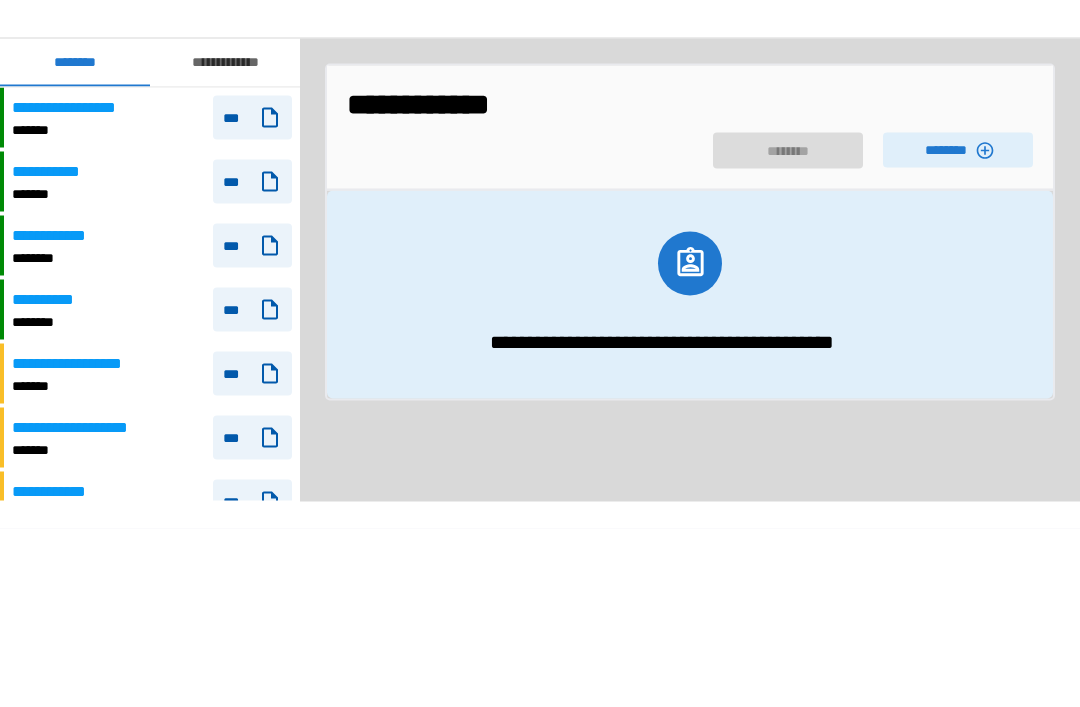 click on "********" at bounding box center (958, 264) 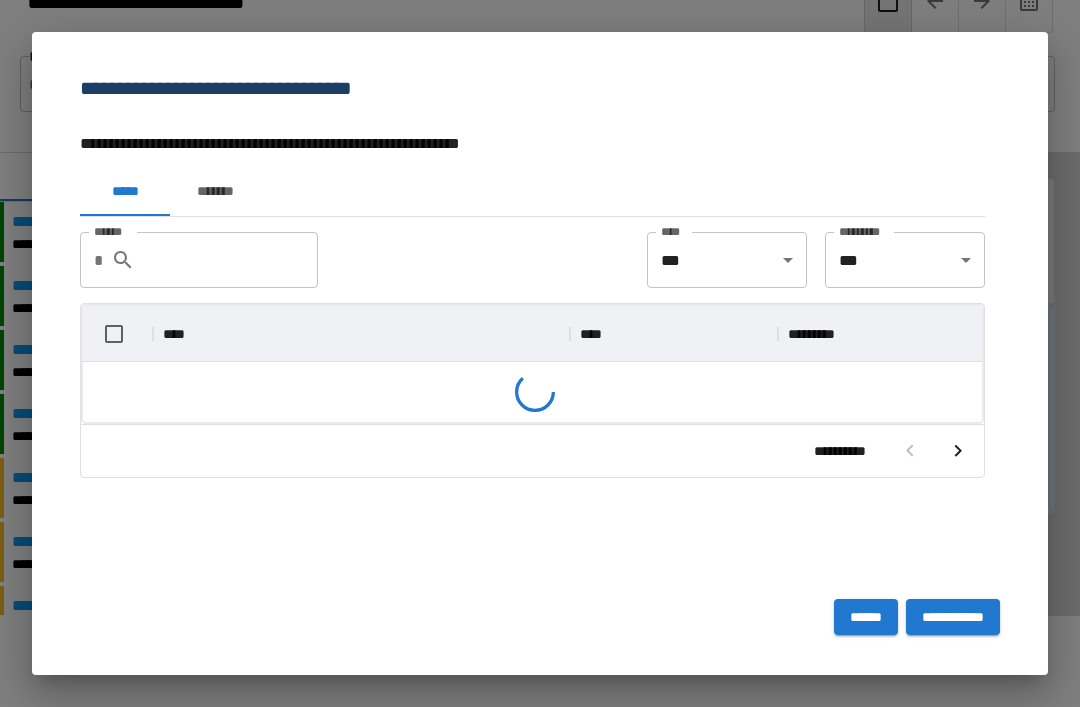 scroll, scrollTop: 356, scrollLeft: 899, axis: both 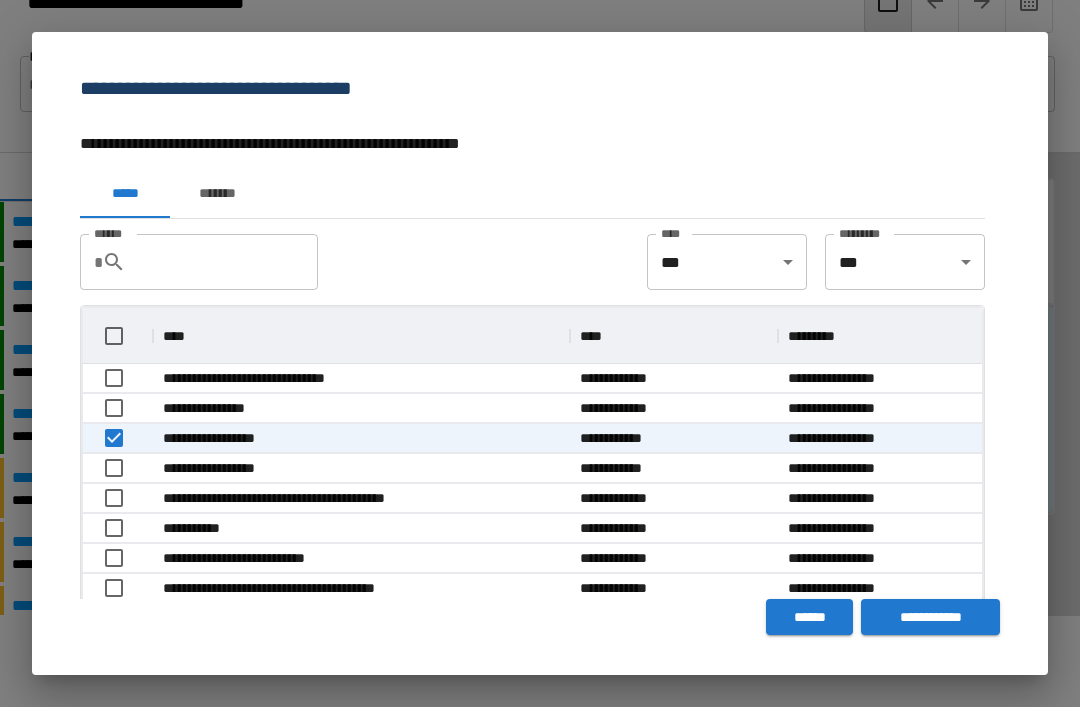 click at bounding box center [118, 409] 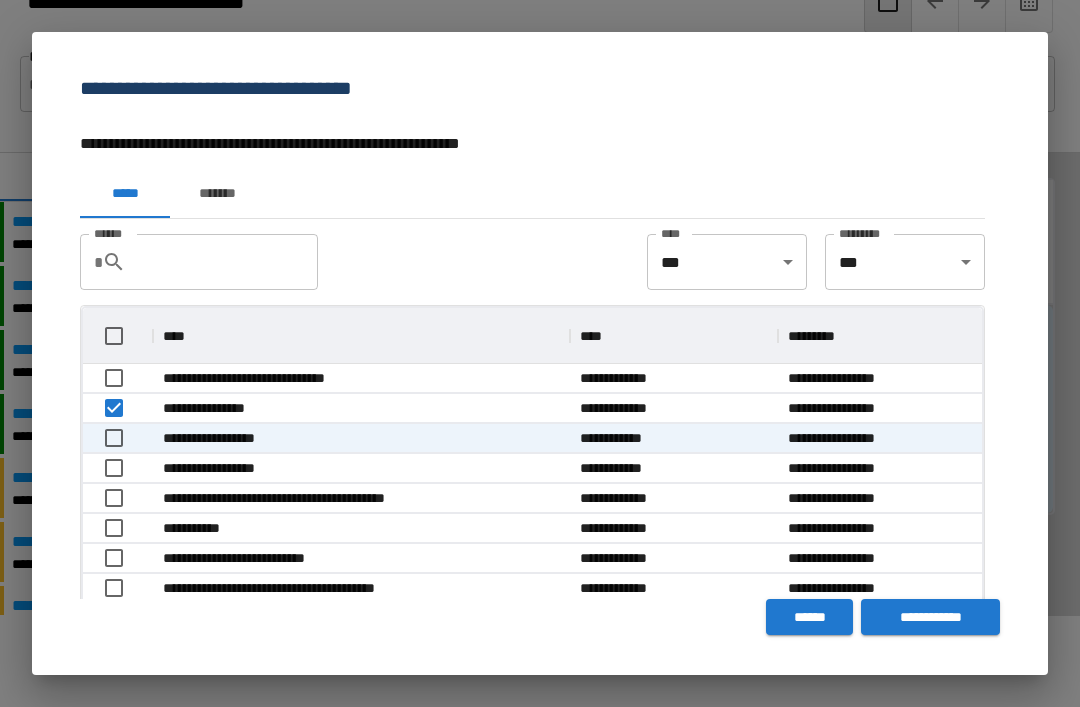 click on "**********" at bounding box center (930, 617) 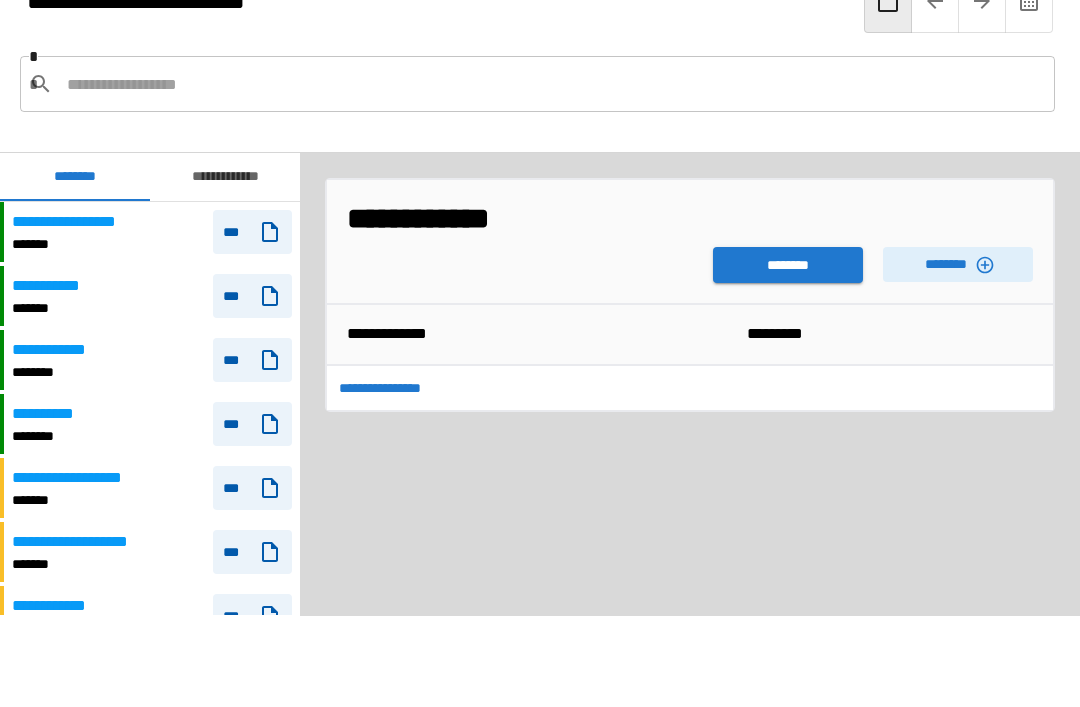 click on "********" at bounding box center [788, 265] 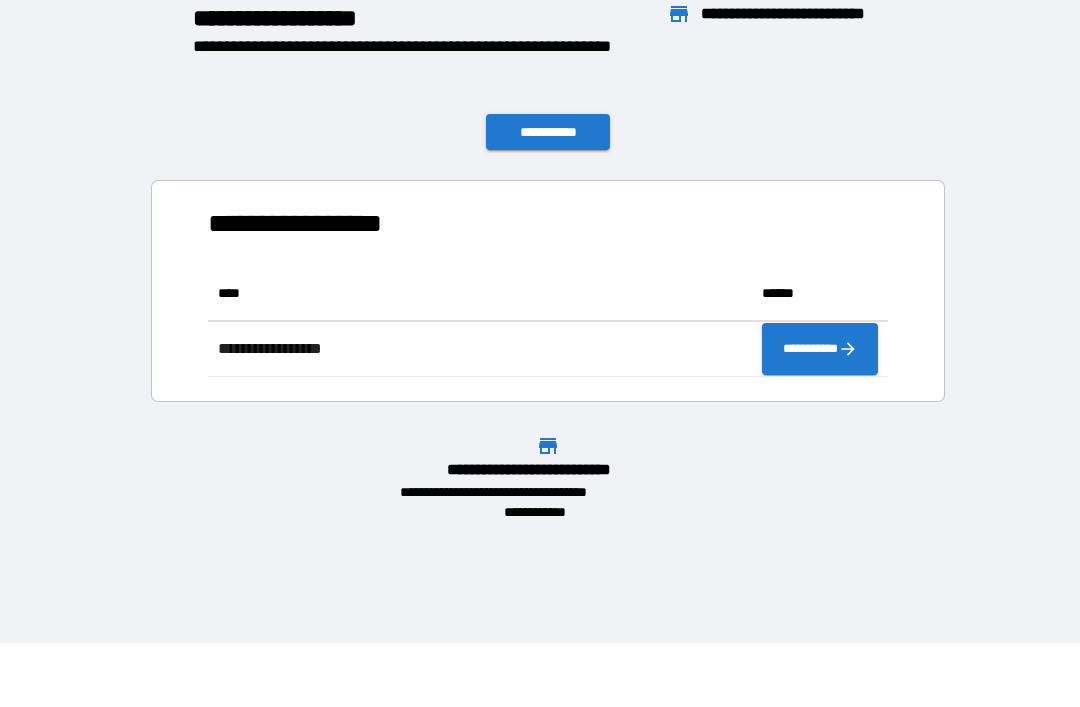 scroll, scrollTop: 111, scrollLeft: 680, axis: both 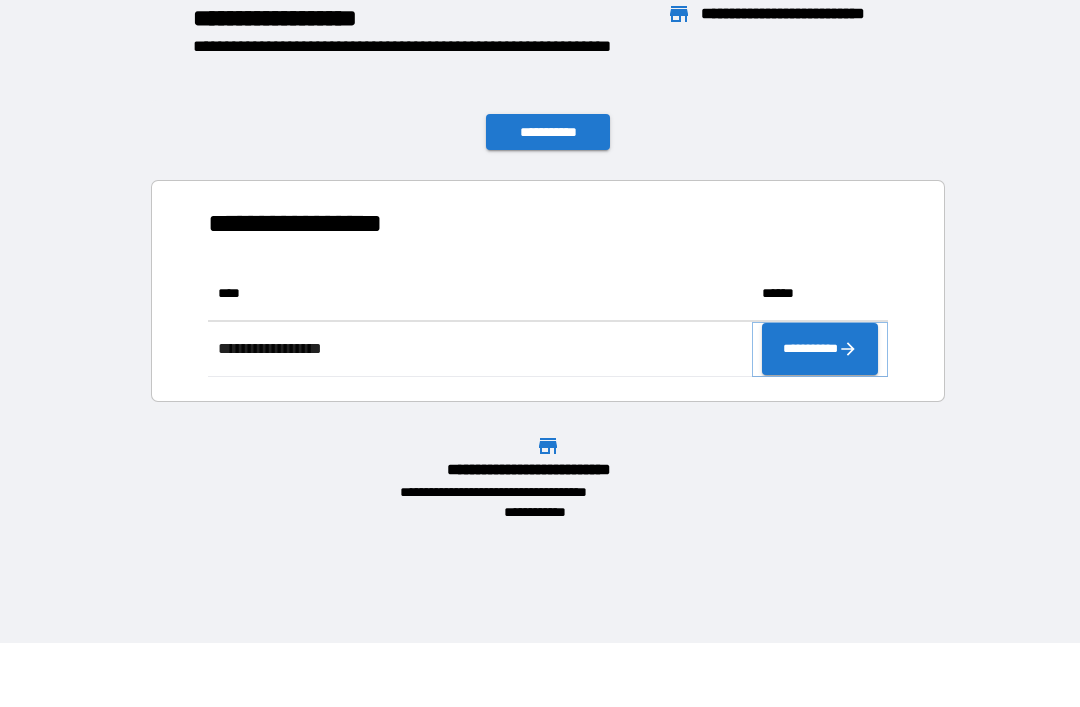 click on "**********" at bounding box center [820, 349] 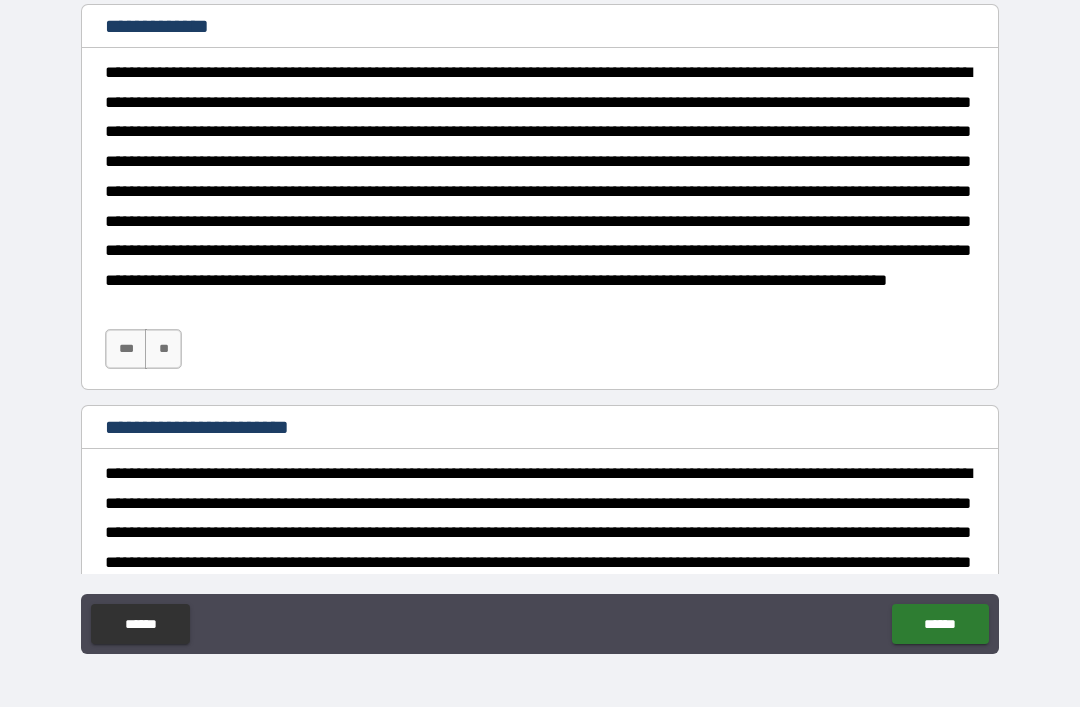 scroll, scrollTop: 412, scrollLeft: 0, axis: vertical 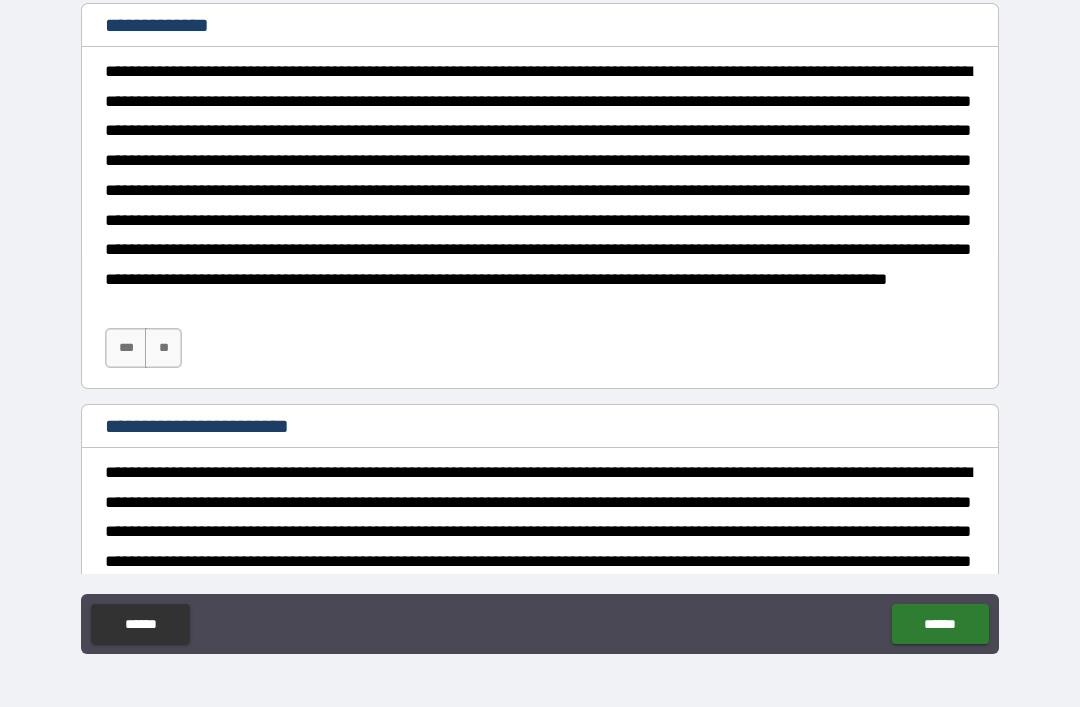 click on "***" at bounding box center (126, 348) 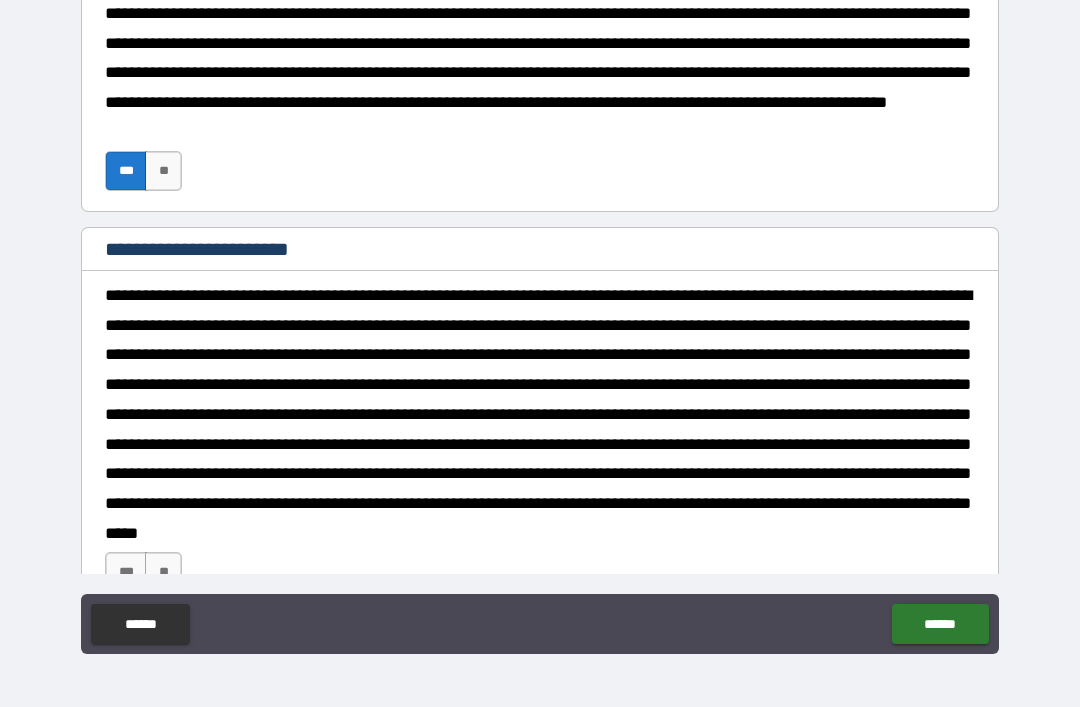 scroll, scrollTop: 621, scrollLeft: 0, axis: vertical 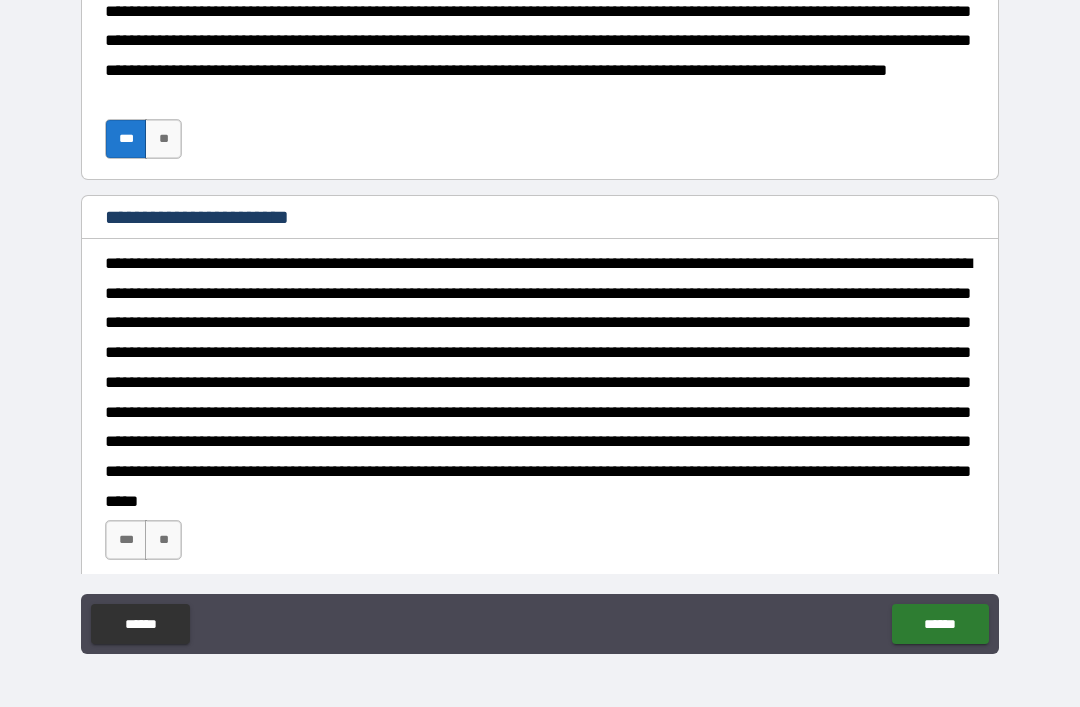 click on "***" at bounding box center [126, 540] 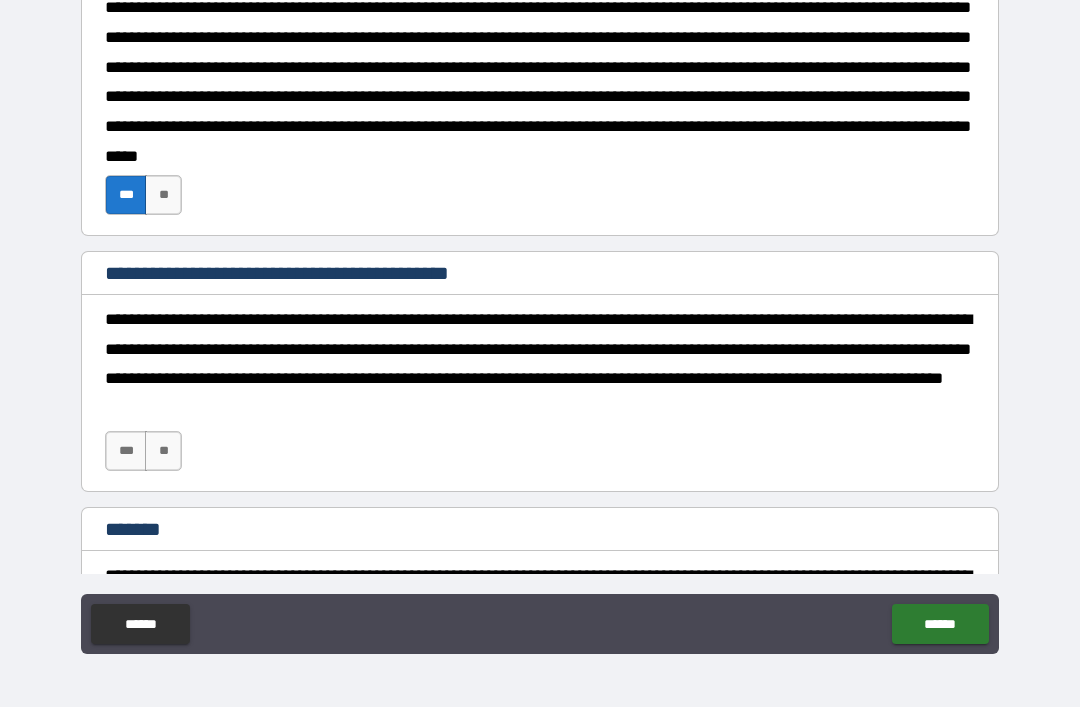 scroll, scrollTop: 1040, scrollLeft: 0, axis: vertical 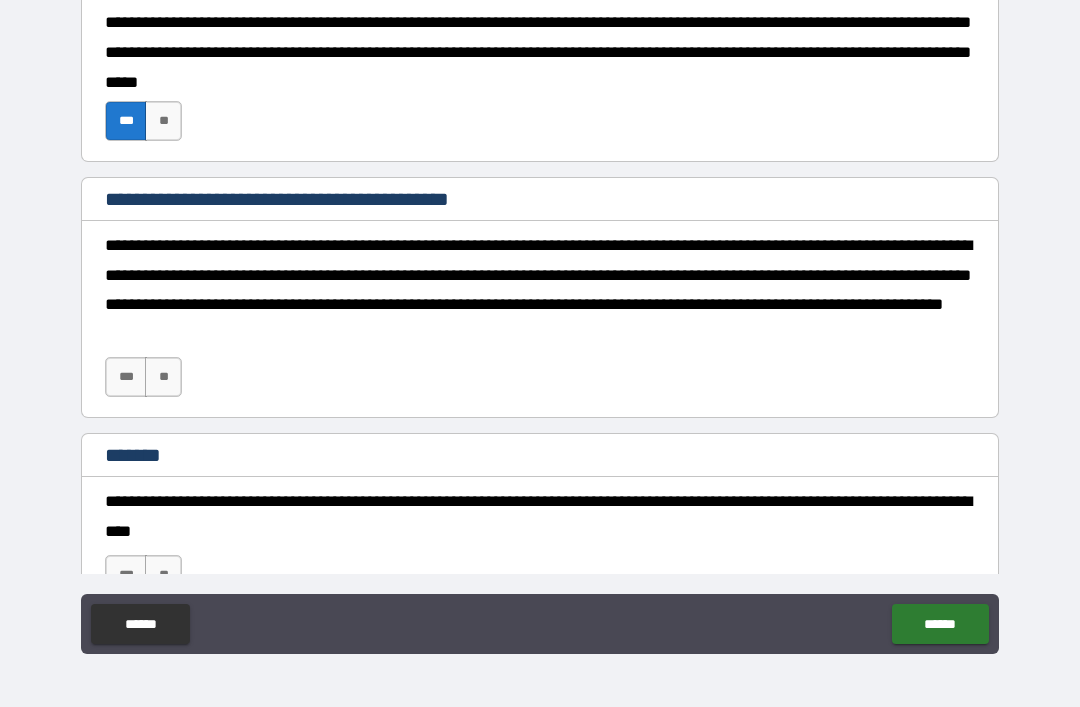 click on "**" at bounding box center (163, 377) 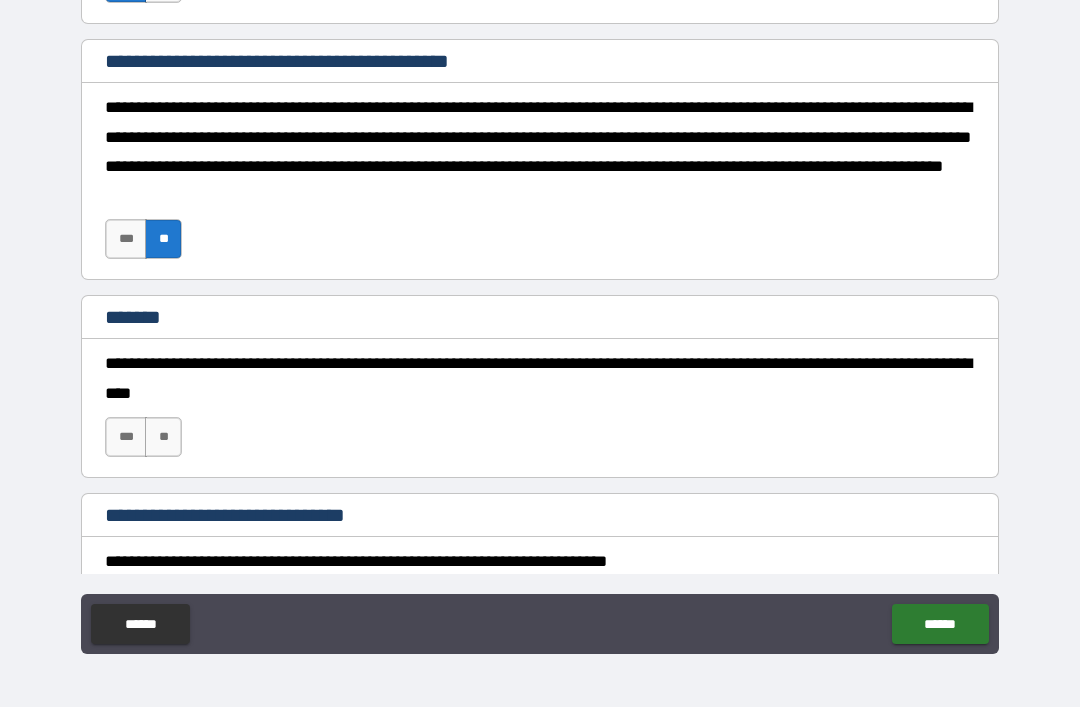 scroll, scrollTop: 1190, scrollLeft: 0, axis: vertical 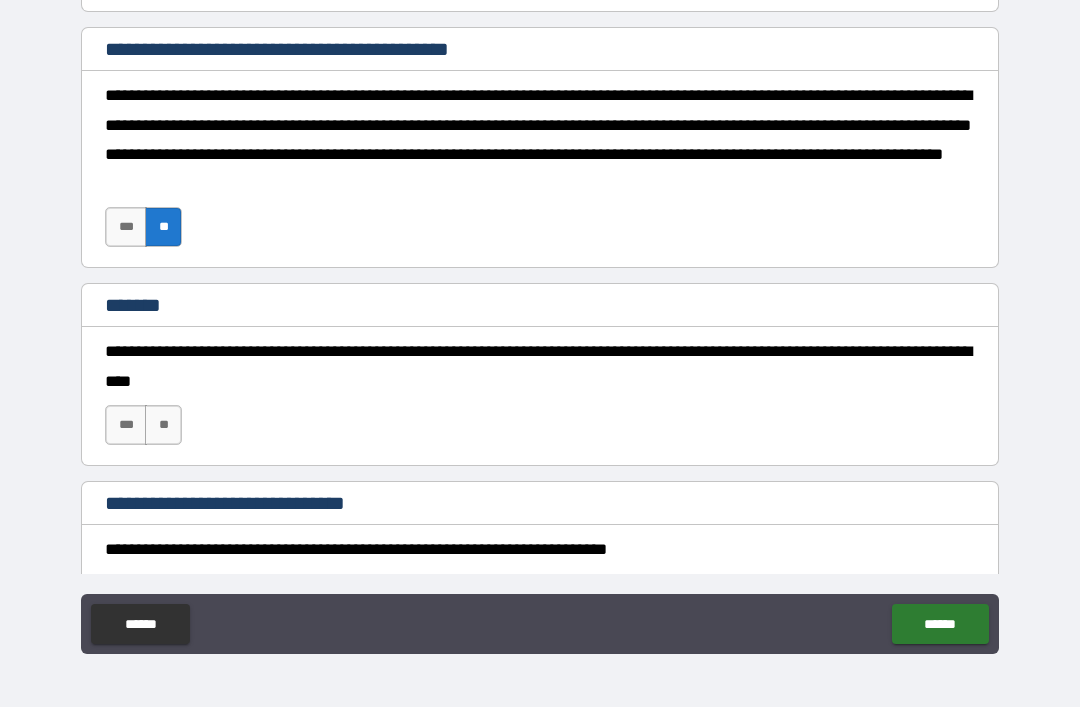 click on "***" at bounding box center (126, 425) 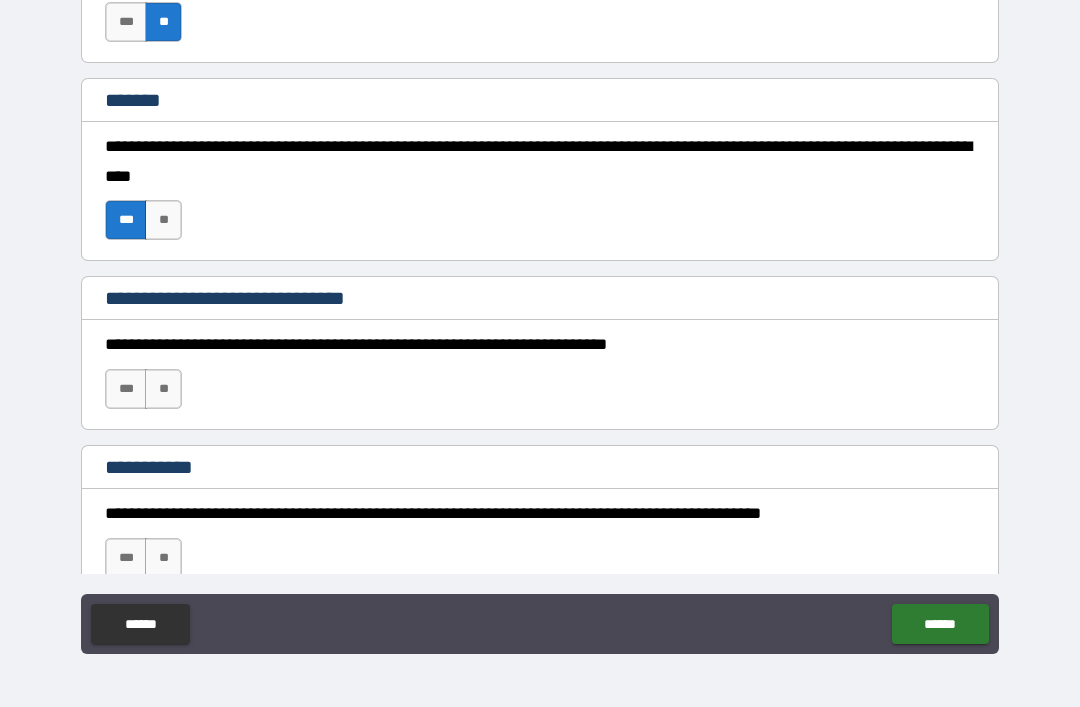 scroll, scrollTop: 1401, scrollLeft: 0, axis: vertical 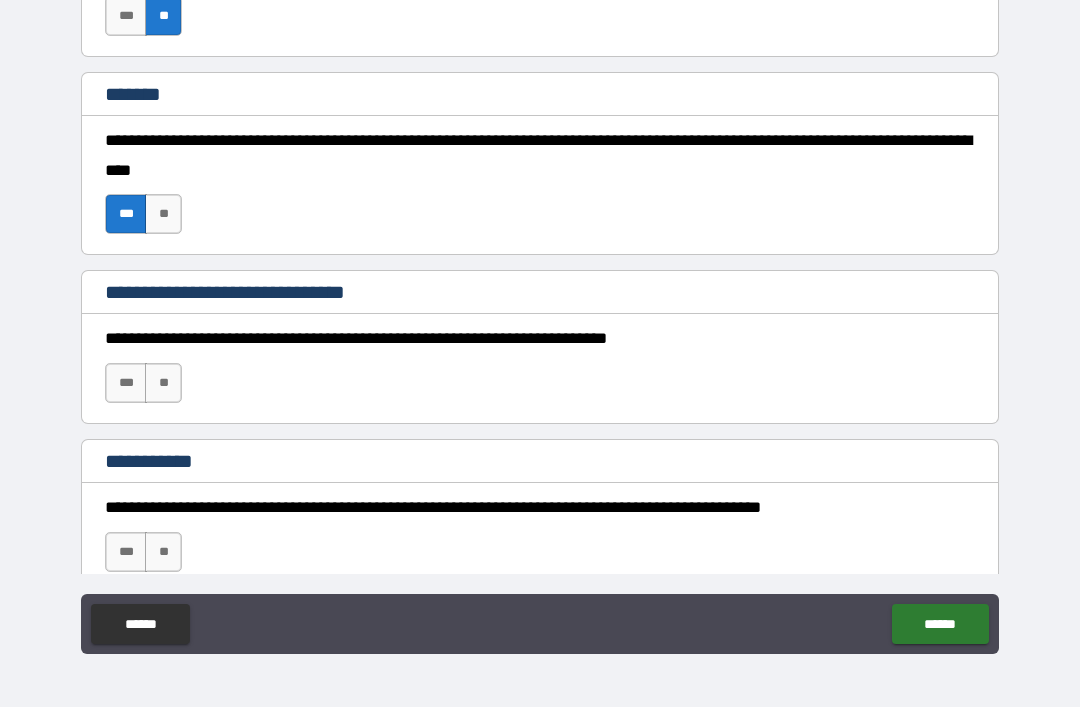click on "***" at bounding box center [126, 383] 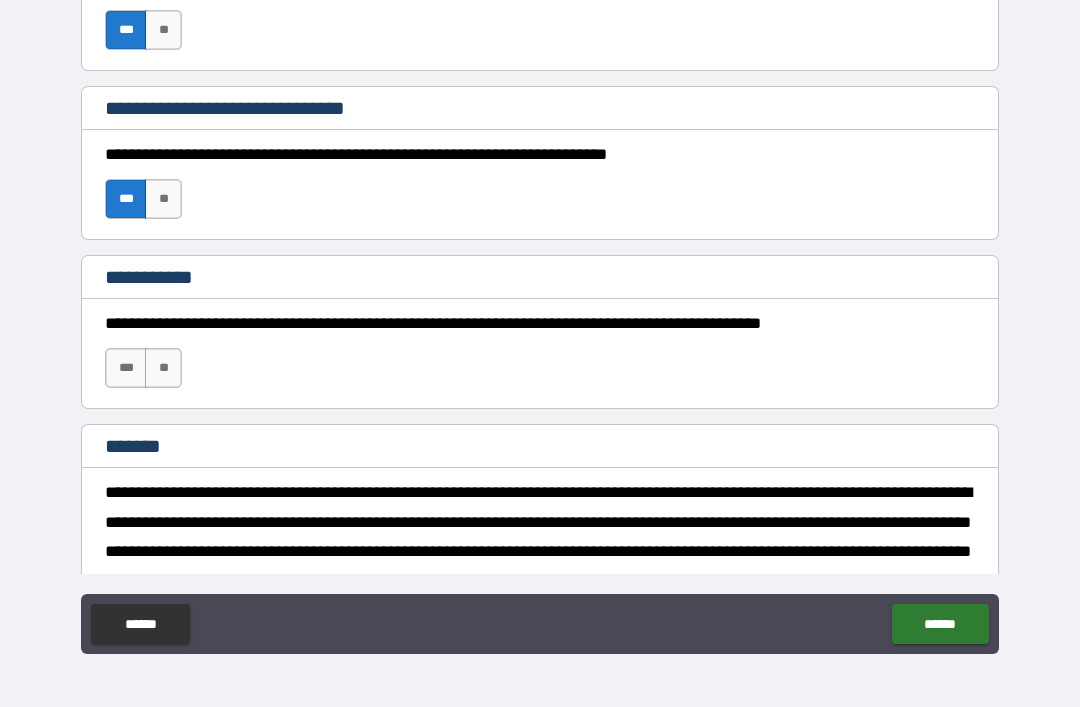 scroll, scrollTop: 1584, scrollLeft: 0, axis: vertical 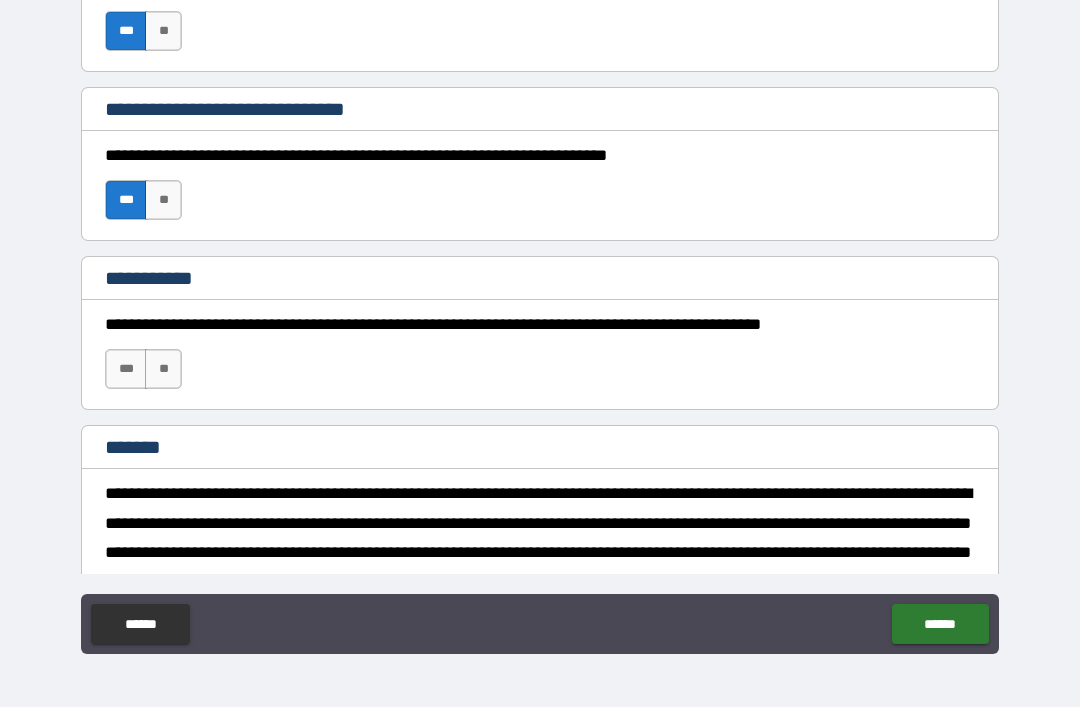 click on "***" at bounding box center [126, 369] 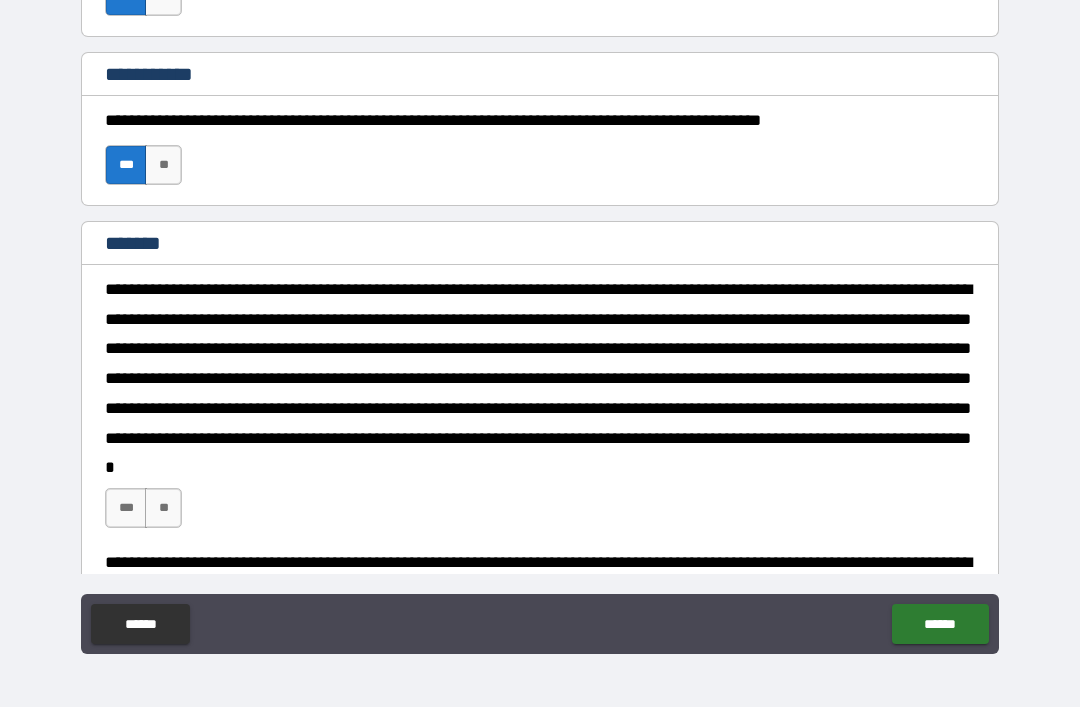 scroll, scrollTop: 1791, scrollLeft: 0, axis: vertical 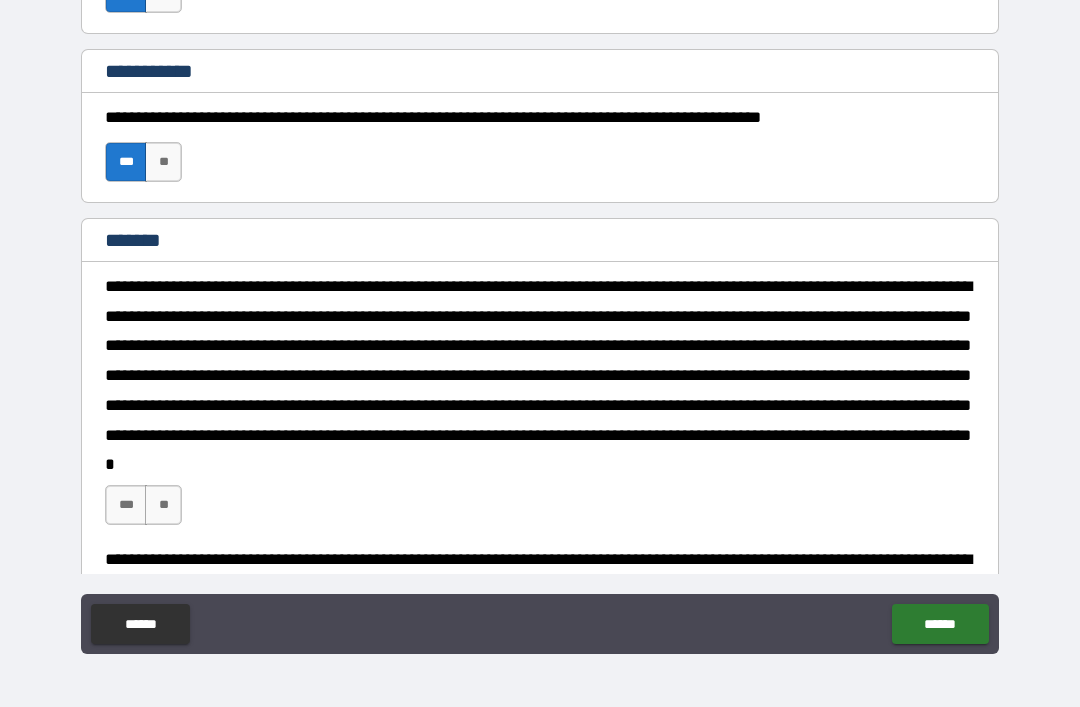 click on "***" at bounding box center [126, 505] 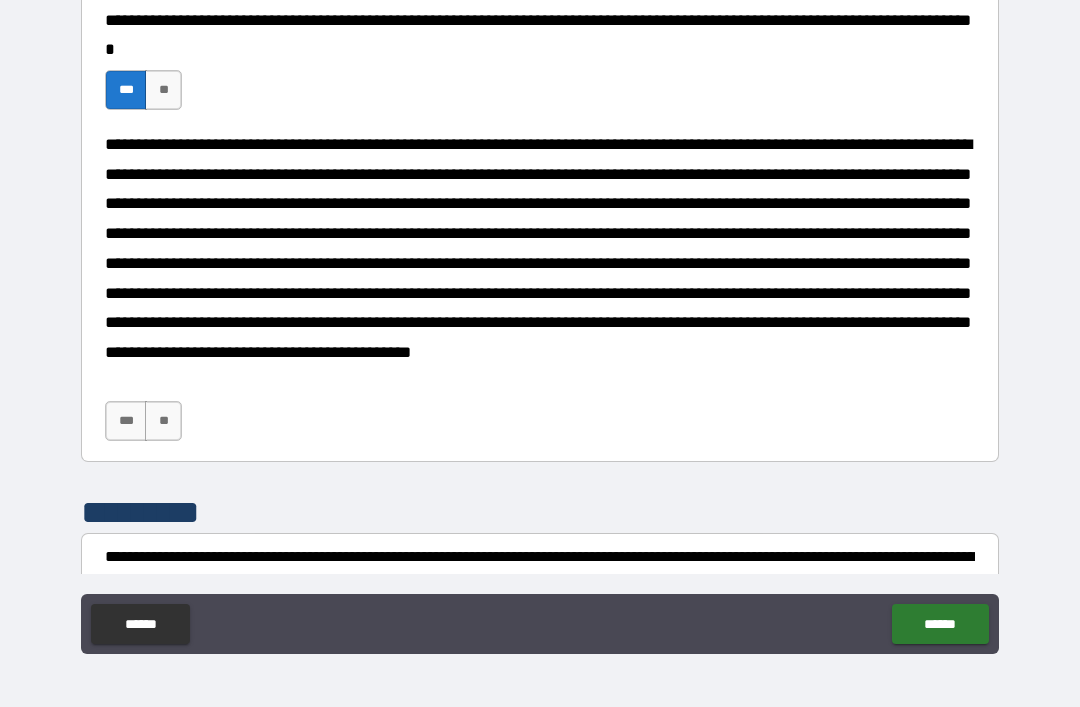 scroll, scrollTop: 2215, scrollLeft: 0, axis: vertical 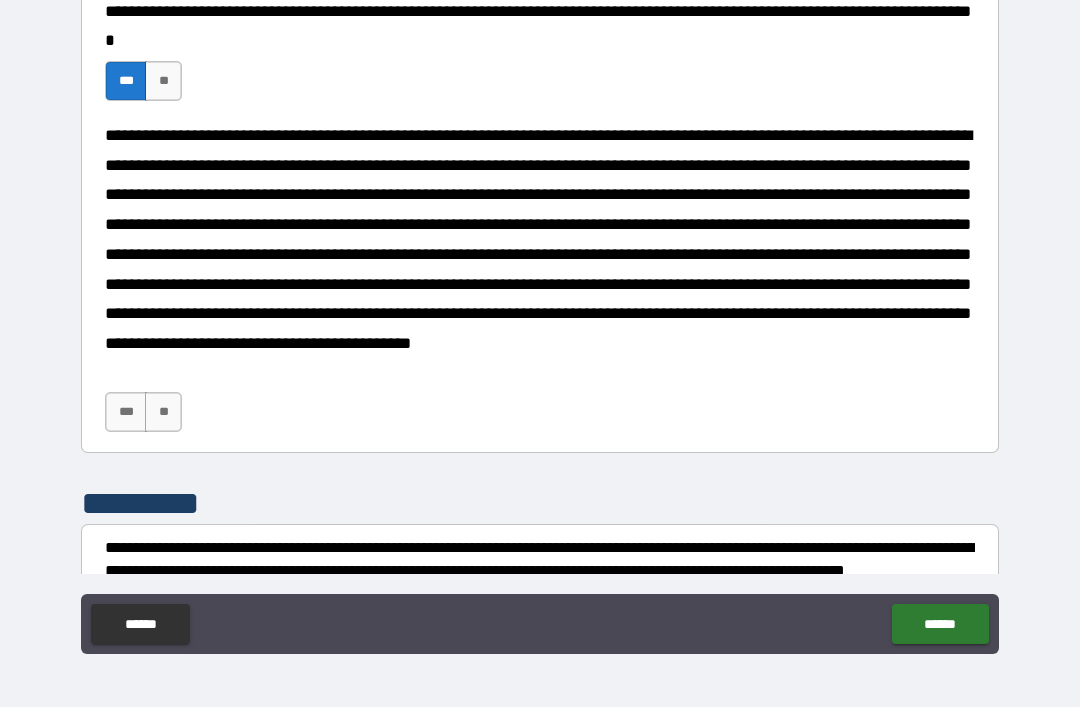 click on "***" at bounding box center (126, 412) 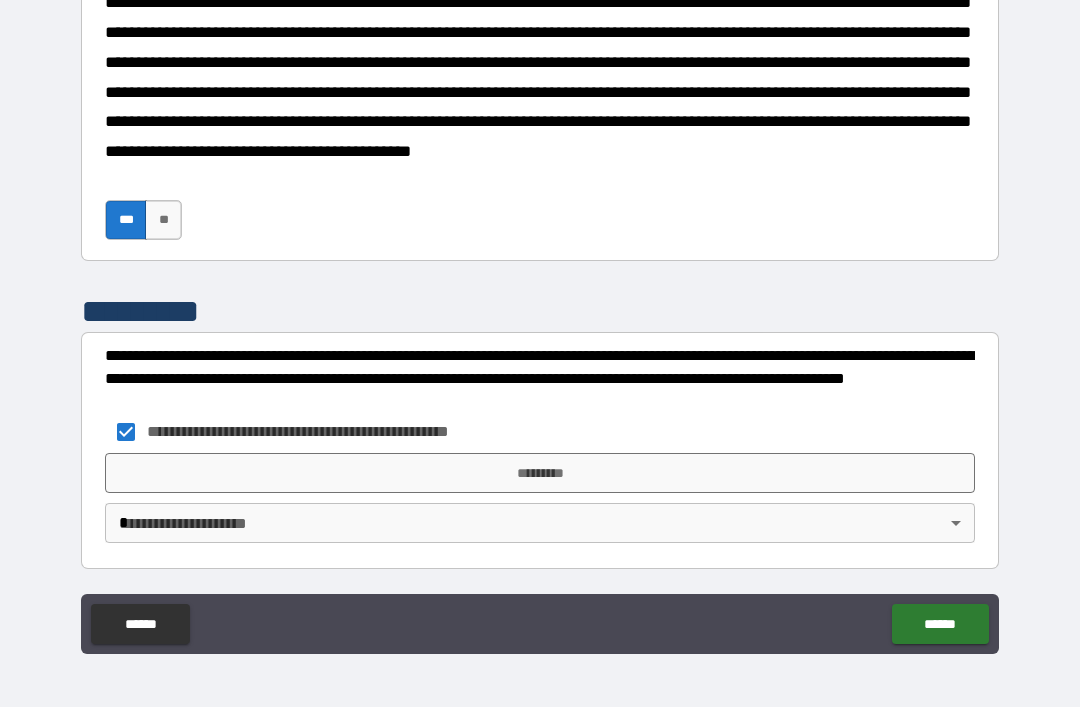 scroll, scrollTop: 2426, scrollLeft: 0, axis: vertical 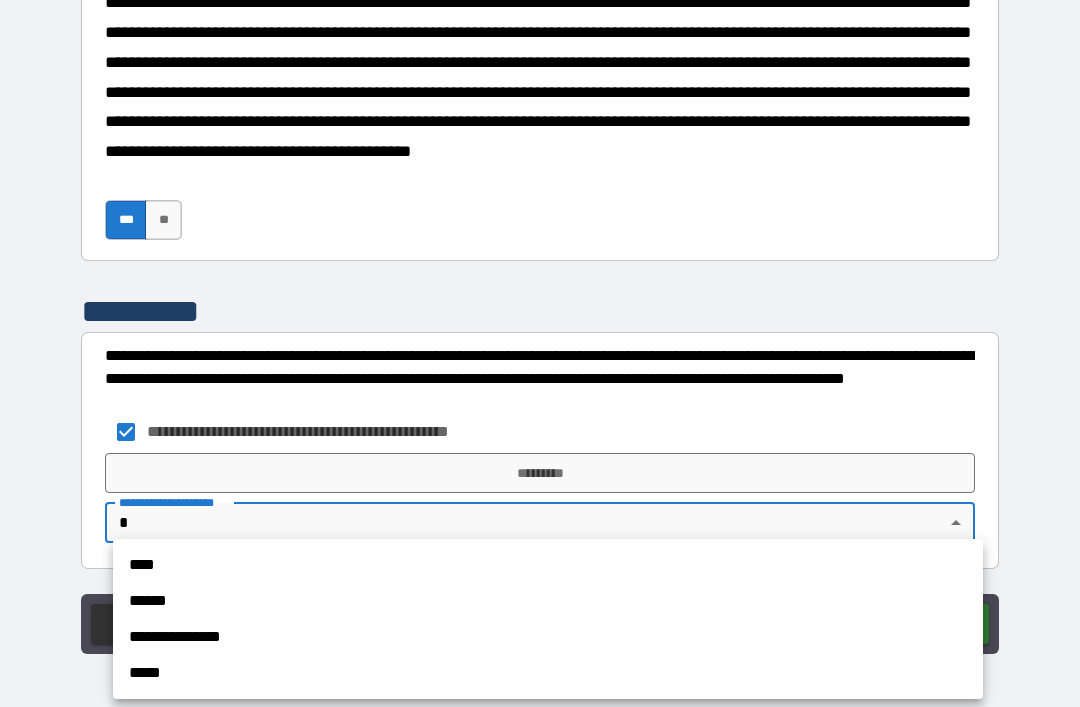 click on "****" at bounding box center (548, 565) 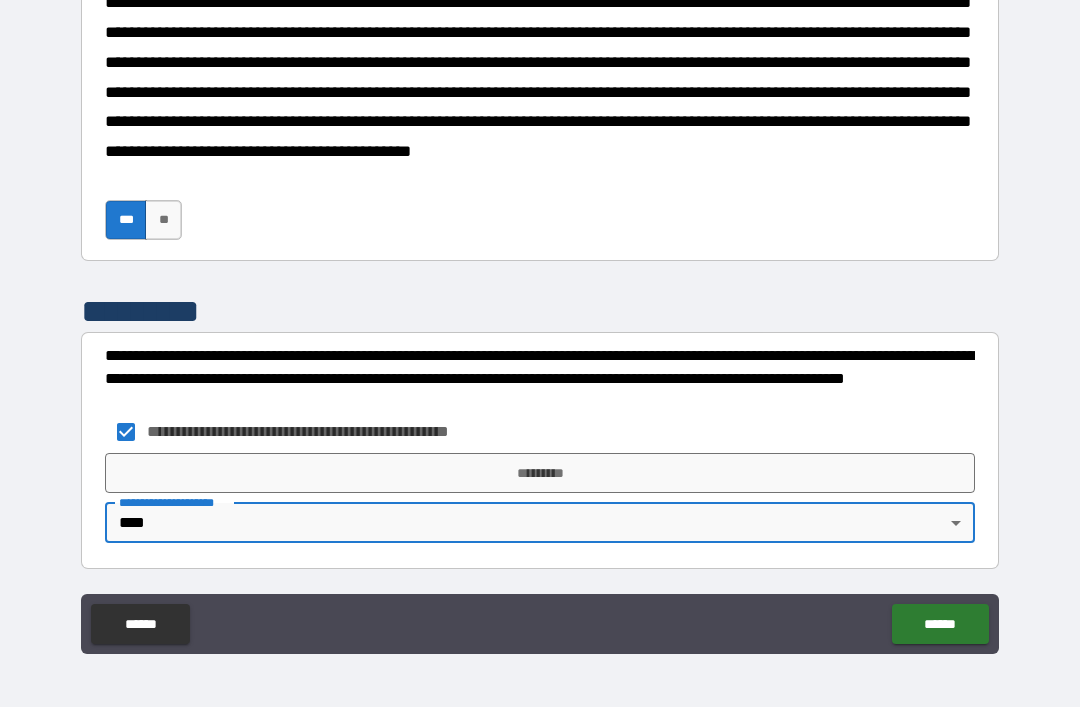 click on "******" at bounding box center (940, 624) 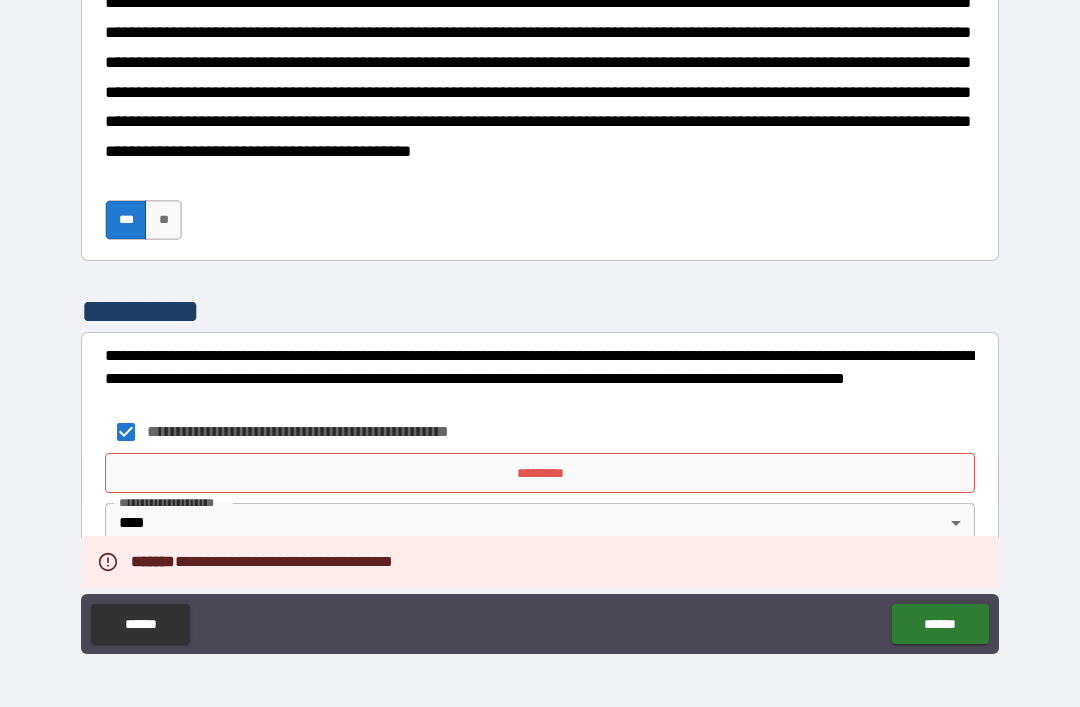 scroll, scrollTop: 2426, scrollLeft: 0, axis: vertical 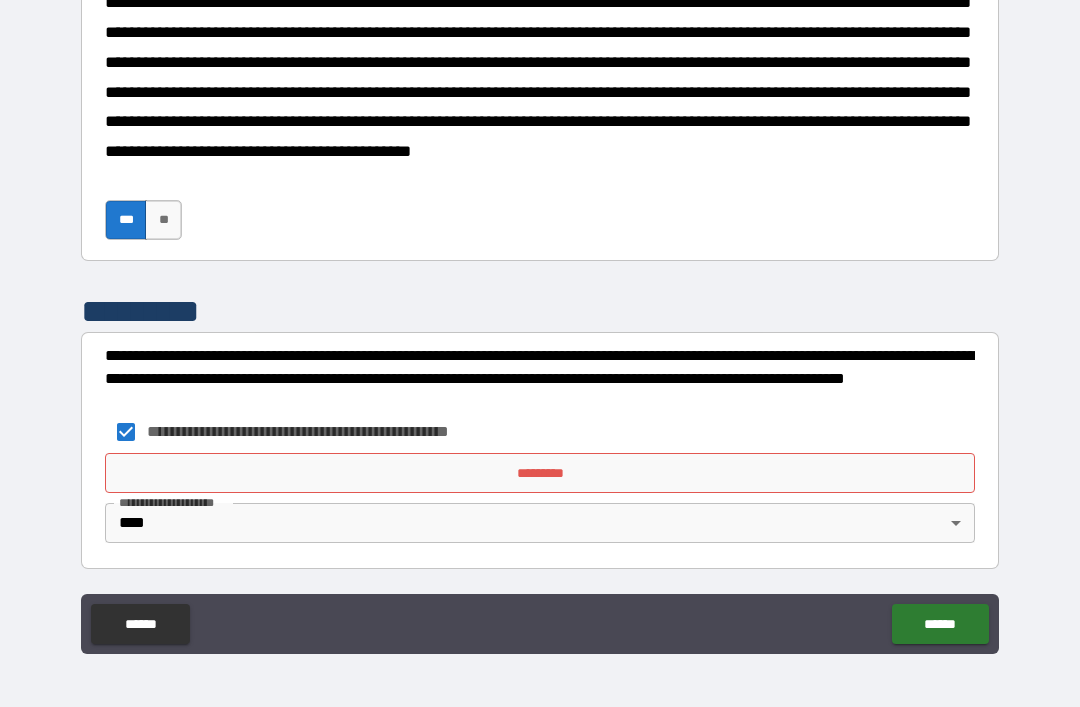 click on "*********" at bounding box center [540, 473] 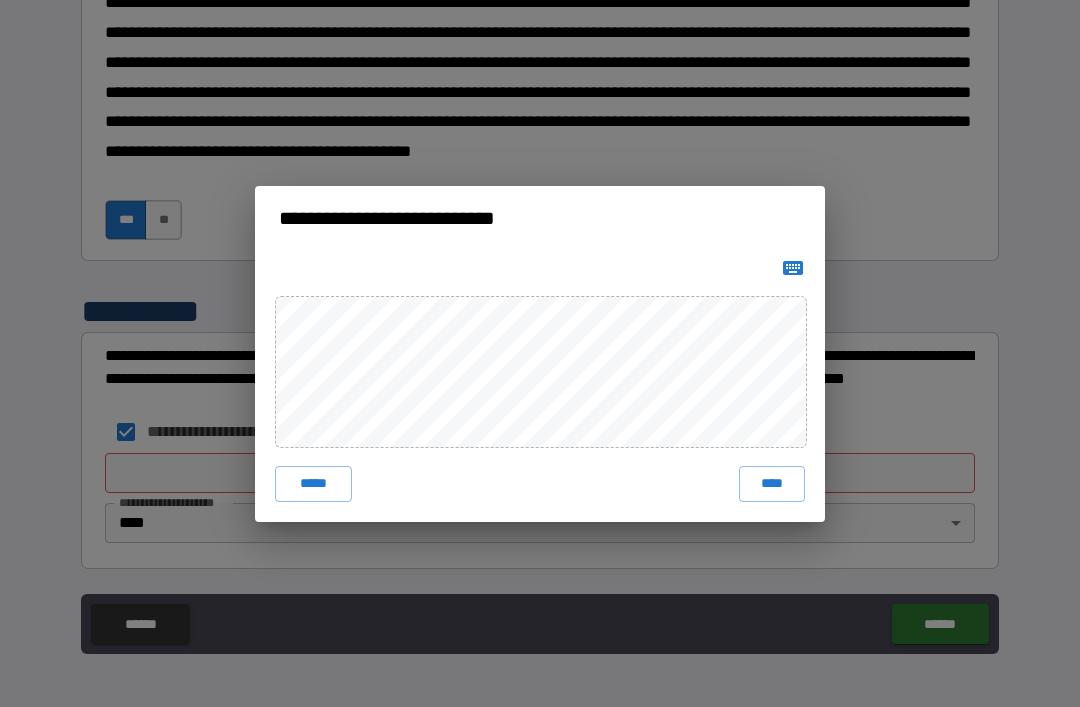 click on "****" at bounding box center (772, 484) 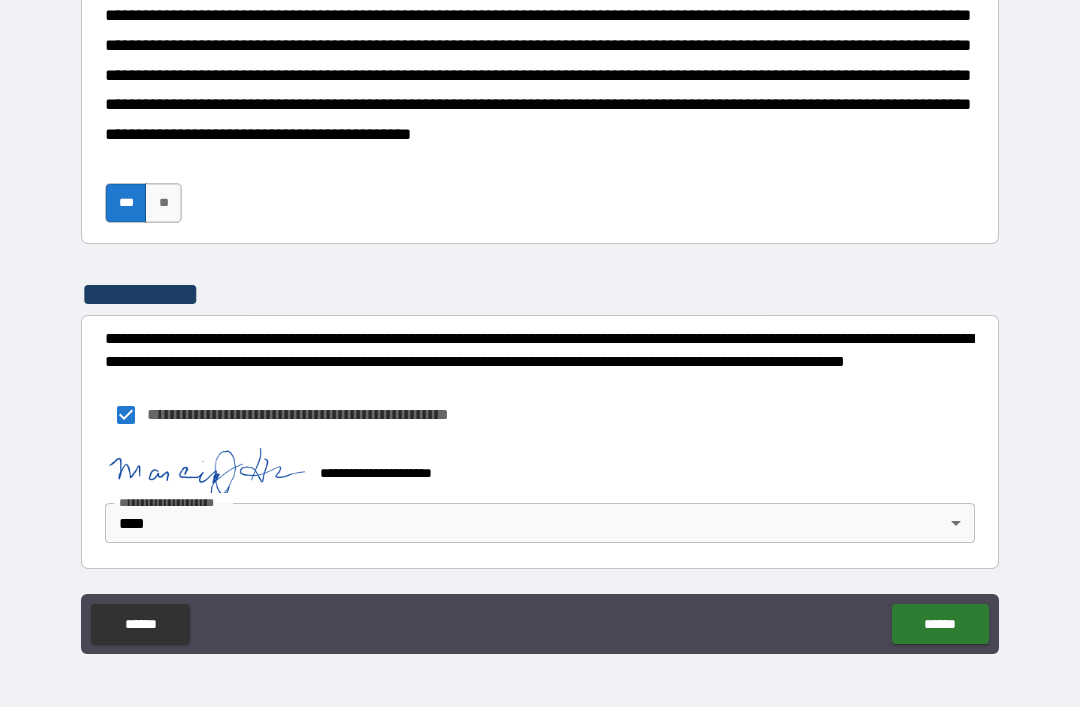 scroll, scrollTop: 2416, scrollLeft: 0, axis: vertical 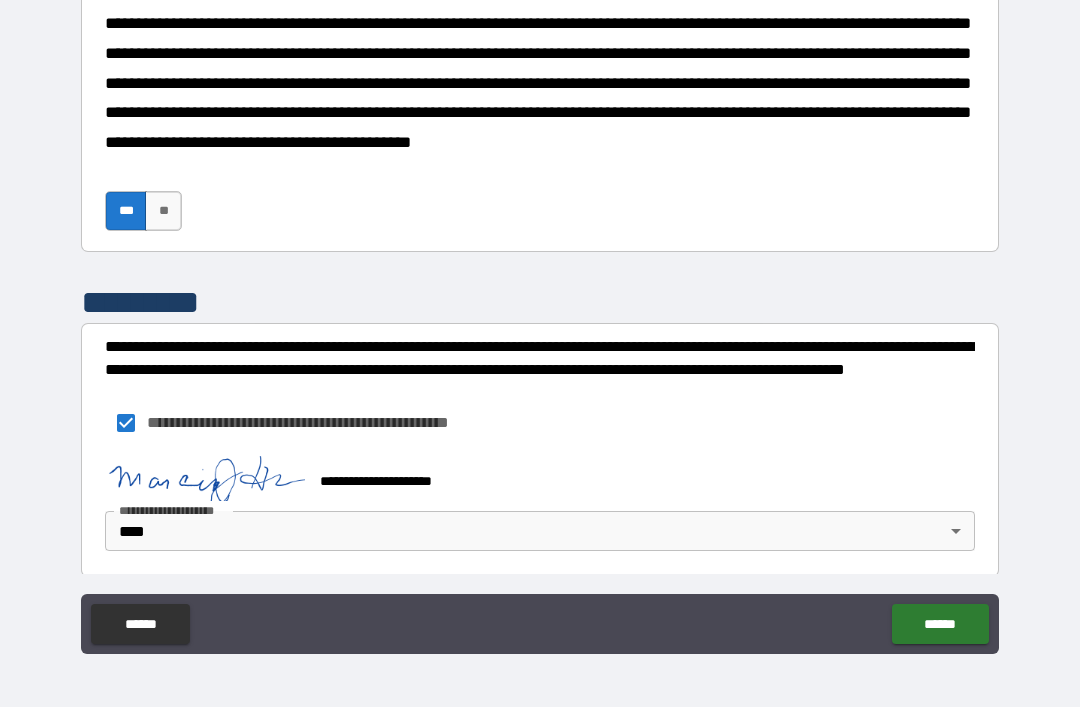 click on "******" at bounding box center [940, 624] 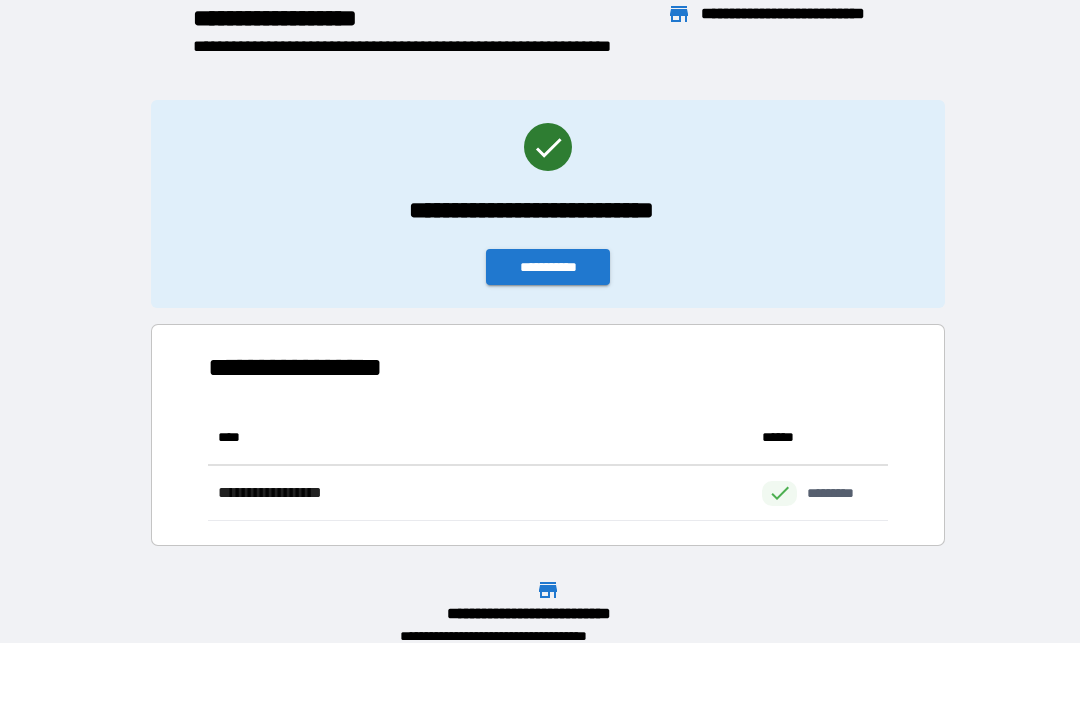scroll, scrollTop: 111, scrollLeft: 680, axis: both 